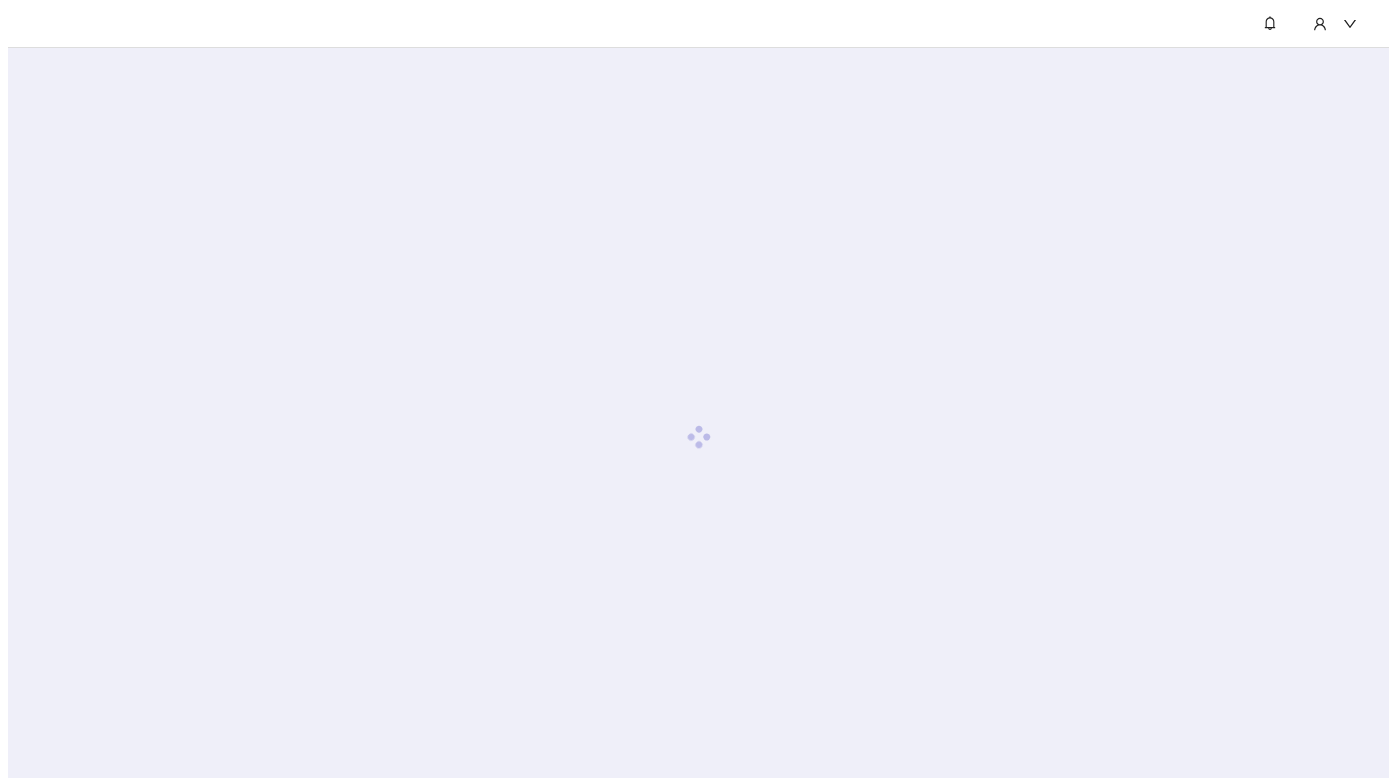 scroll, scrollTop: 0, scrollLeft: 0, axis: both 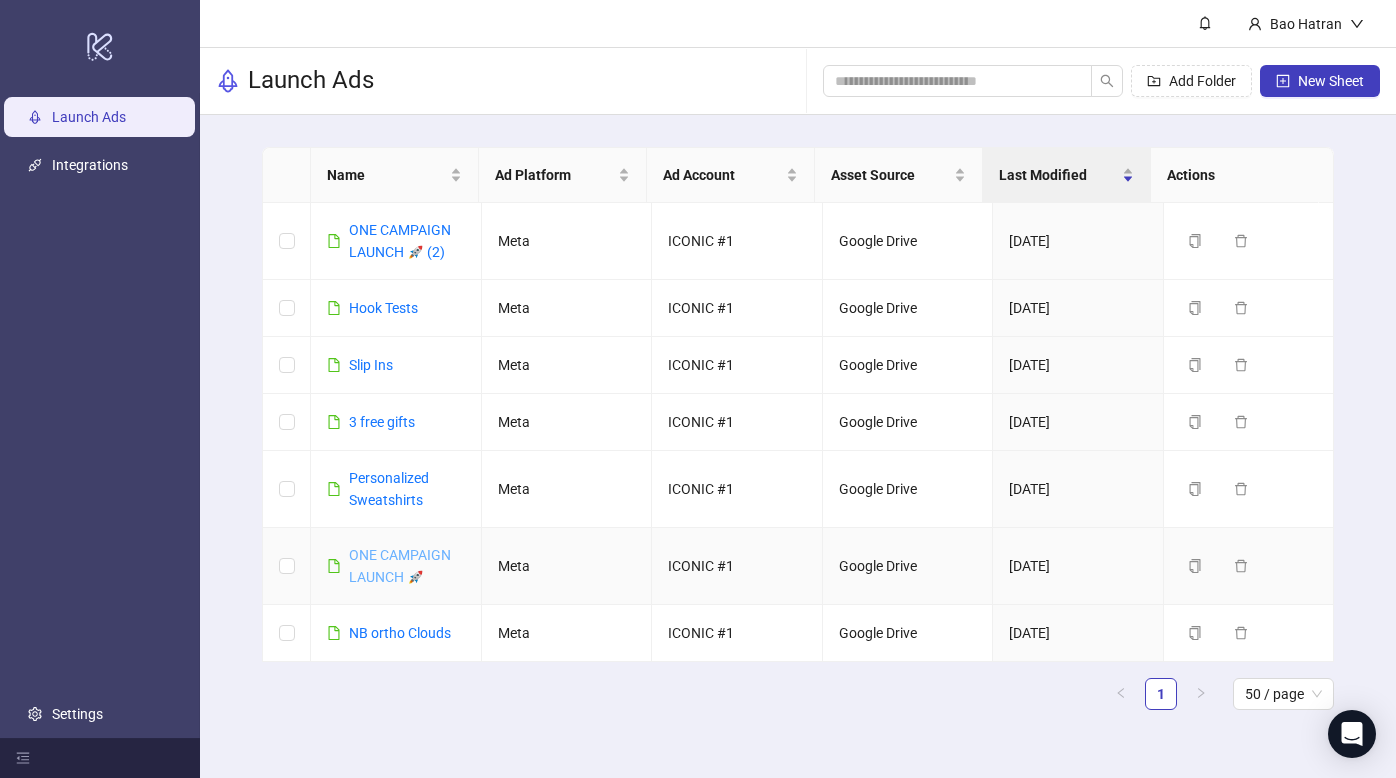 click on "ONE CAMPAIGN LAUNCH 🚀" at bounding box center (400, 566) 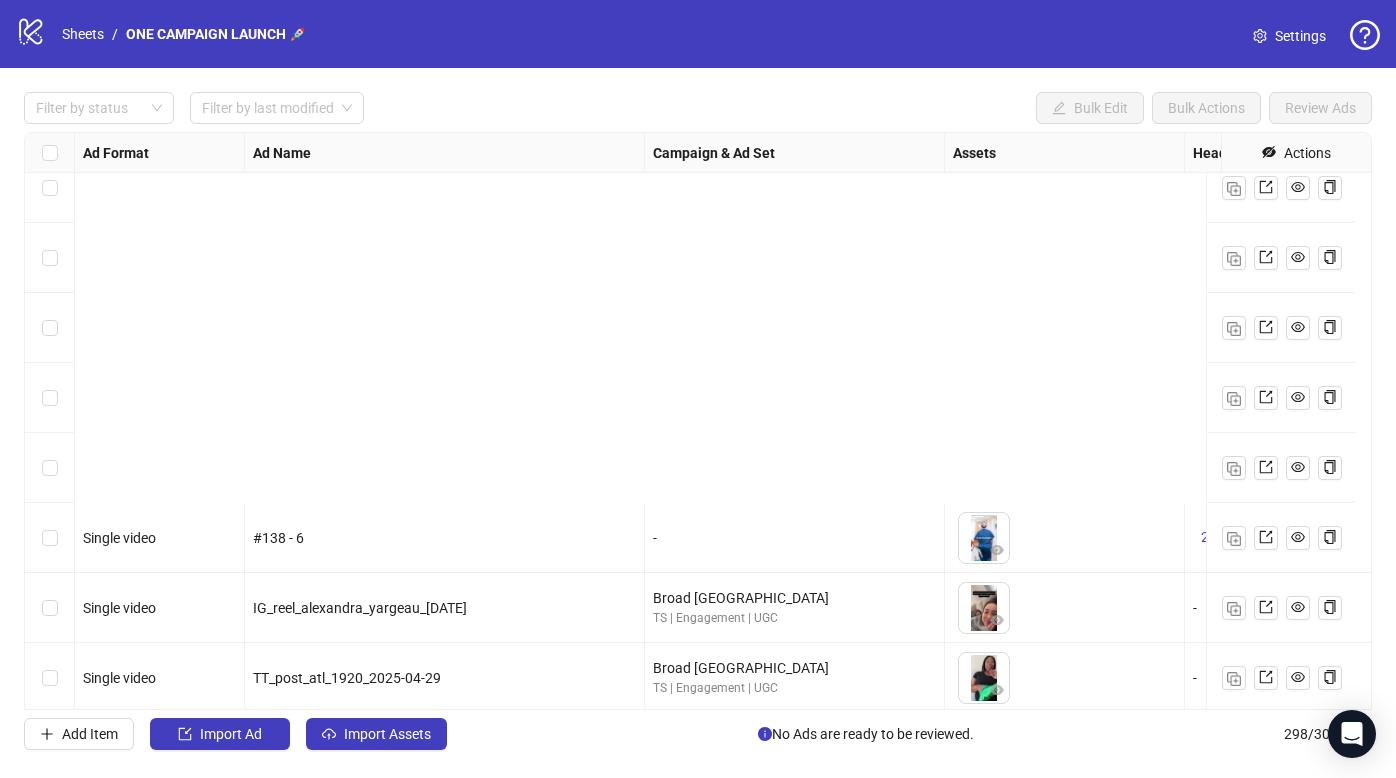 scroll, scrollTop: 2200, scrollLeft: 0, axis: vertical 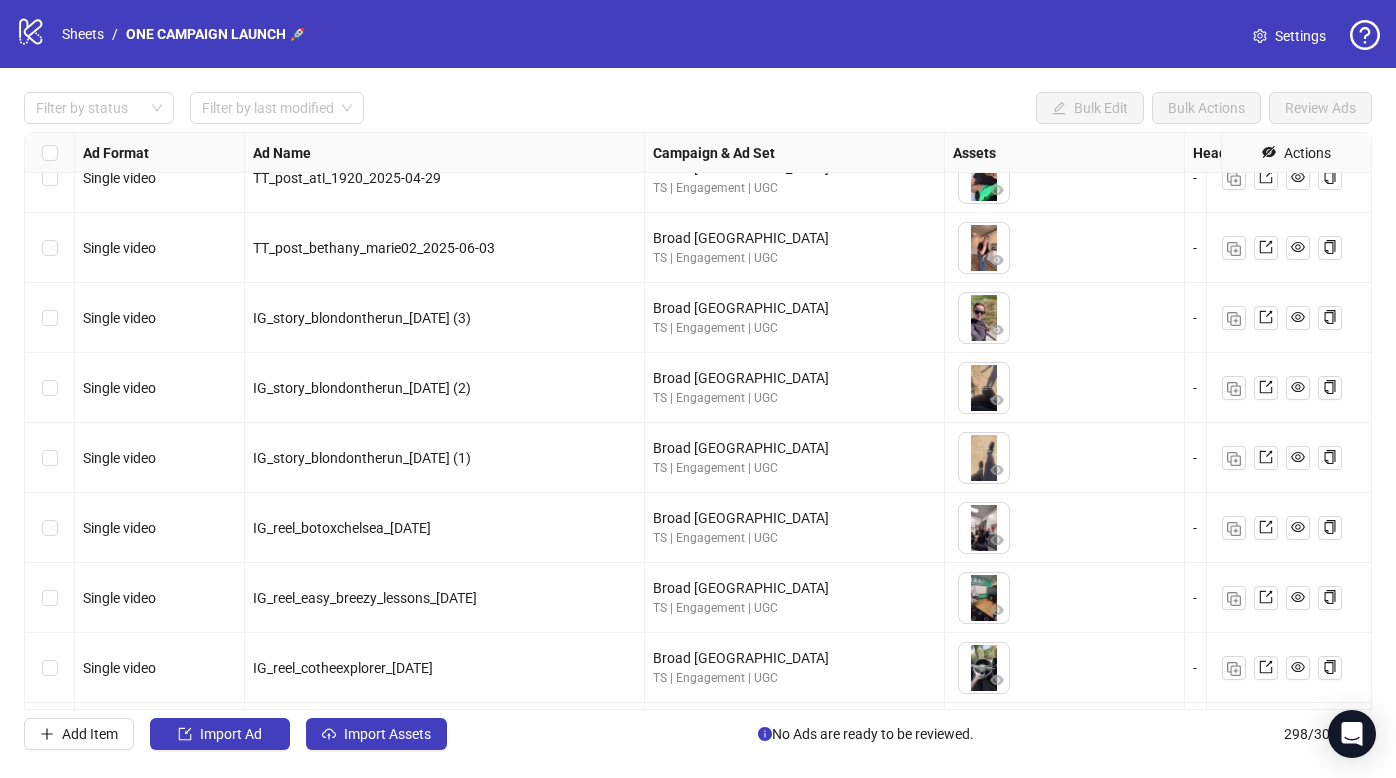 click on "To pick up a draggable item, press the space bar.
While dragging, use the arrow keys to move the item.
Press space again to drop the item in its new position, or press escape to cancel." at bounding box center [1064, 388] 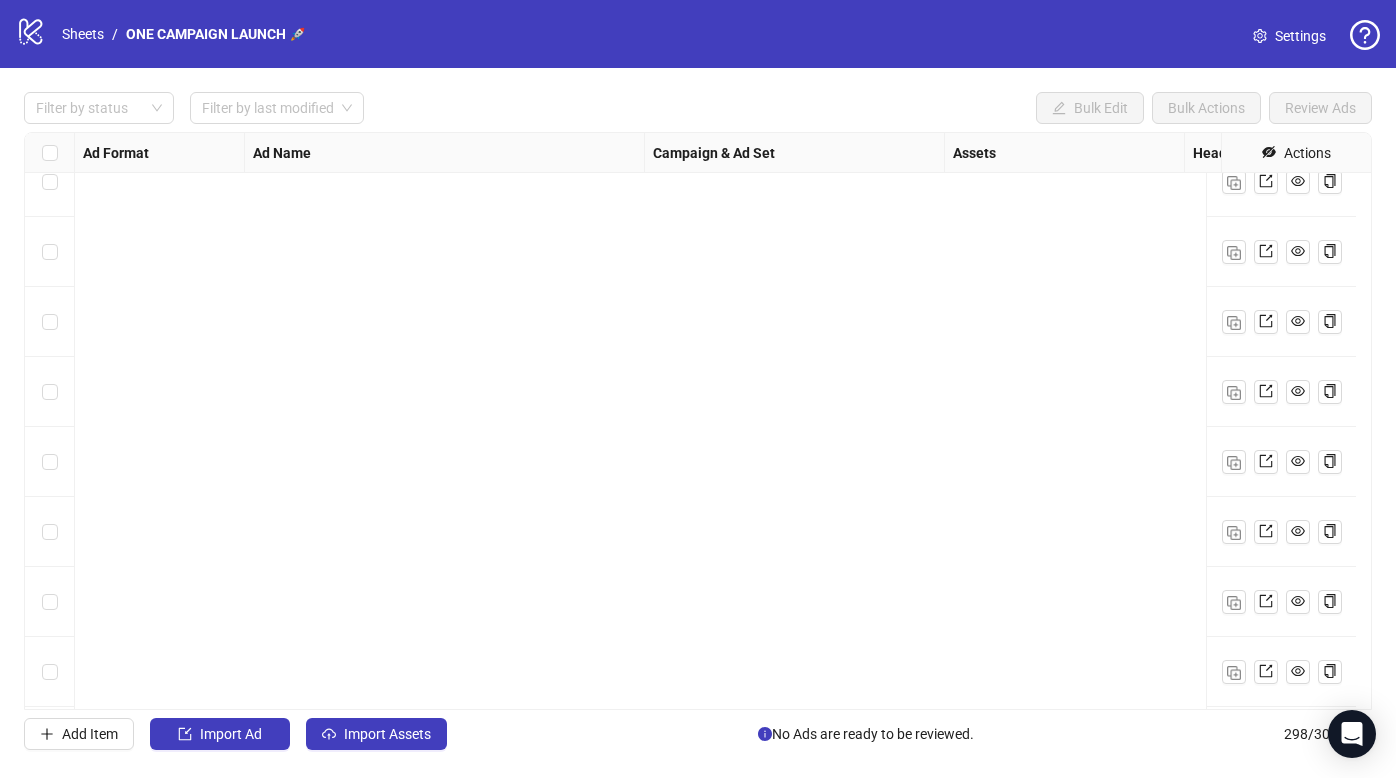 scroll, scrollTop: 4200, scrollLeft: 0, axis: vertical 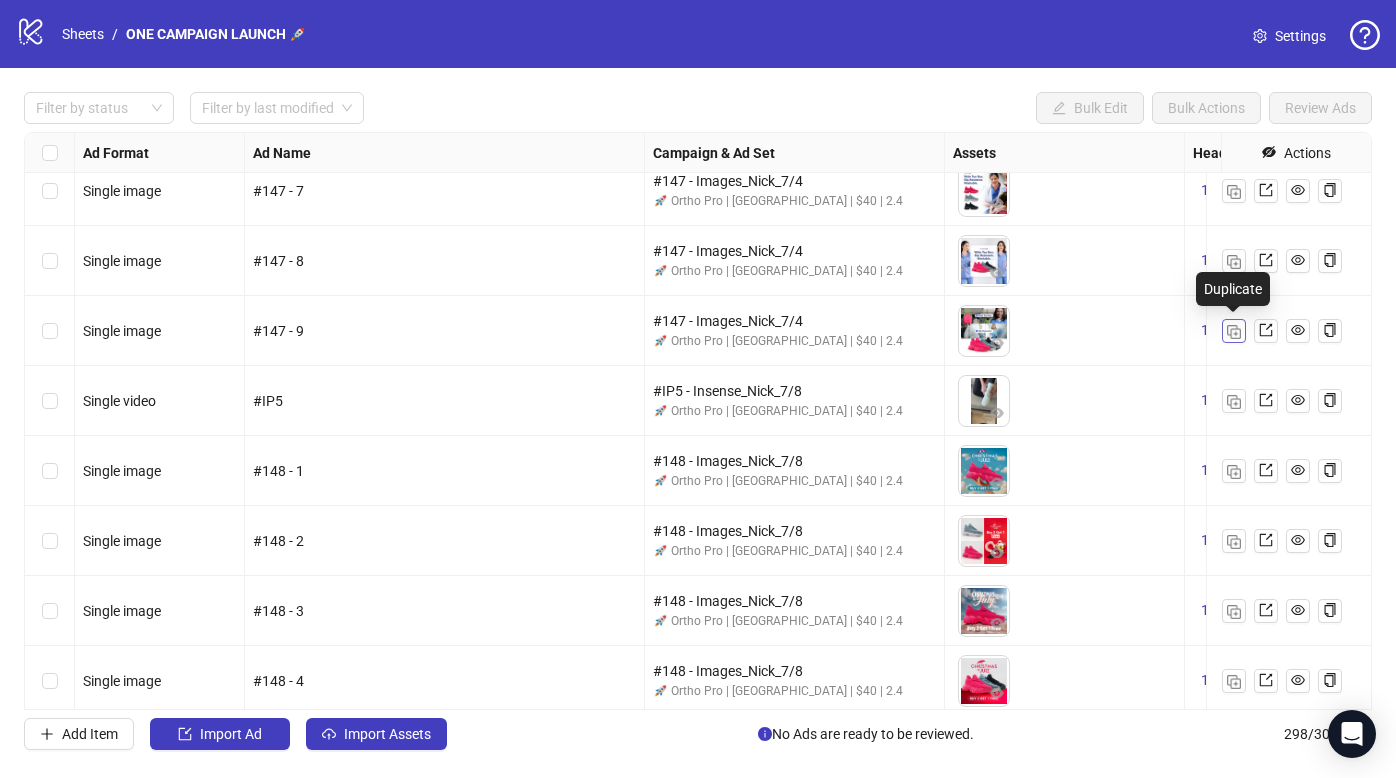 click at bounding box center [1234, 332] 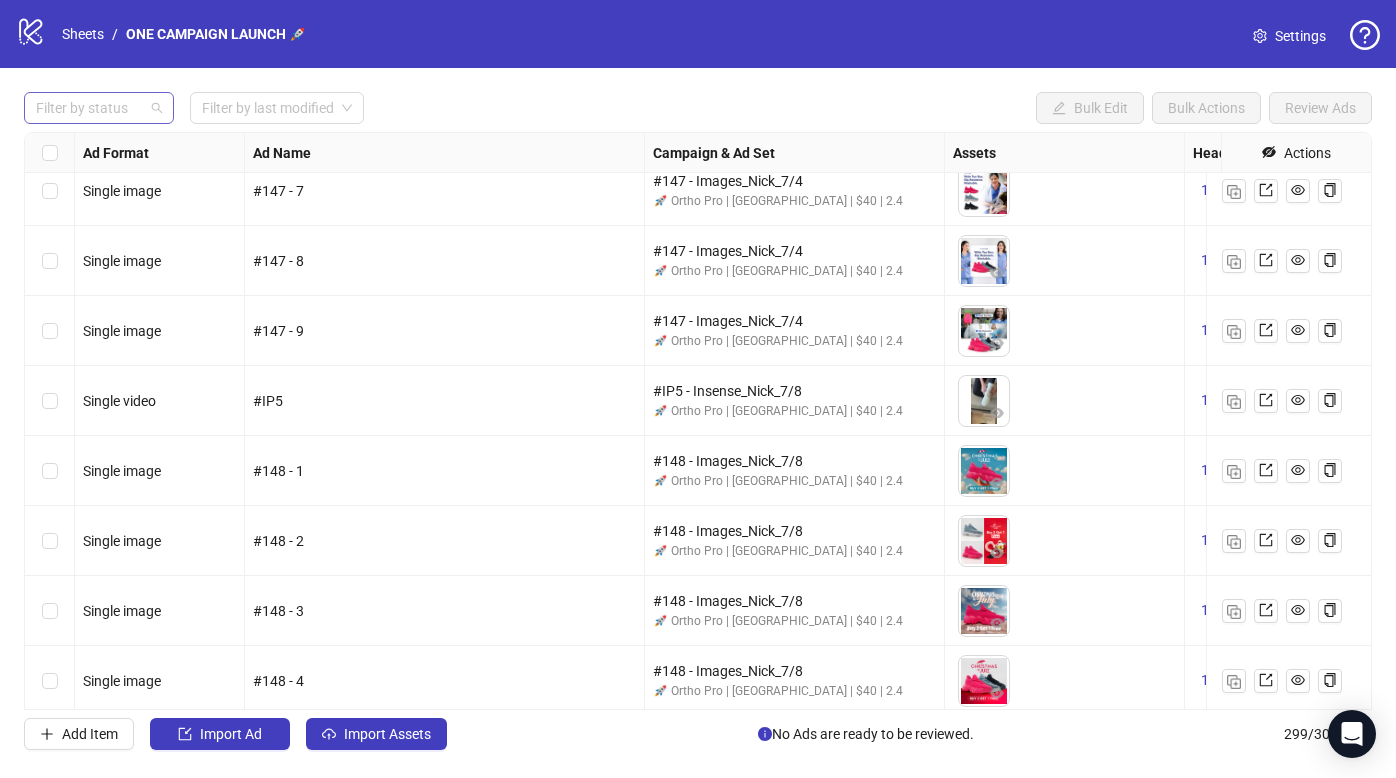 click at bounding box center [88, 108] 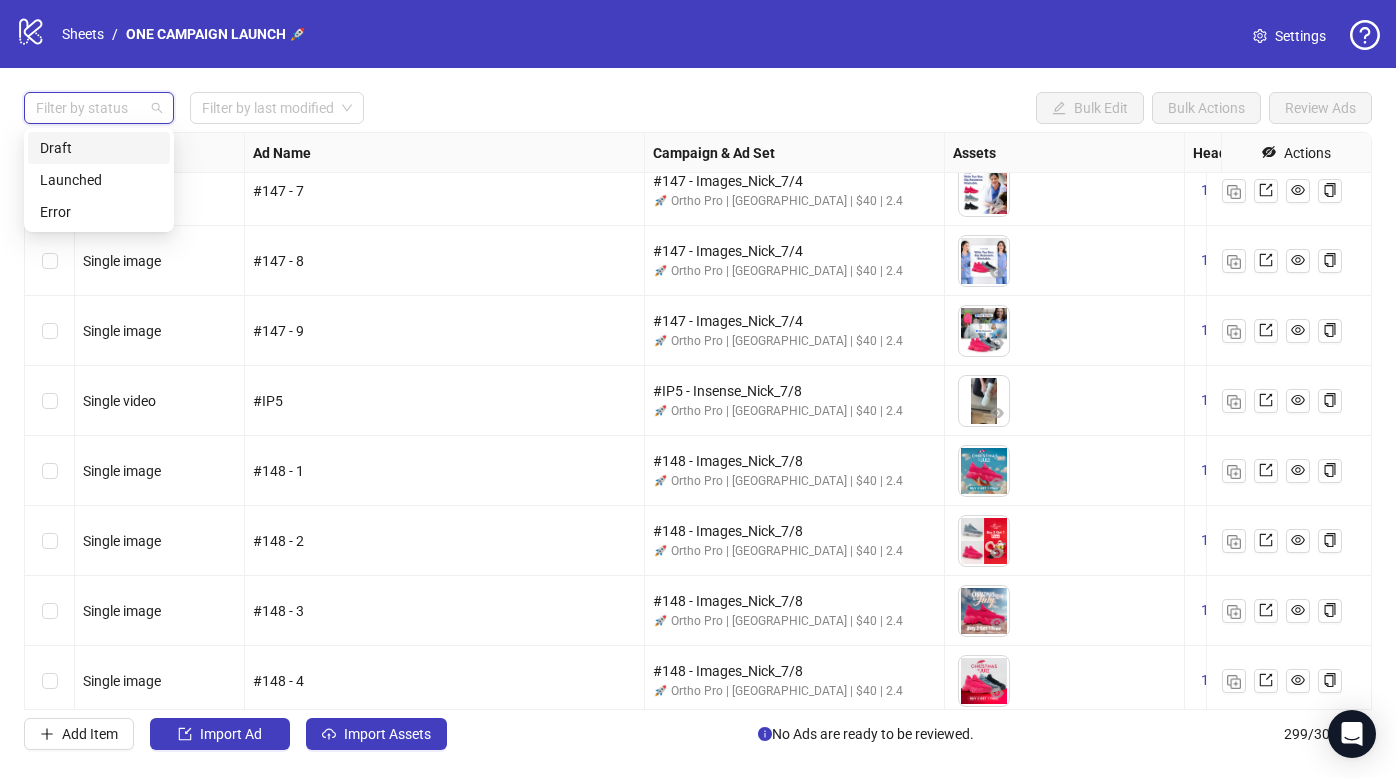 click on "Draft" at bounding box center [99, 148] 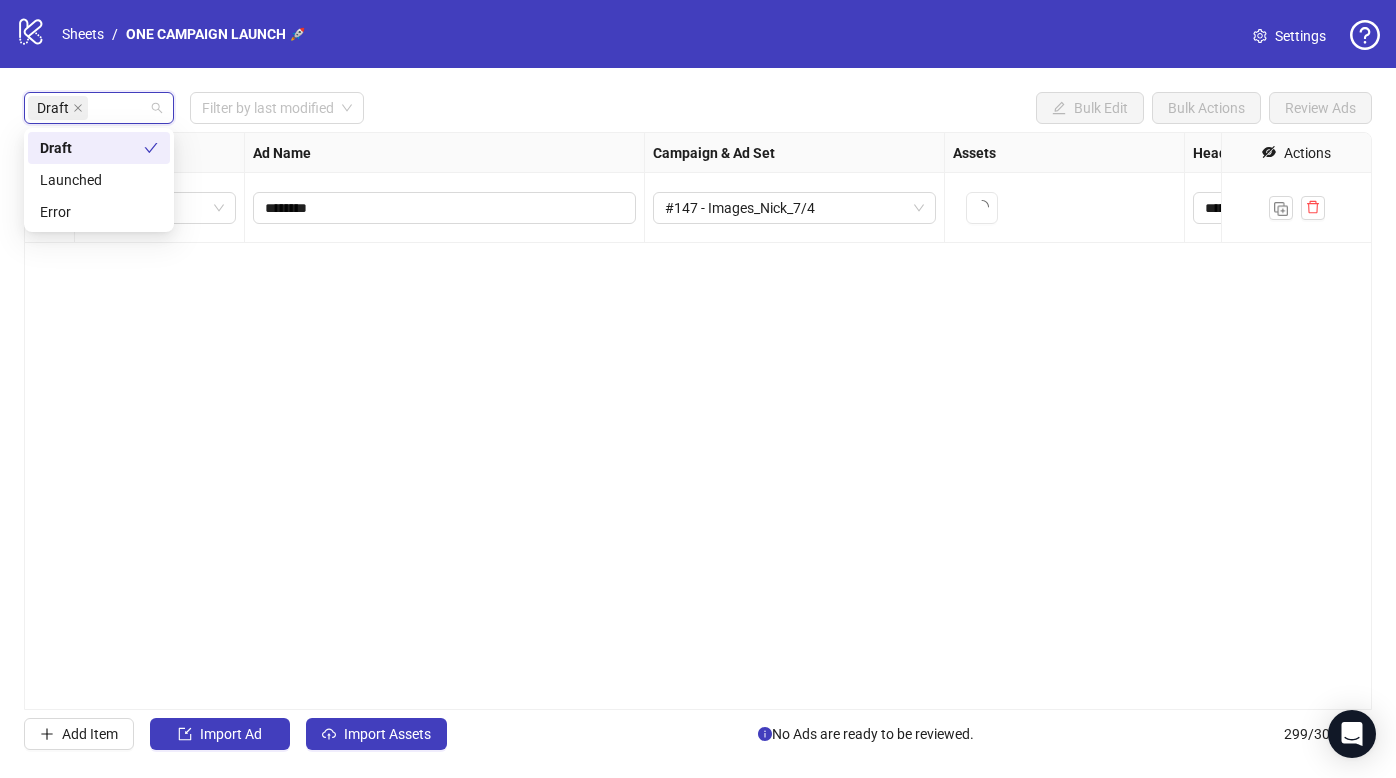 scroll, scrollTop: 0, scrollLeft: 0, axis: both 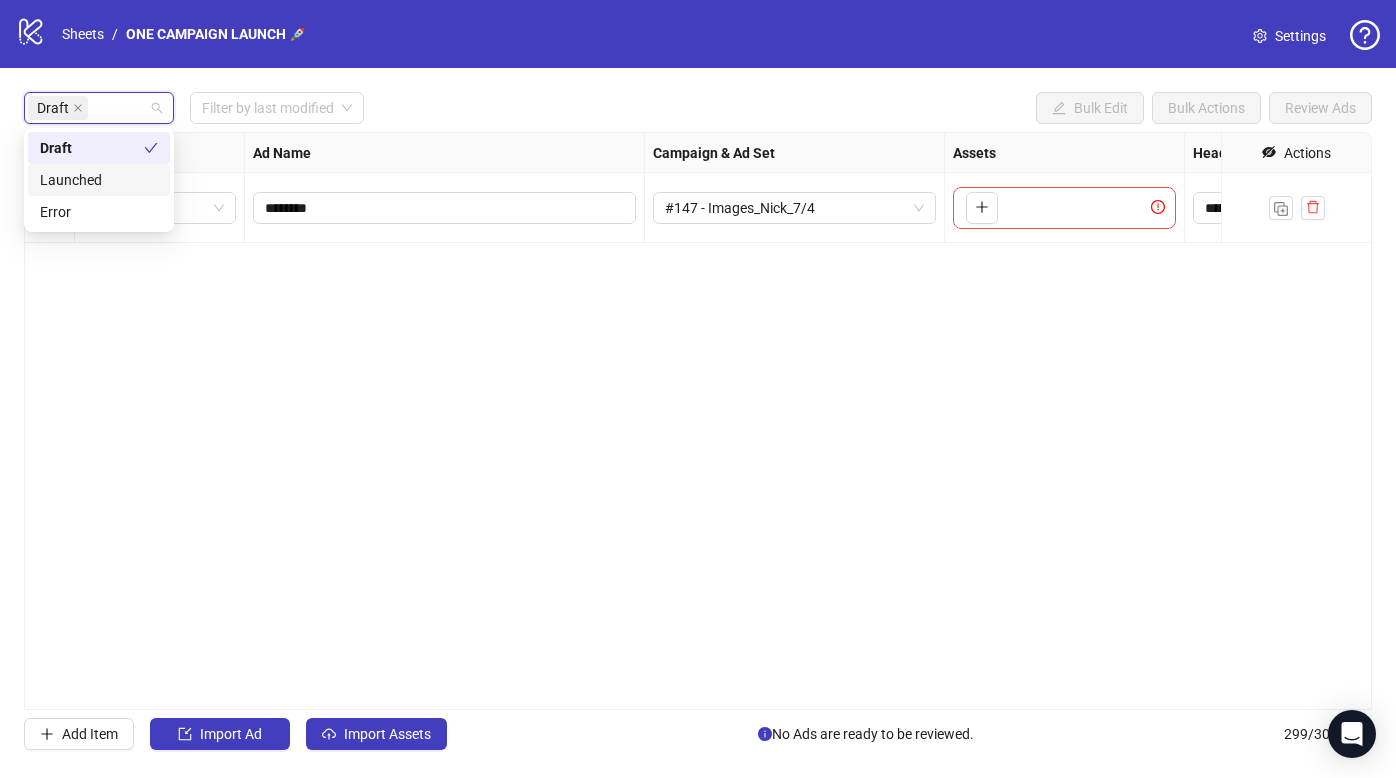 click on "**********" at bounding box center [698, 421] 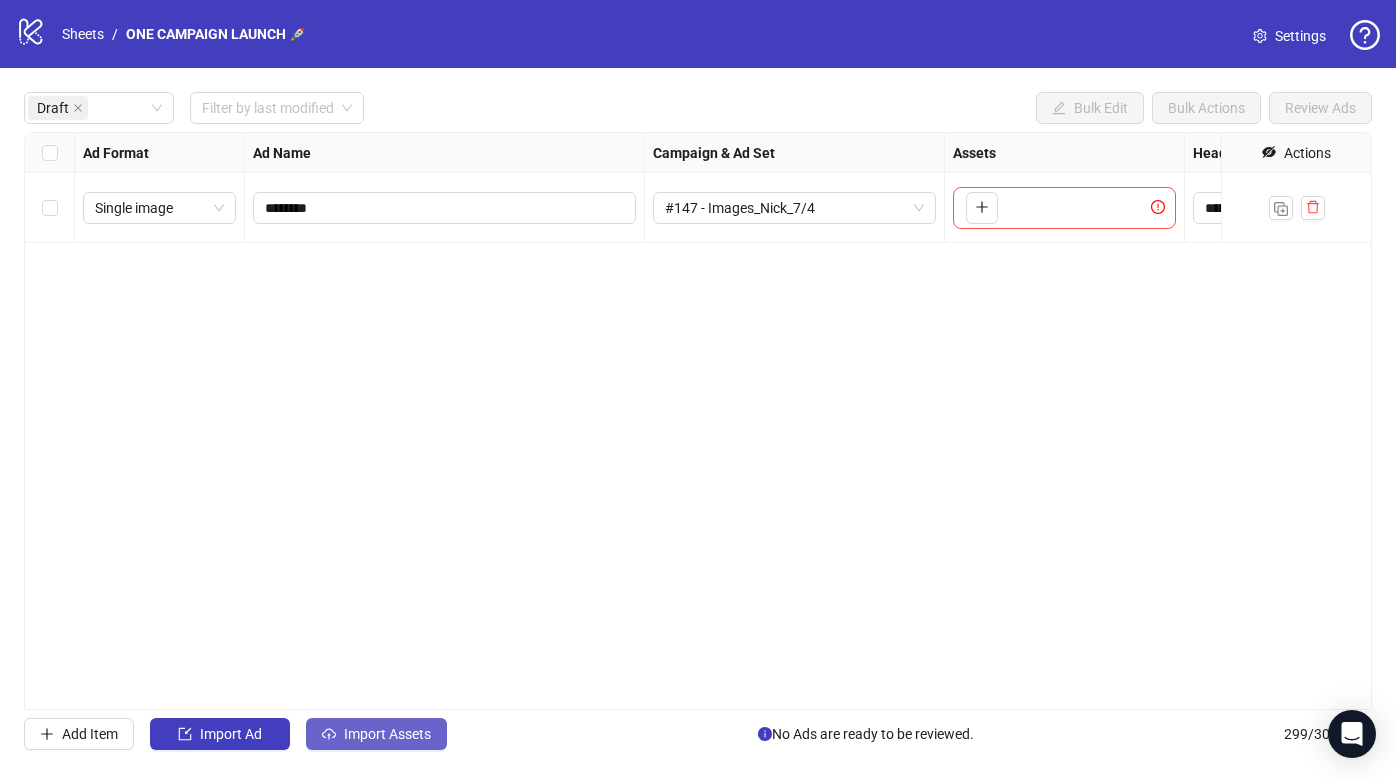 click on "Import Assets" at bounding box center (376, 734) 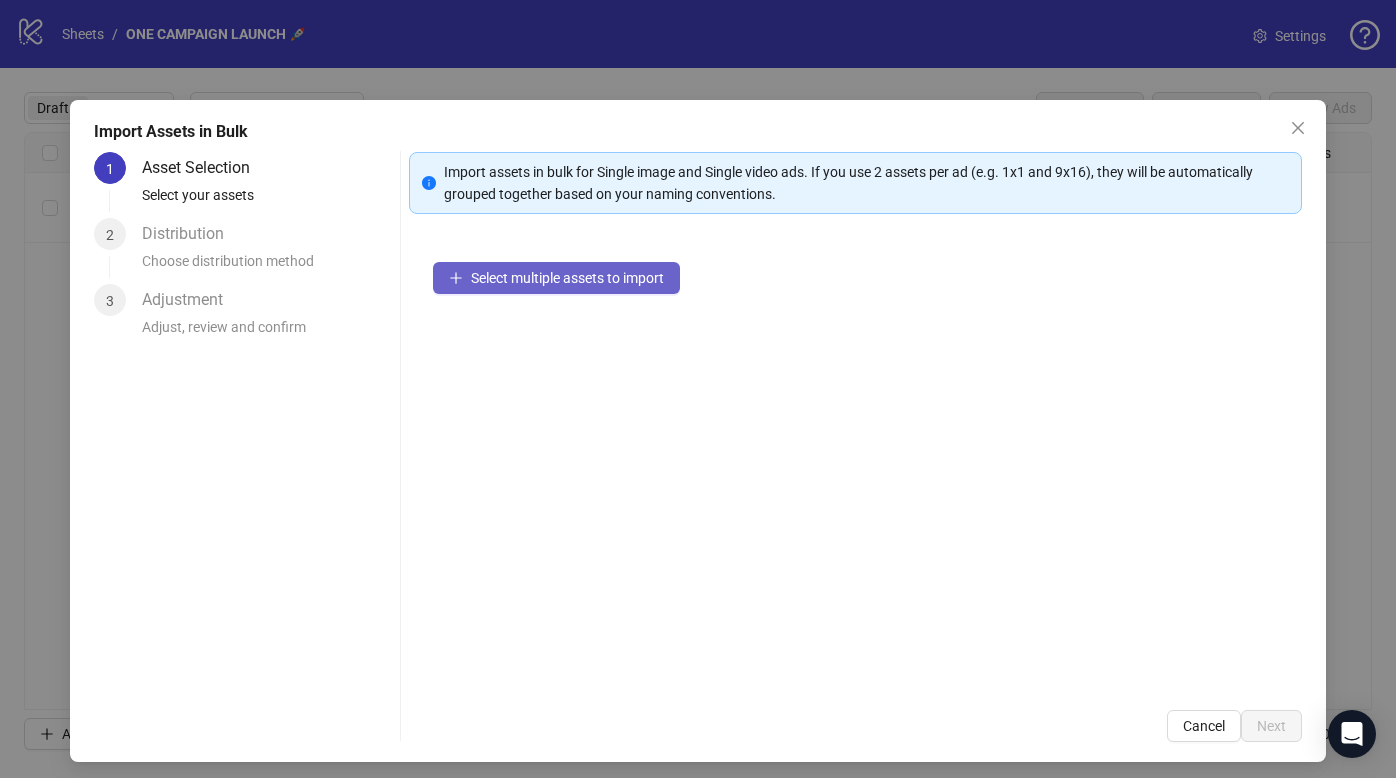click on "Select multiple assets to import" at bounding box center (556, 278) 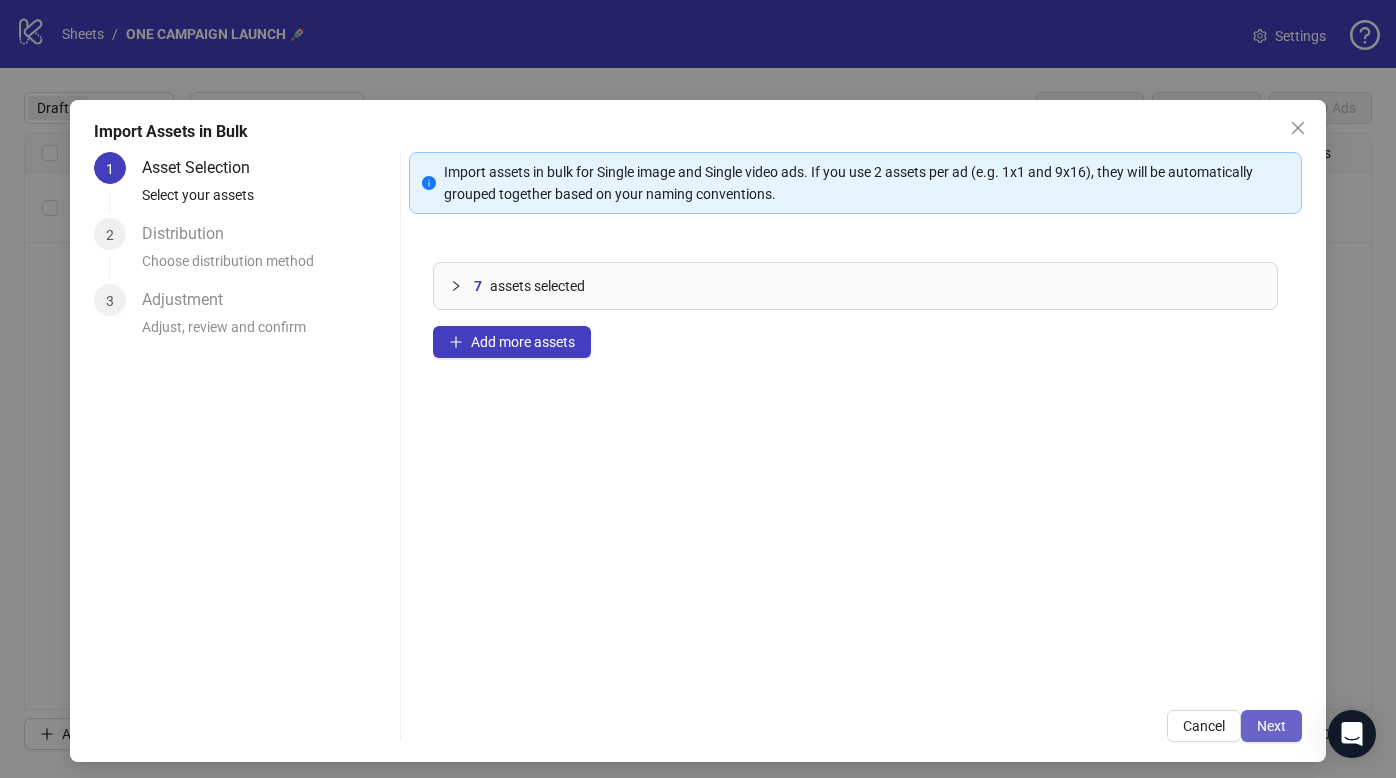 click on "Next" at bounding box center (1271, 726) 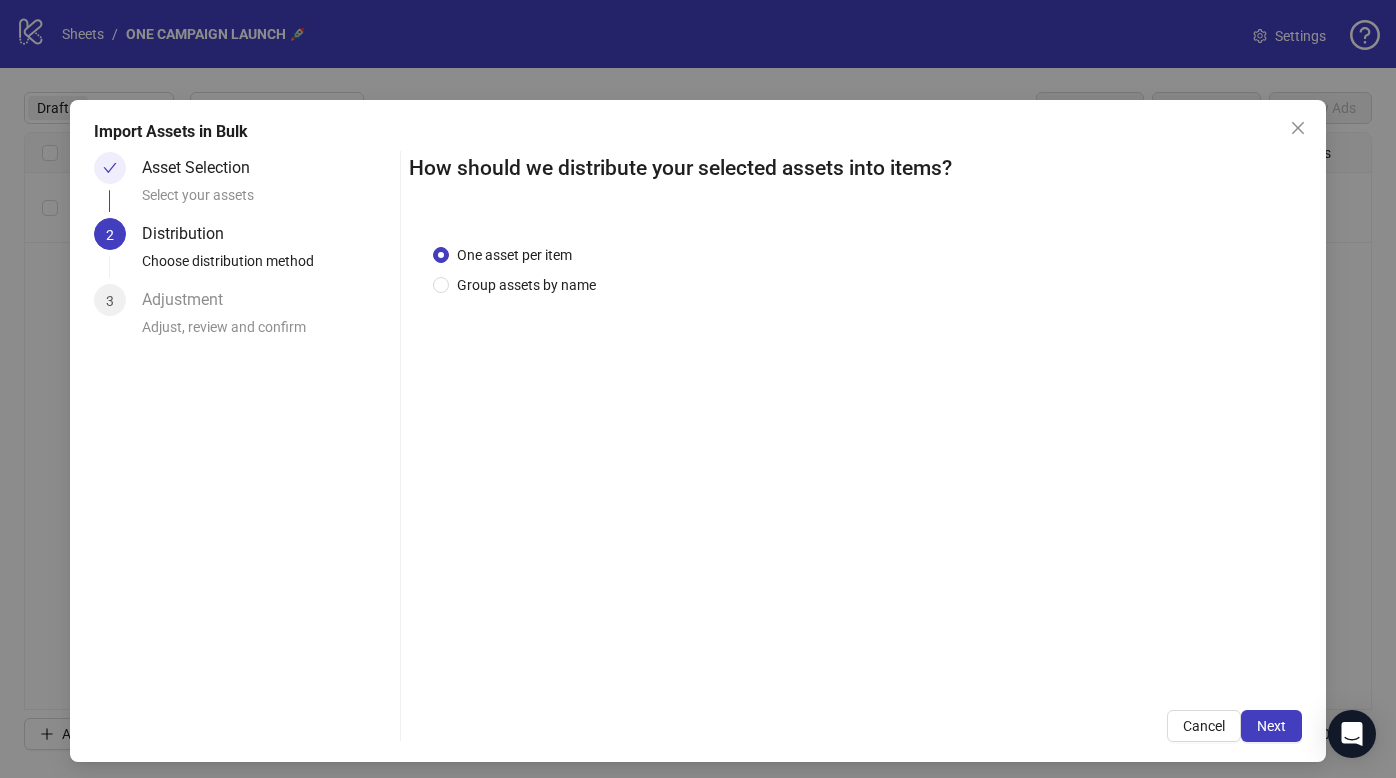 click on "Next" at bounding box center (1271, 726) 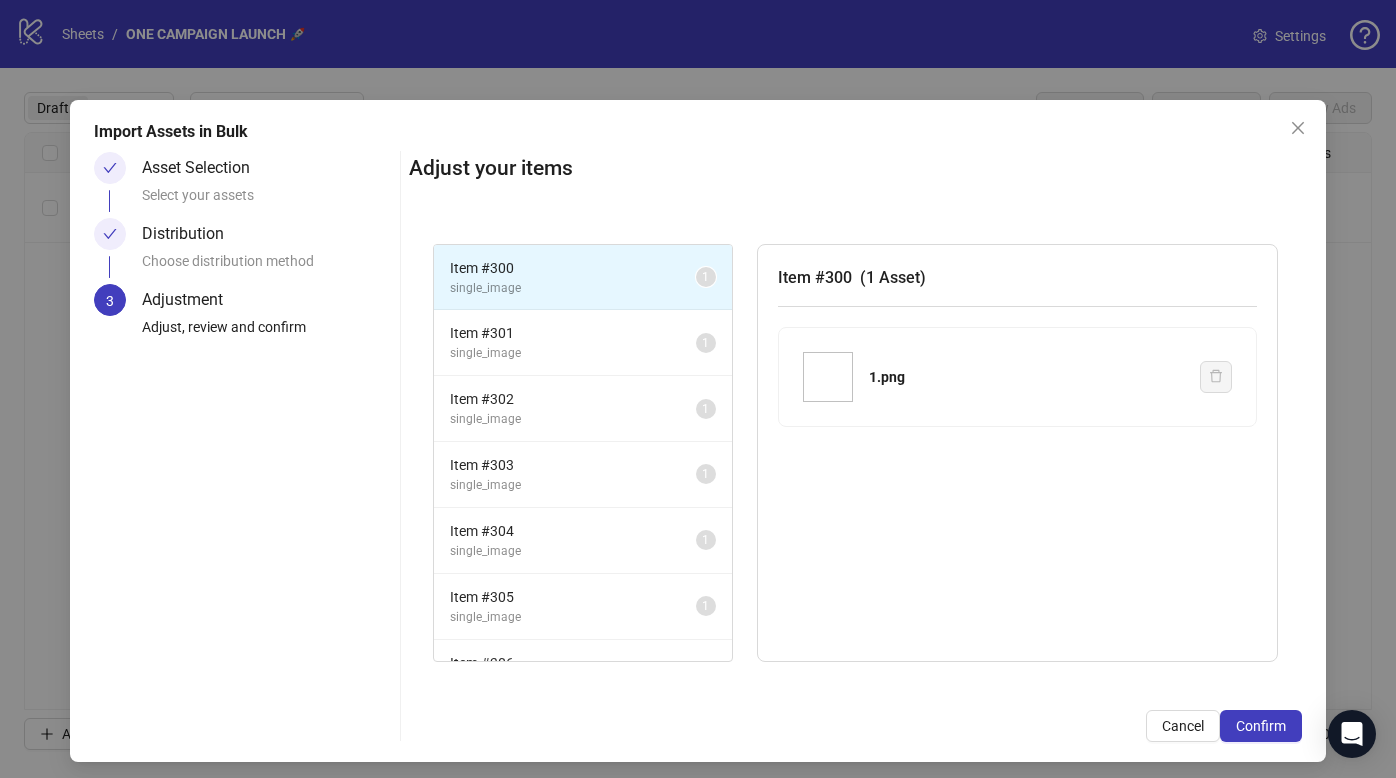 click on "Confirm" at bounding box center [1261, 726] 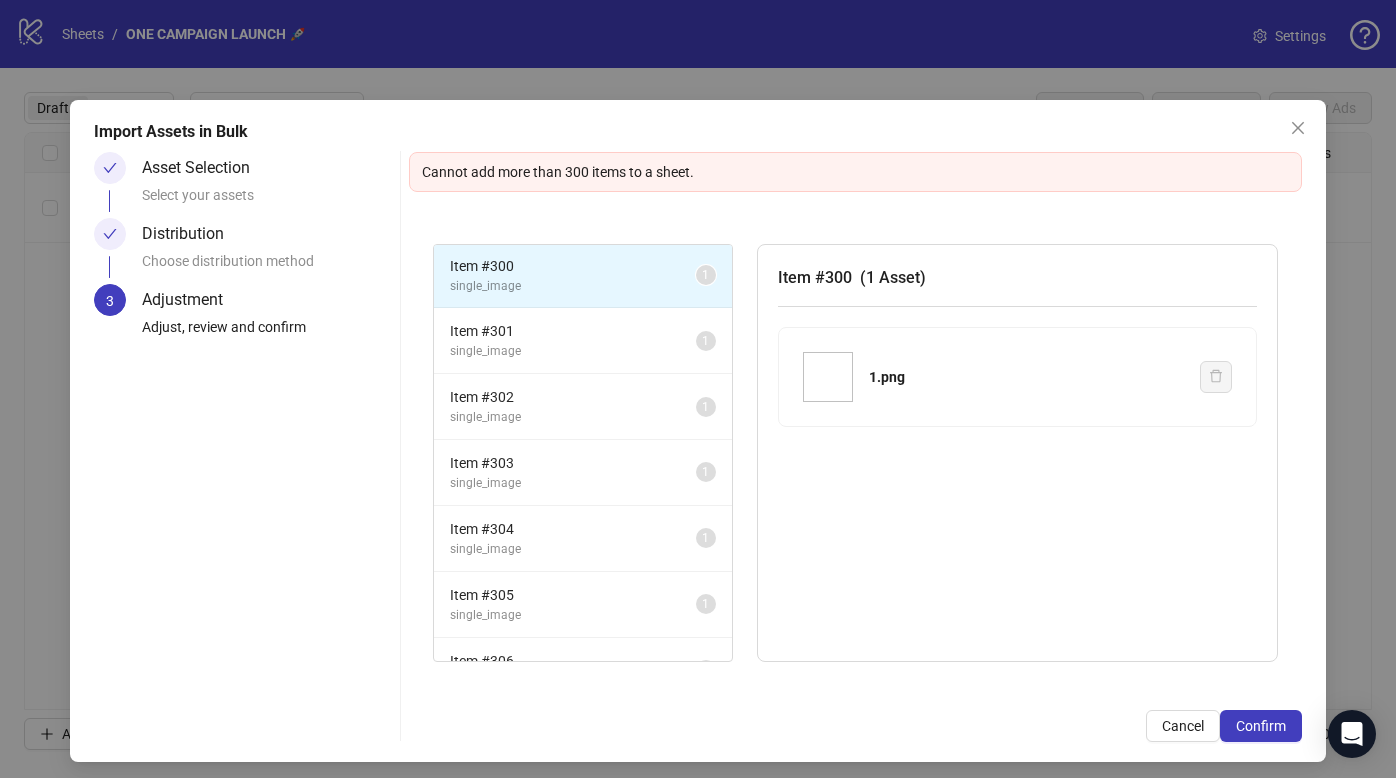 scroll, scrollTop: 0, scrollLeft: 0, axis: both 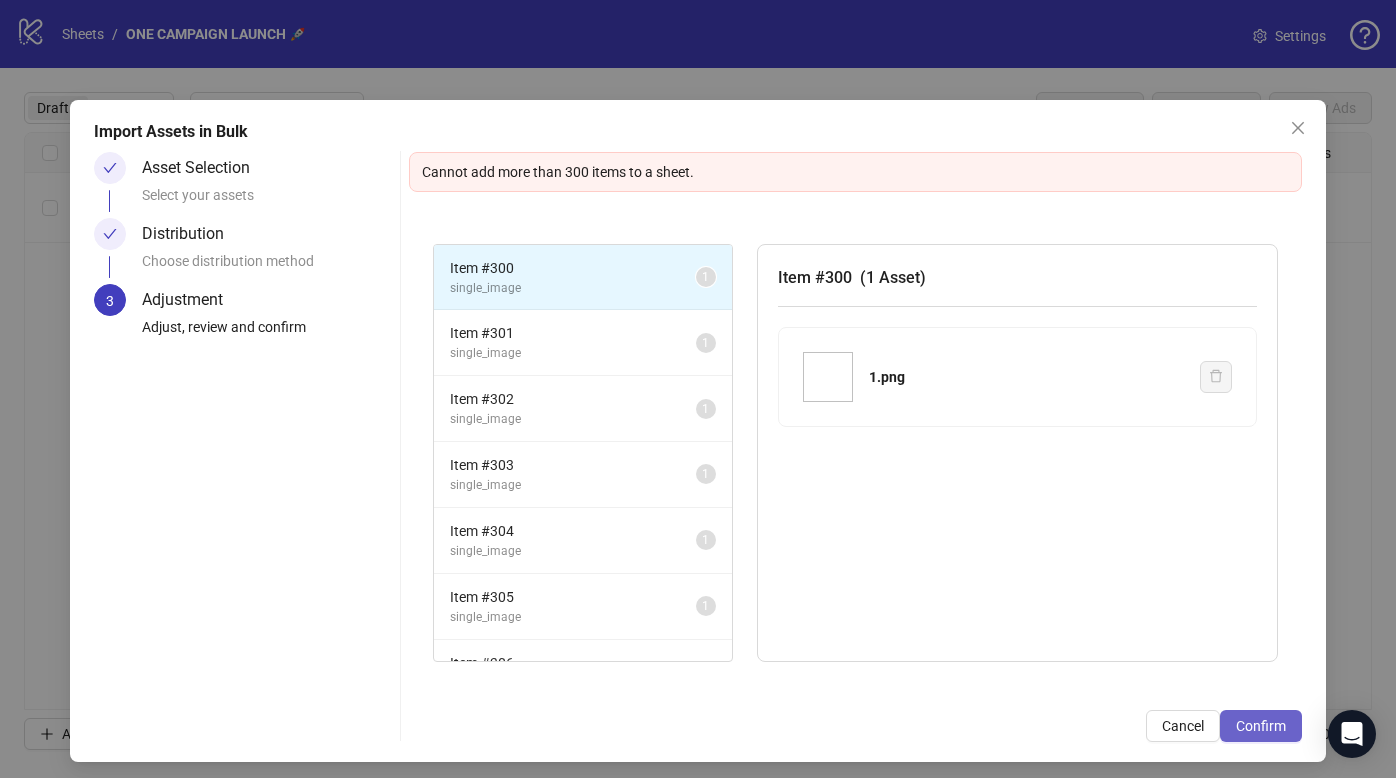 click on "Confirm" at bounding box center (1261, 726) 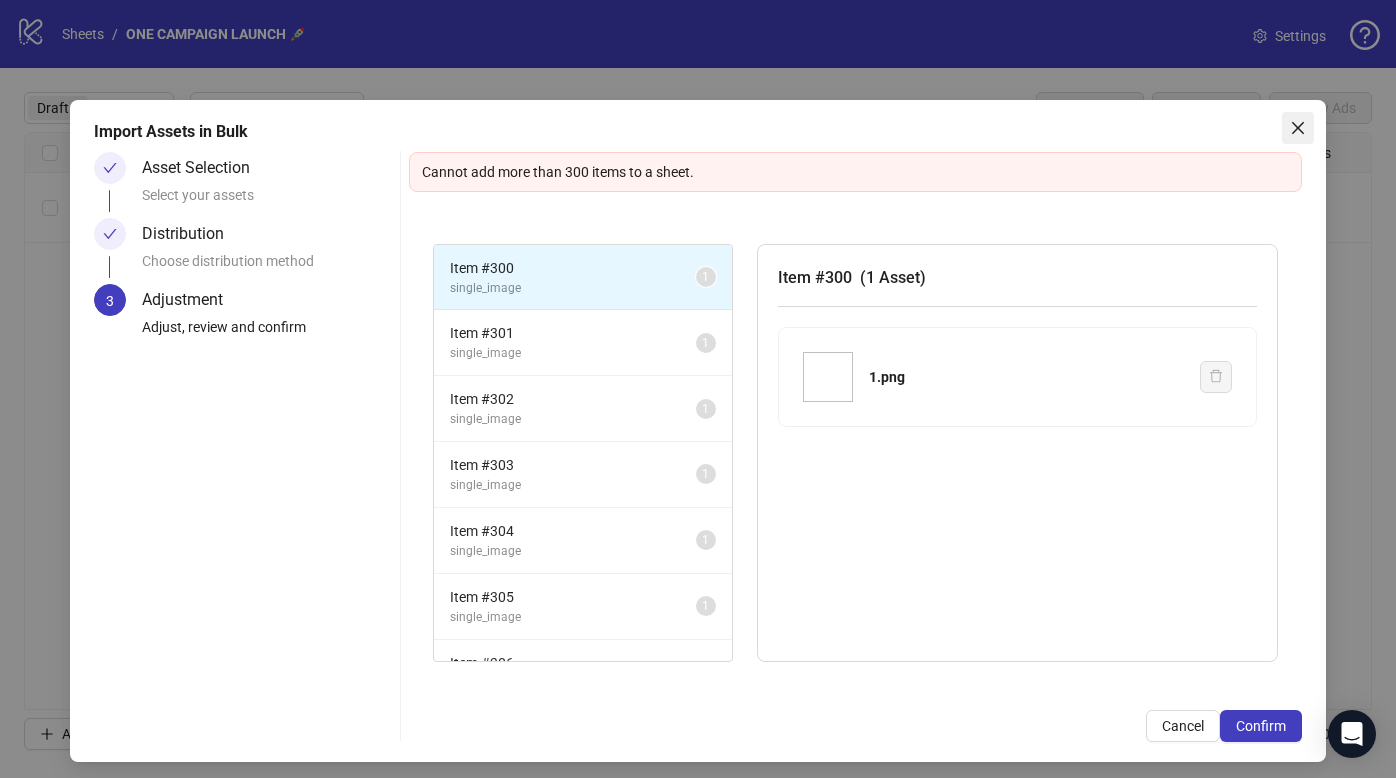 click at bounding box center (1298, 128) 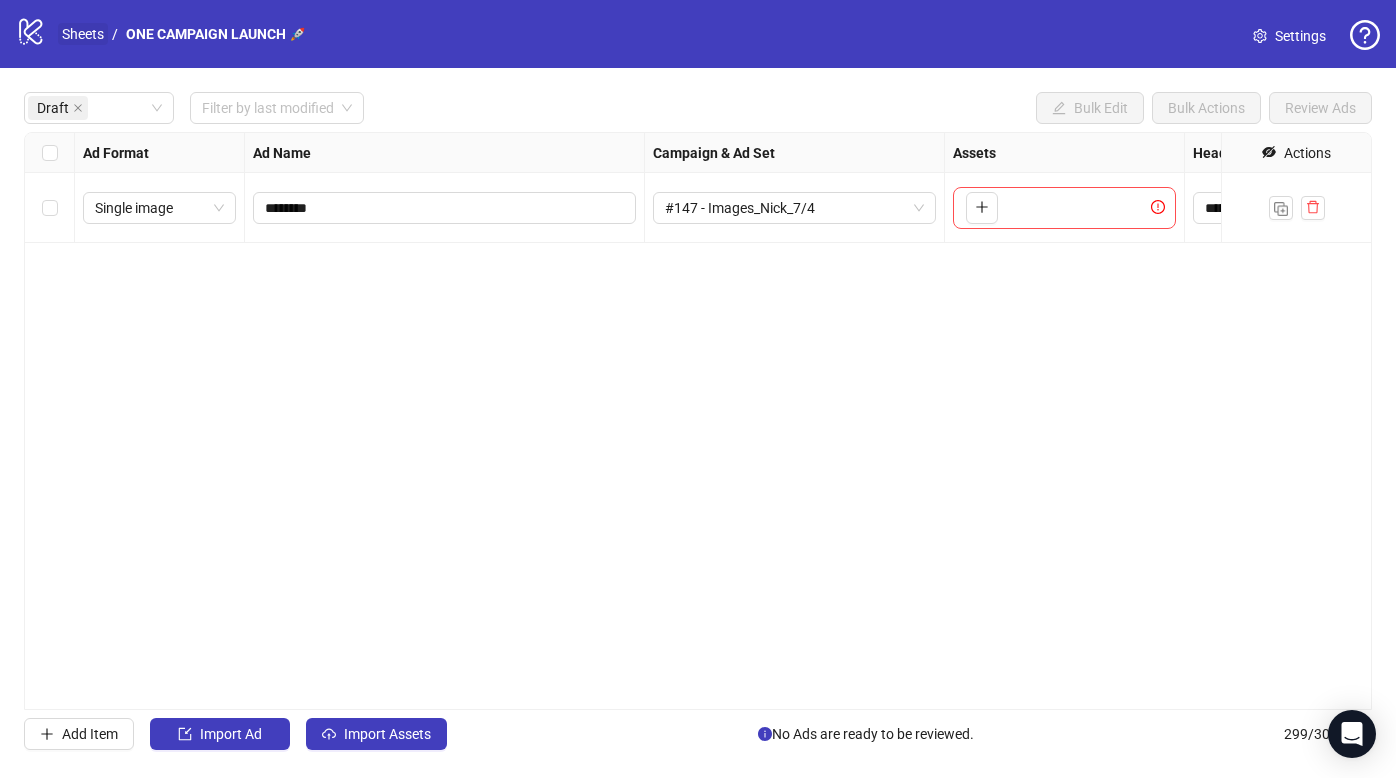 click on "Sheets" at bounding box center [83, 34] 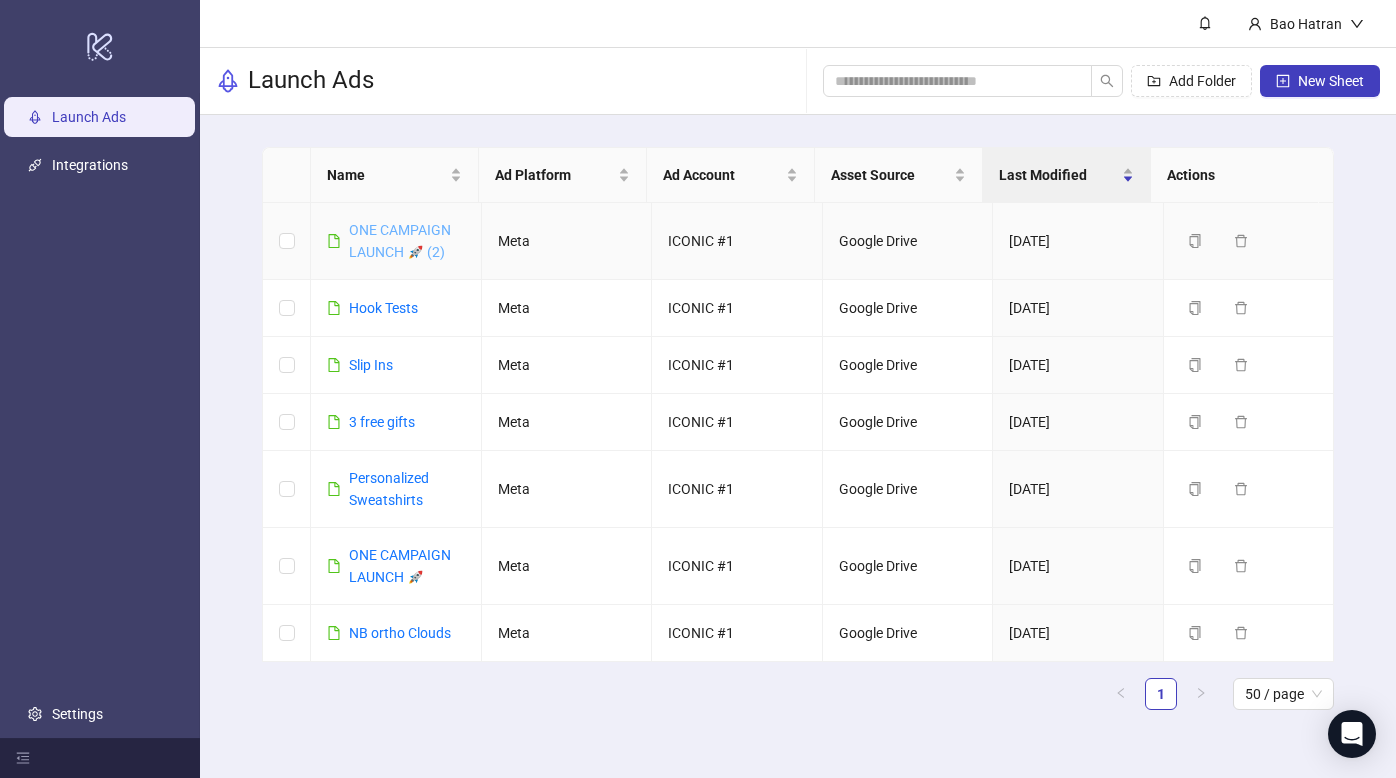 click on "ONE CAMPAIGN LAUNCH 🚀 (2)" at bounding box center (400, 241) 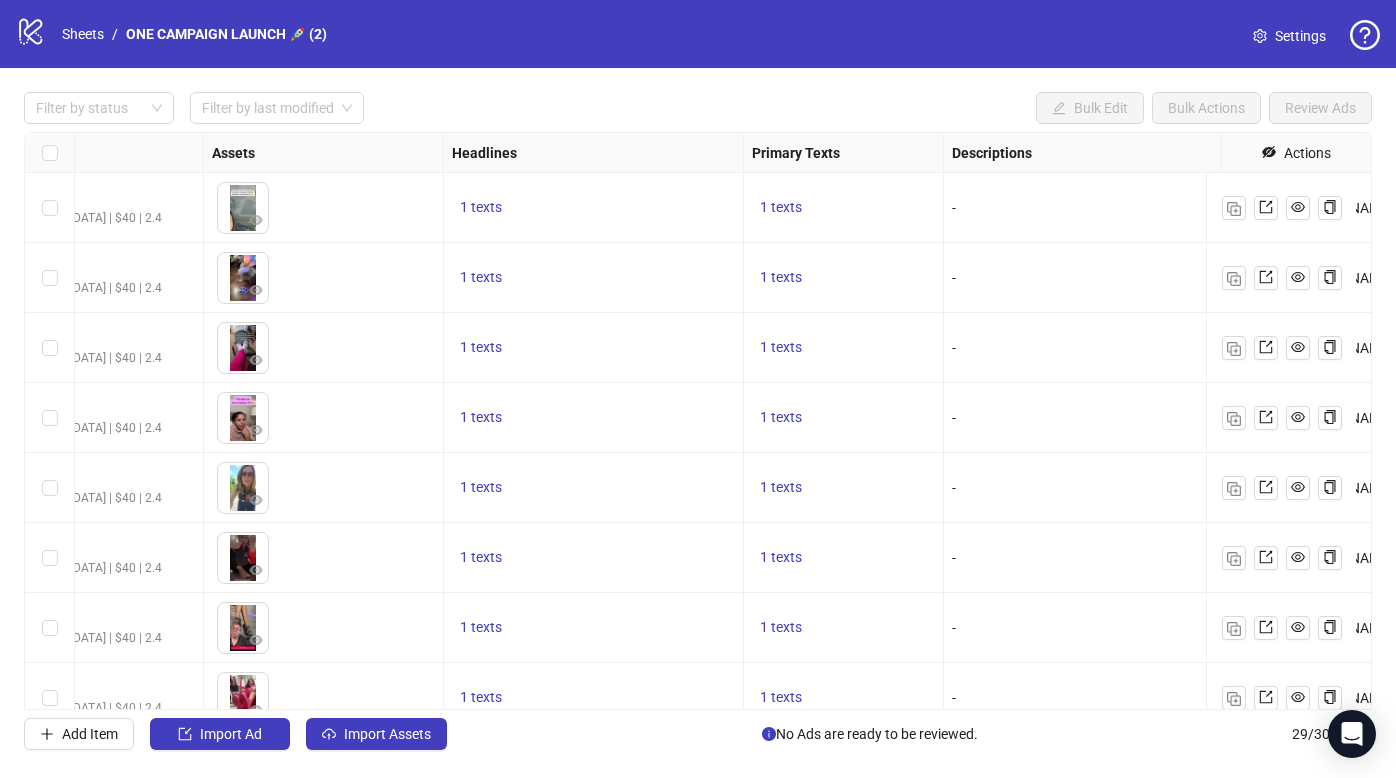 click on "Ad Format Ad Name Campaign & Ad Set Assets Headlines Primary Texts Descriptions Destination URL App Product Page ID Display URL Leadgen Form Product Set ID Call to Action Actions clip 9 0725_001_ Mateo 9-12* 🚀 Ortho Pro | [GEOGRAPHIC_DATA] | $40 | 2.4
To pick up a draggable item, press the space bar.
While dragging, use the arrow keys to move the item.
Press space again to drop the item in its new position, or press escape to cancel.
1 texts 1 texts - [URL][DOMAIN_NAME] - clip 10 0725_001_ Mateo 9-12* 🚀 Ortho Pro | [GEOGRAPHIC_DATA] | $40 | 2.4
To pick up a draggable item, press the space bar.
While dragging, use the arrow keys to move the item.
Press space again to drop the item in its new position, or press escape to cancel.
1 texts 1 texts - [URL][DOMAIN_NAME] - clip 11 0725_001_ Mateo 9-12* 🚀 Ortho Pro | [GEOGRAPHIC_DATA] | $40 | 2.4 1 texts 1 texts - [URL][DOMAIN_NAME] - clip 12 0725_001_ [PERSON_NAME] 9-12* 🚀 Ortho Pro | [GEOGRAPHIC_DATA] | $40 | 2.4 -" at bounding box center (698, 421) 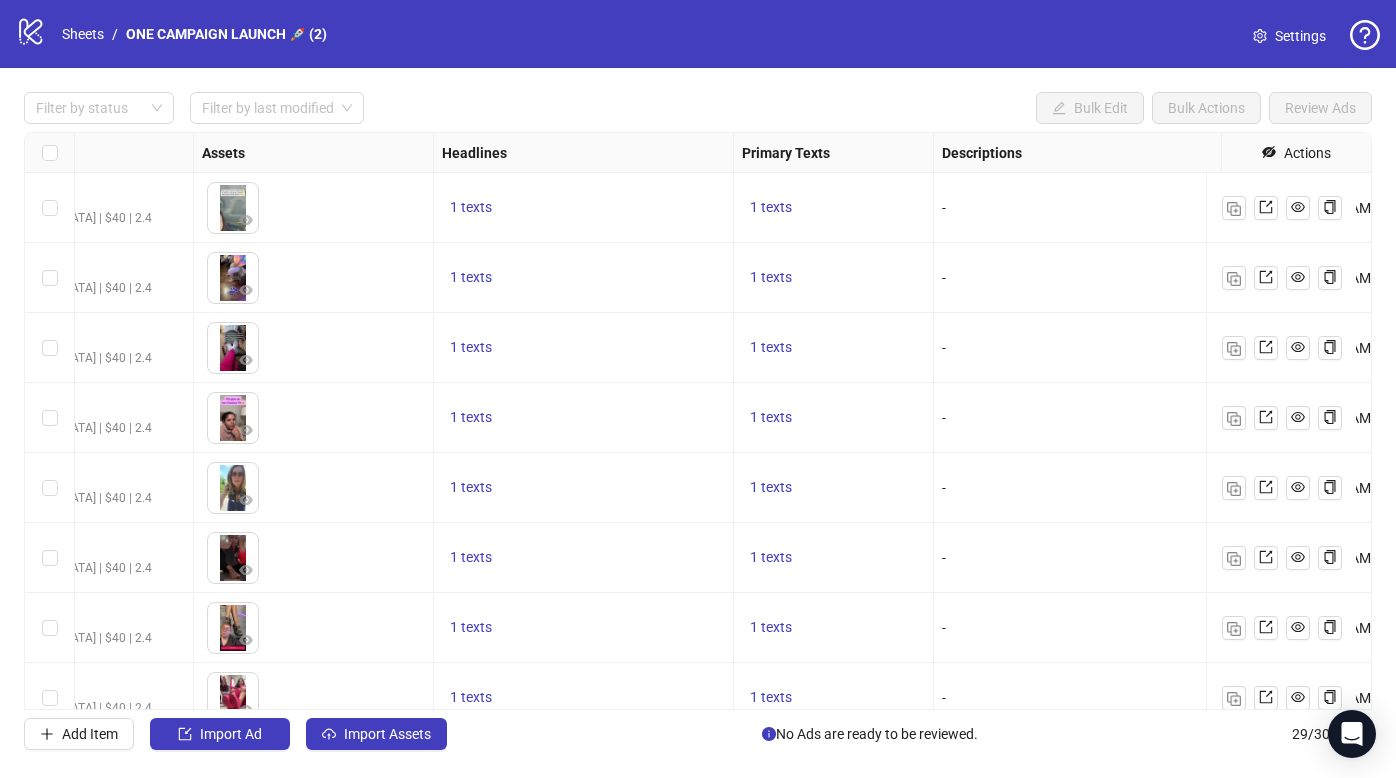 click on "Ad Format Ad Name Campaign & Ad Set Assets Headlines Primary Texts Descriptions Destination URL App Product Page ID Display URL Leadgen Form Product Set ID Call to Action Actions clip 9 0725_001_ Mateo 9-12* 🚀 Ortho Pro | [GEOGRAPHIC_DATA] | $40 | 2.4
To pick up a draggable item, press the space bar.
While dragging, use the arrow keys to move the item.
Press space again to drop the item in its new position, or press escape to cancel.
1 texts 1 texts - [URL][DOMAIN_NAME] - clip 10 0725_001_ Mateo 9-12* 🚀 Ortho Pro | [GEOGRAPHIC_DATA] | $40 | 2.4
To pick up a draggable item, press the space bar.
While dragging, use the arrow keys to move the item.
Press space again to drop the item in its new position, or press escape to cancel.
1 texts 1 texts - [URL][DOMAIN_NAME] - clip 11 0725_001_ Mateo 9-12* 🚀 Ortho Pro | [GEOGRAPHIC_DATA] | $40 | 2.4 1 texts 1 texts - [URL][DOMAIN_NAME] - clip 12 0725_001_ [PERSON_NAME] 9-12* 🚀 Ortho Pro | [GEOGRAPHIC_DATA] | $40 | 2.4 -" at bounding box center (698, 421) 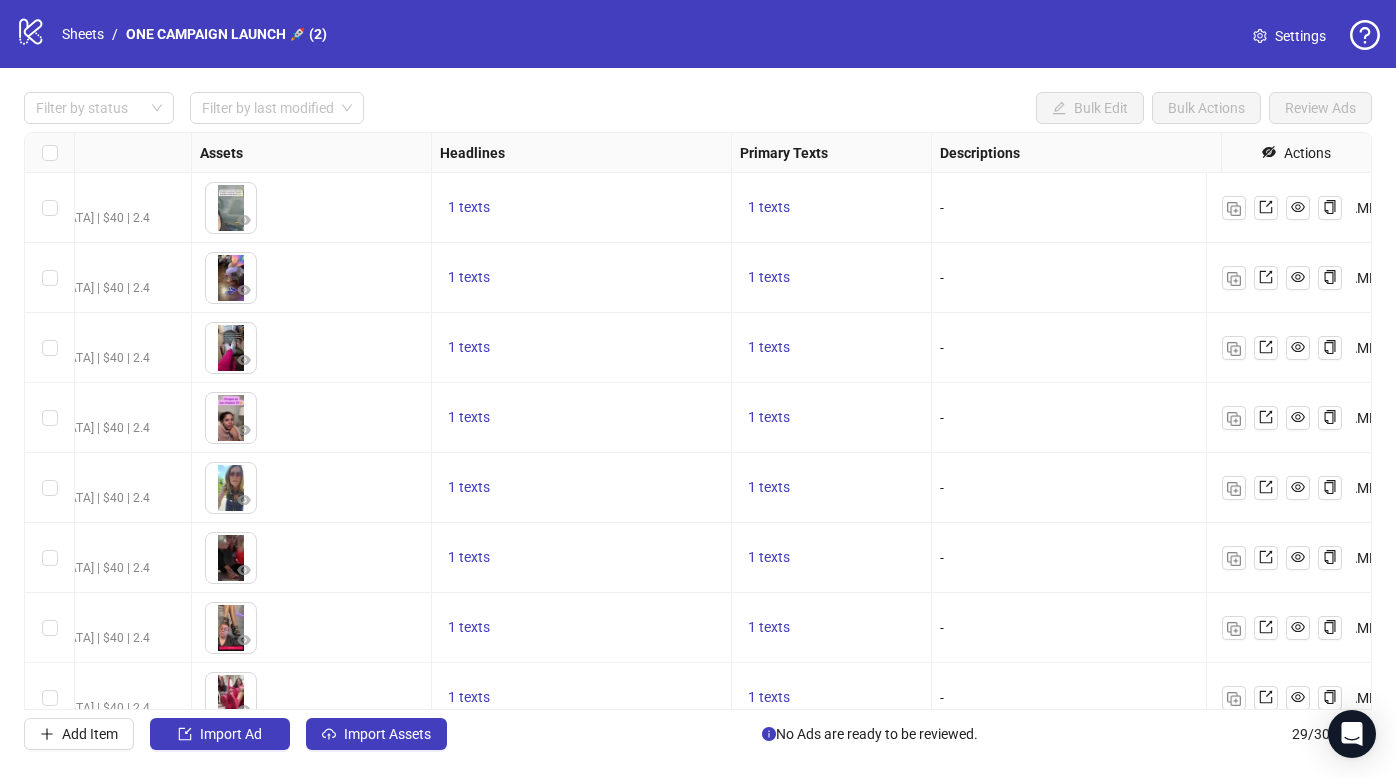 click on "1 texts" at bounding box center (469, 347) 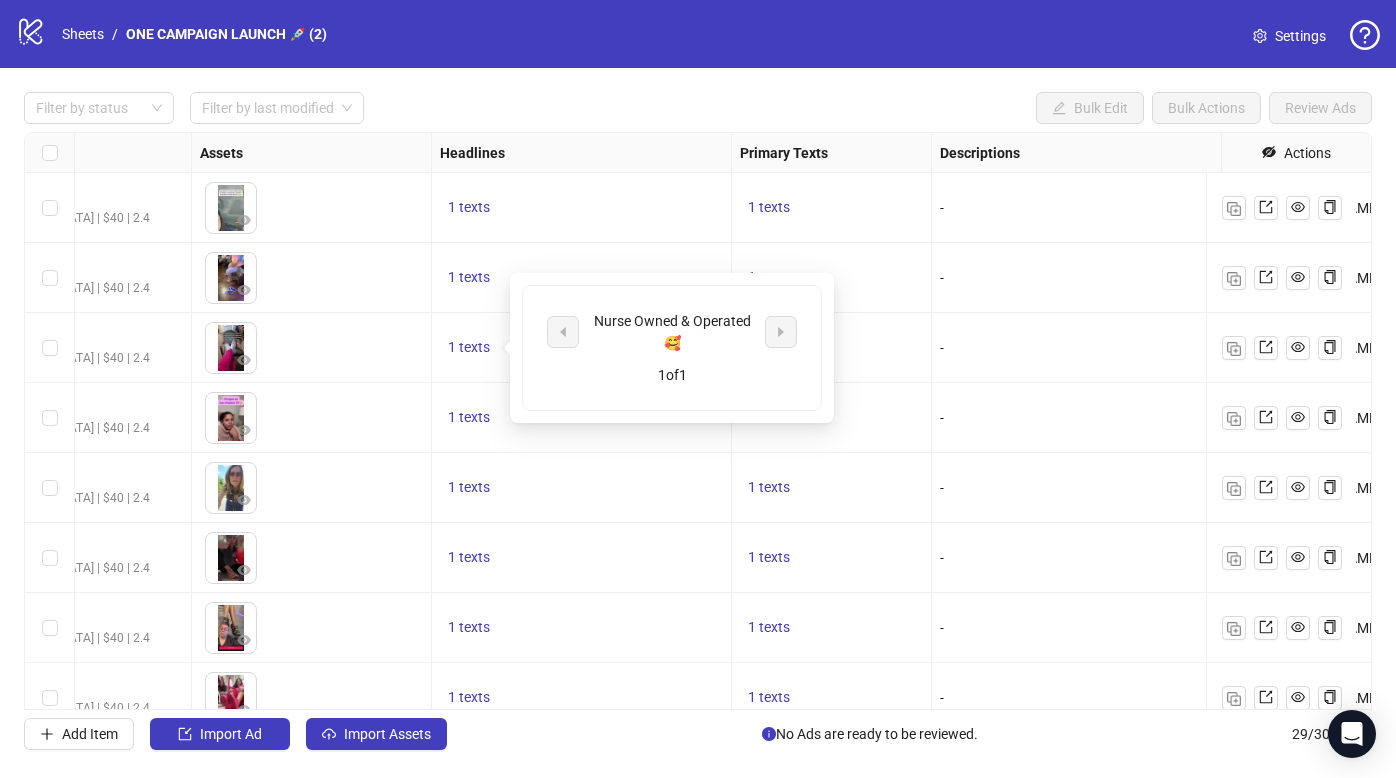 scroll, scrollTop: 0, scrollLeft: 754, axis: horizontal 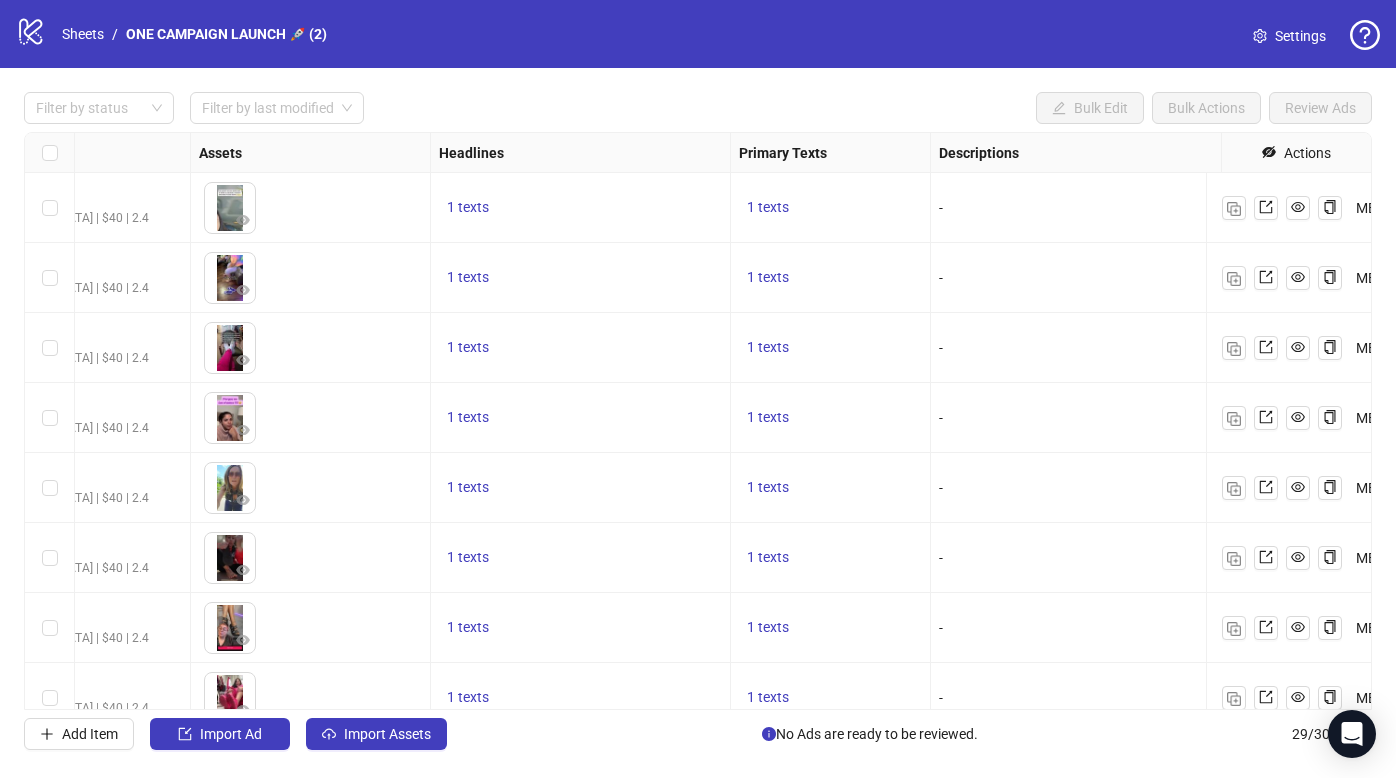 click on "1 texts" at bounding box center (831, 278) 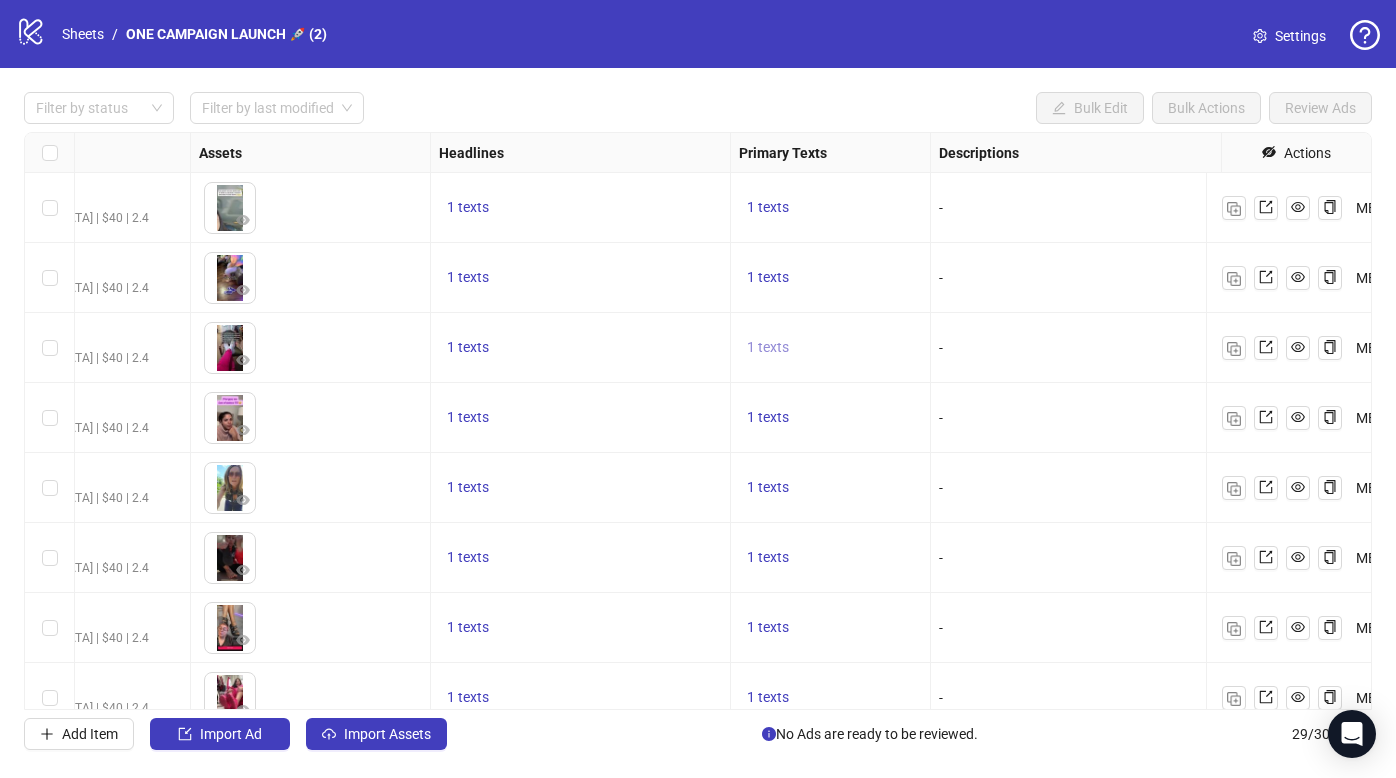 click on "1 texts" at bounding box center (768, 347) 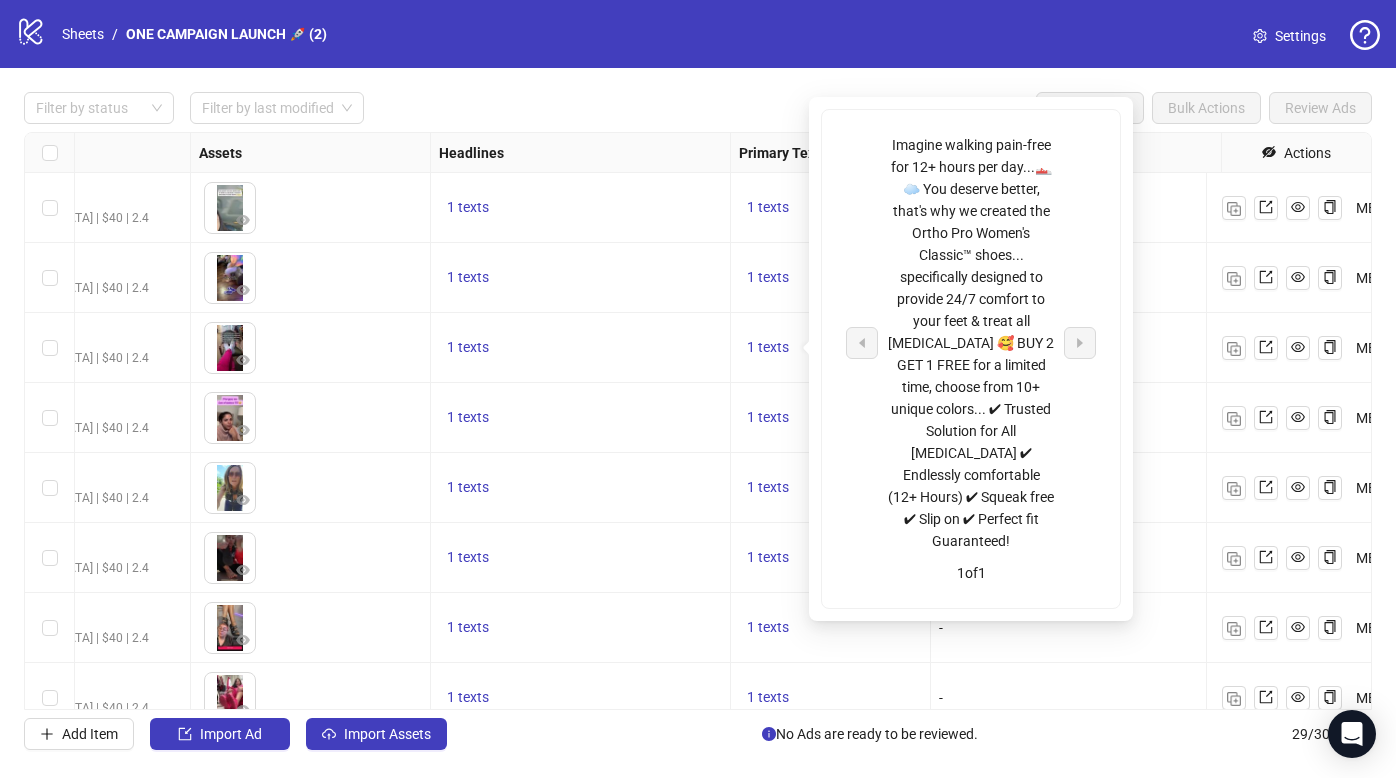click on "1 texts" at bounding box center (580, 418) 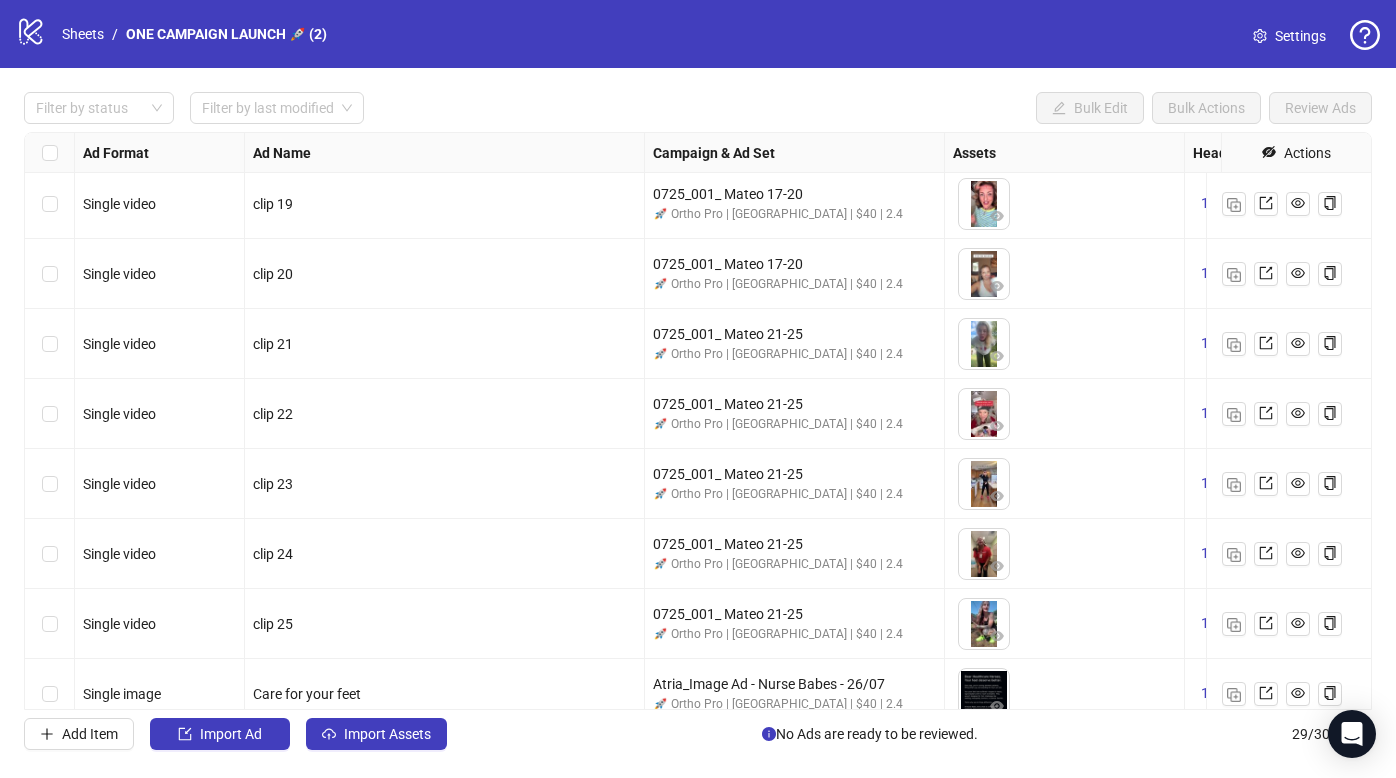 scroll, scrollTop: 592, scrollLeft: 0, axis: vertical 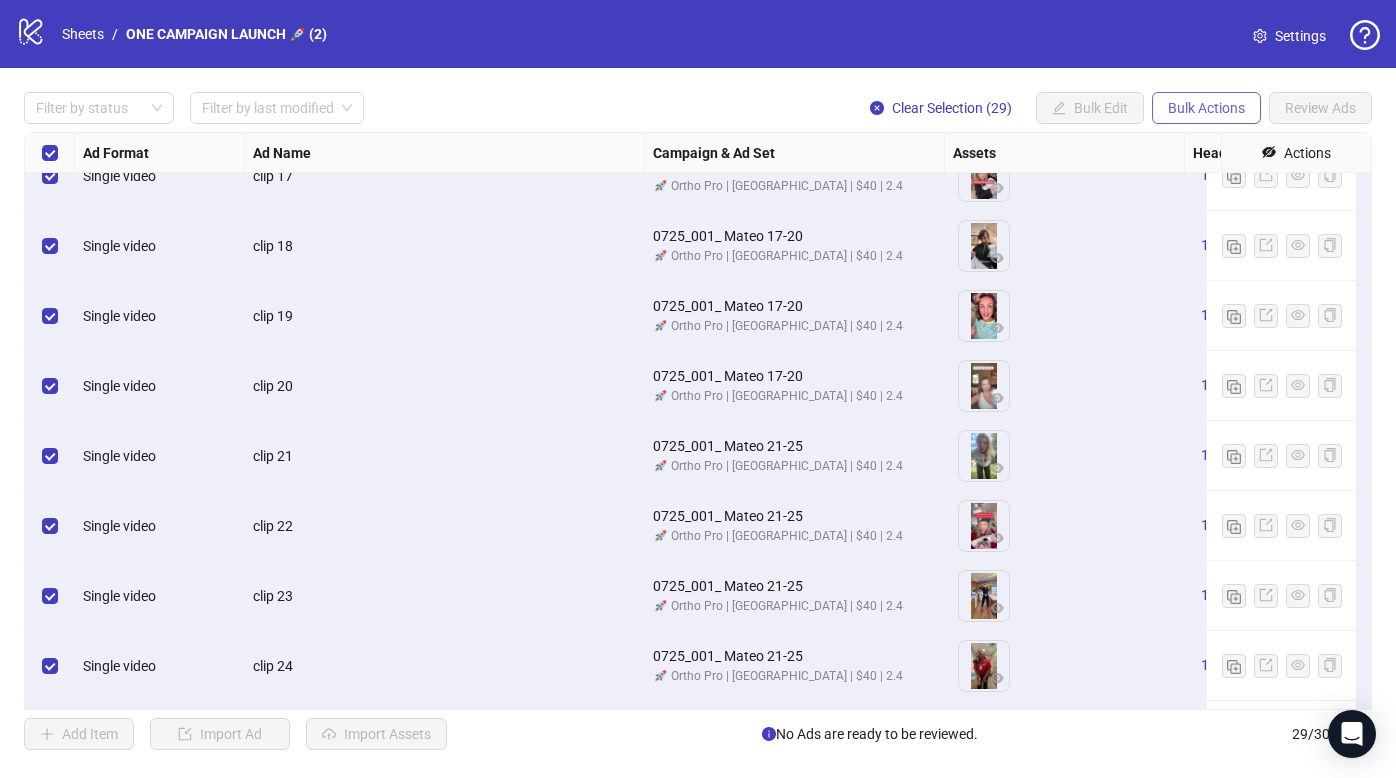 click on "Bulk Actions" at bounding box center (1206, 108) 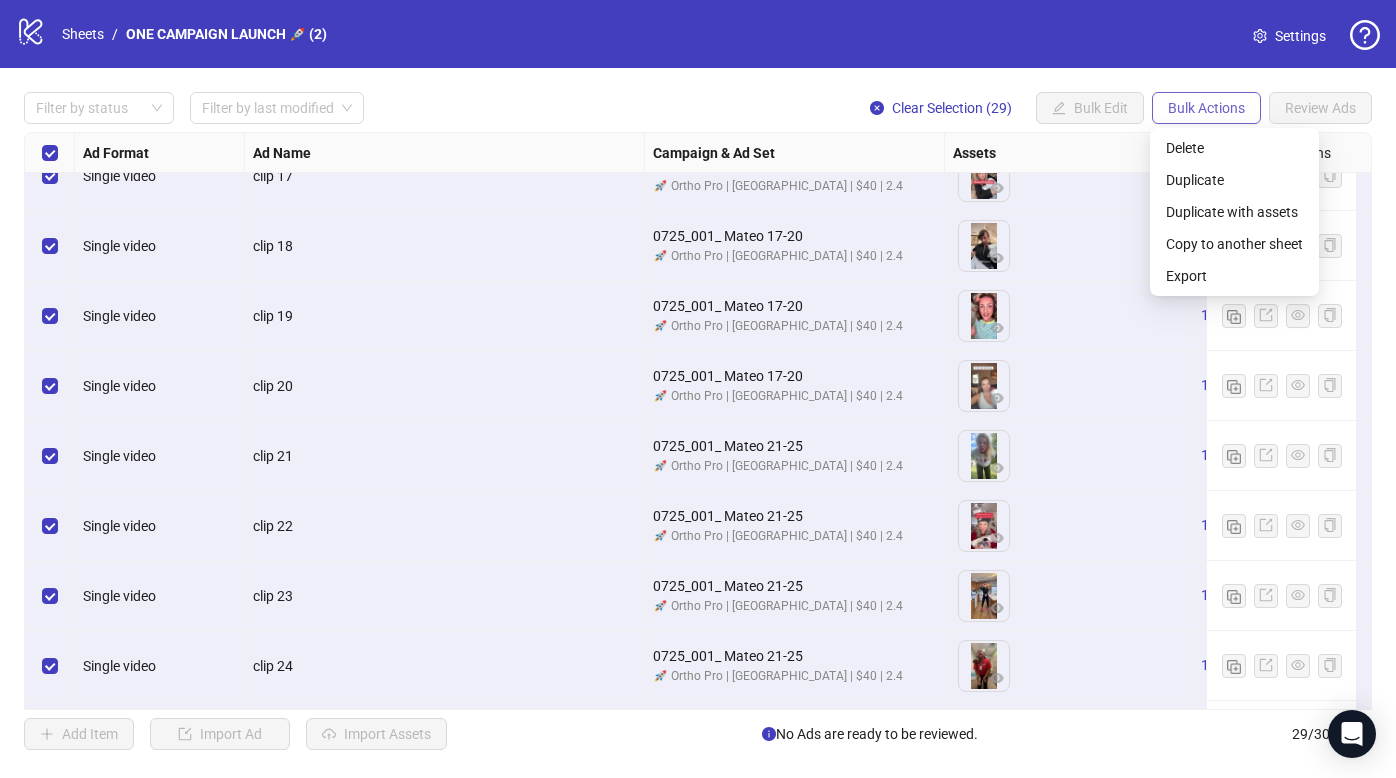 click on "Bulk Actions" at bounding box center (1206, 108) 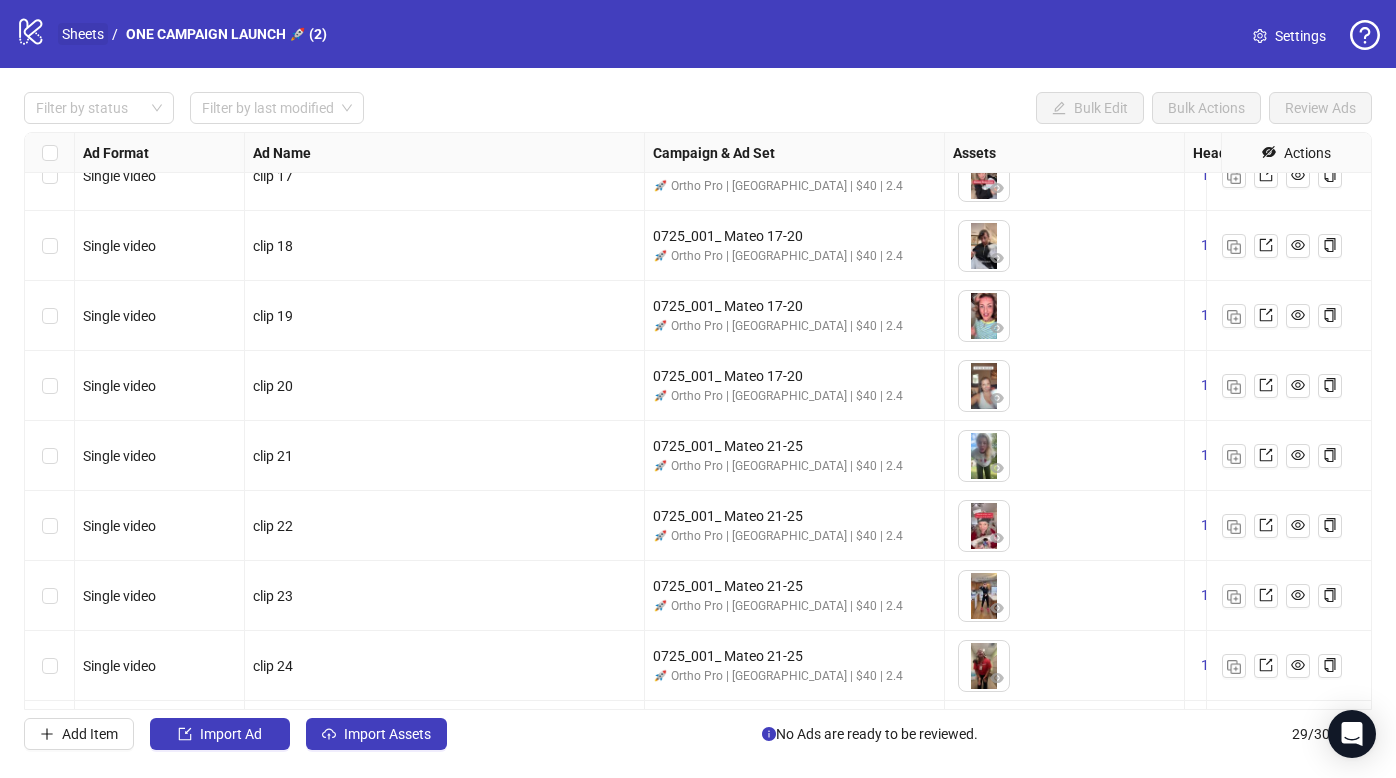 click on "Sheets" at bounding box center (83, 34) 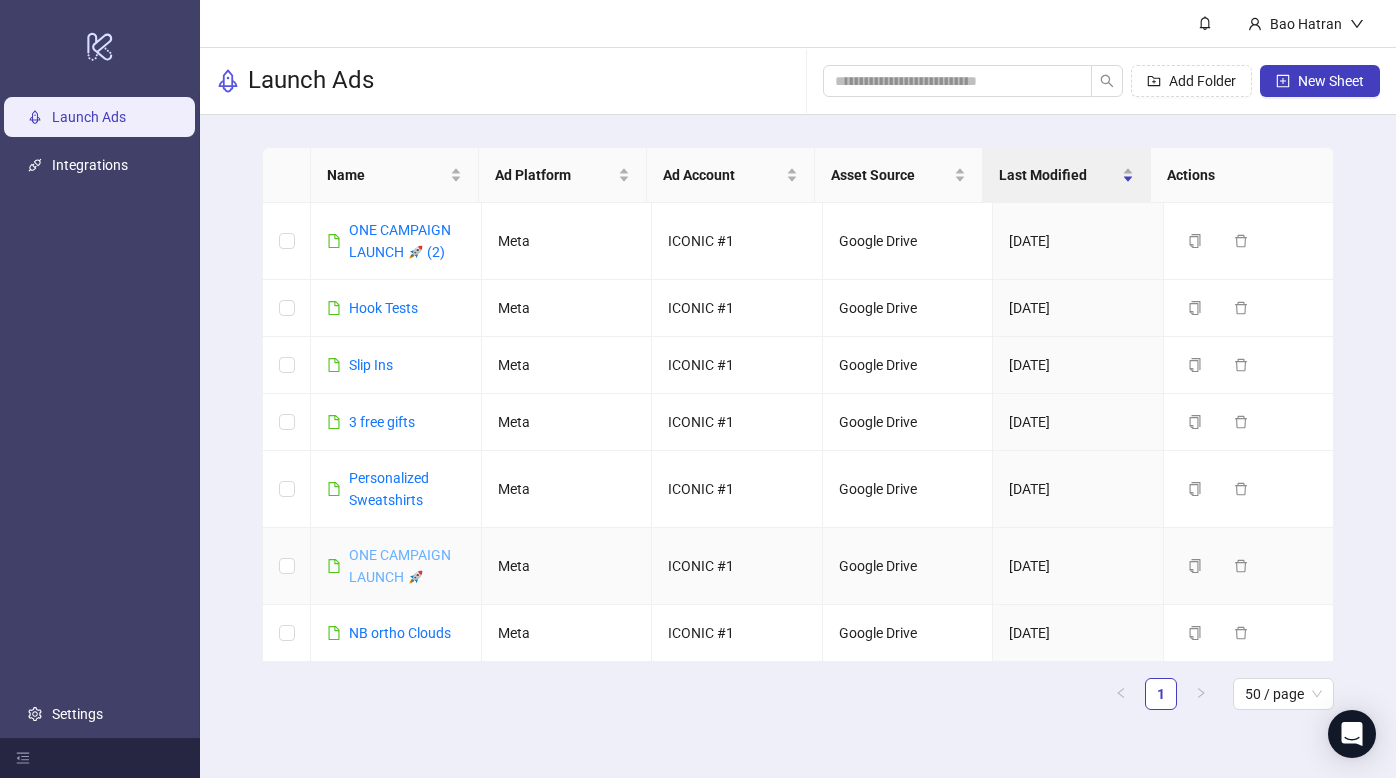 click on "ONE CAMPAIGN LAUNCH 🚀" at bounding box center (400, 566) 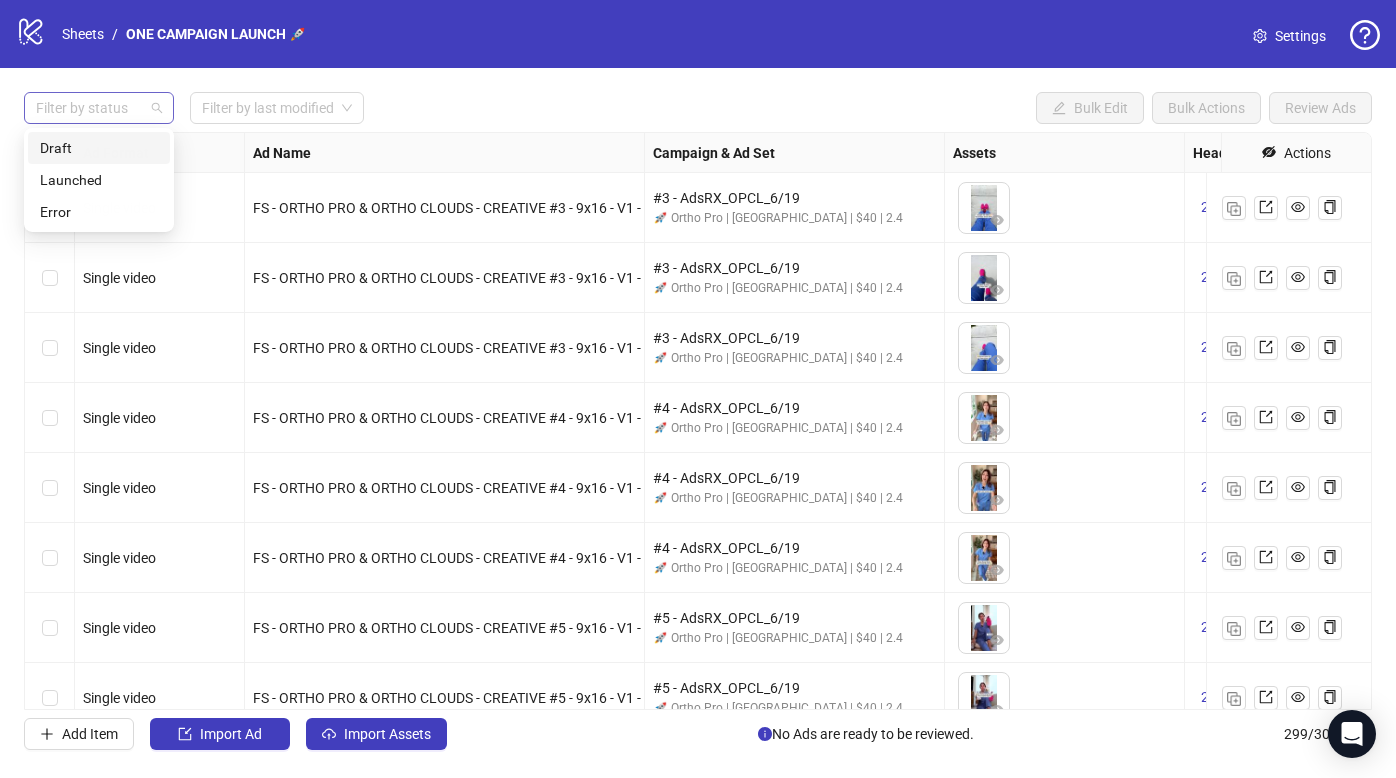 click at bounding box center [88, 108] 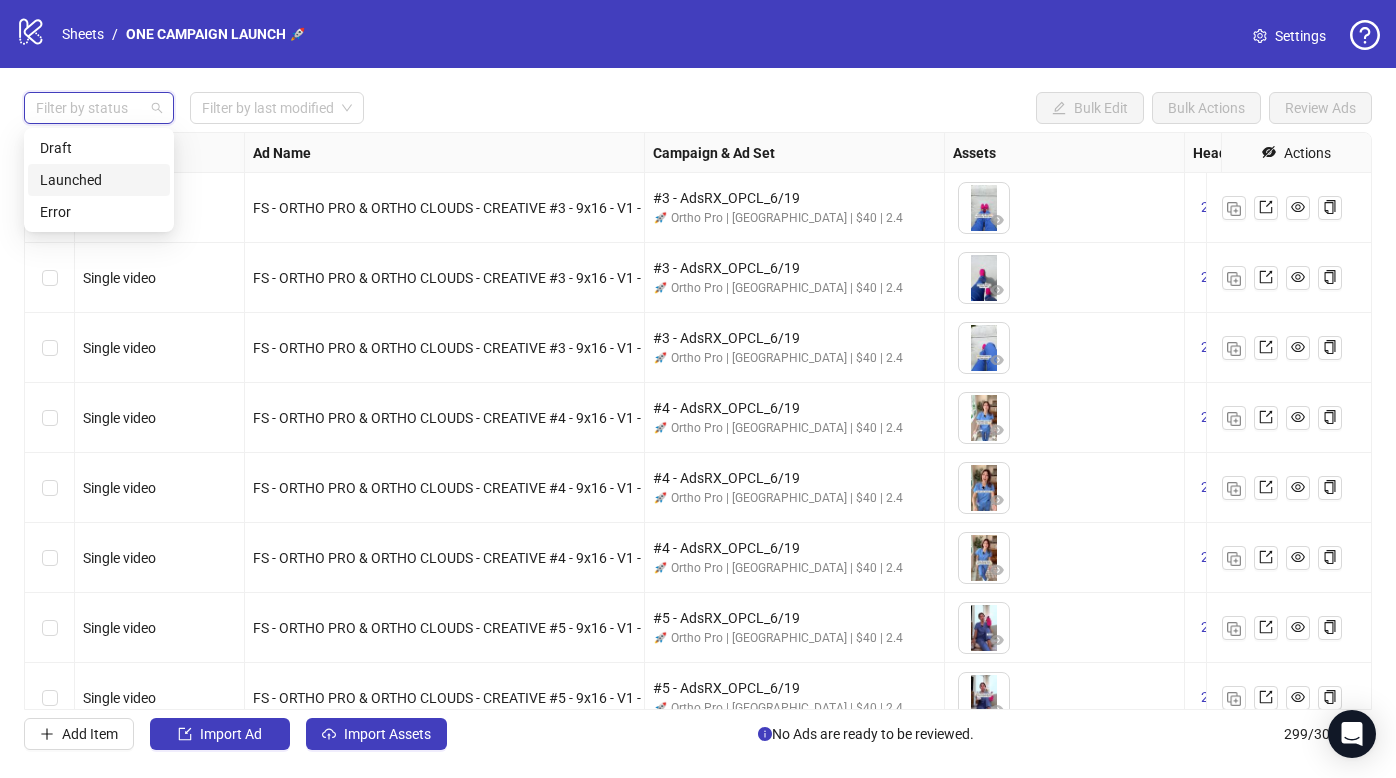 click on "Launched" at bounding box center [99, 180] 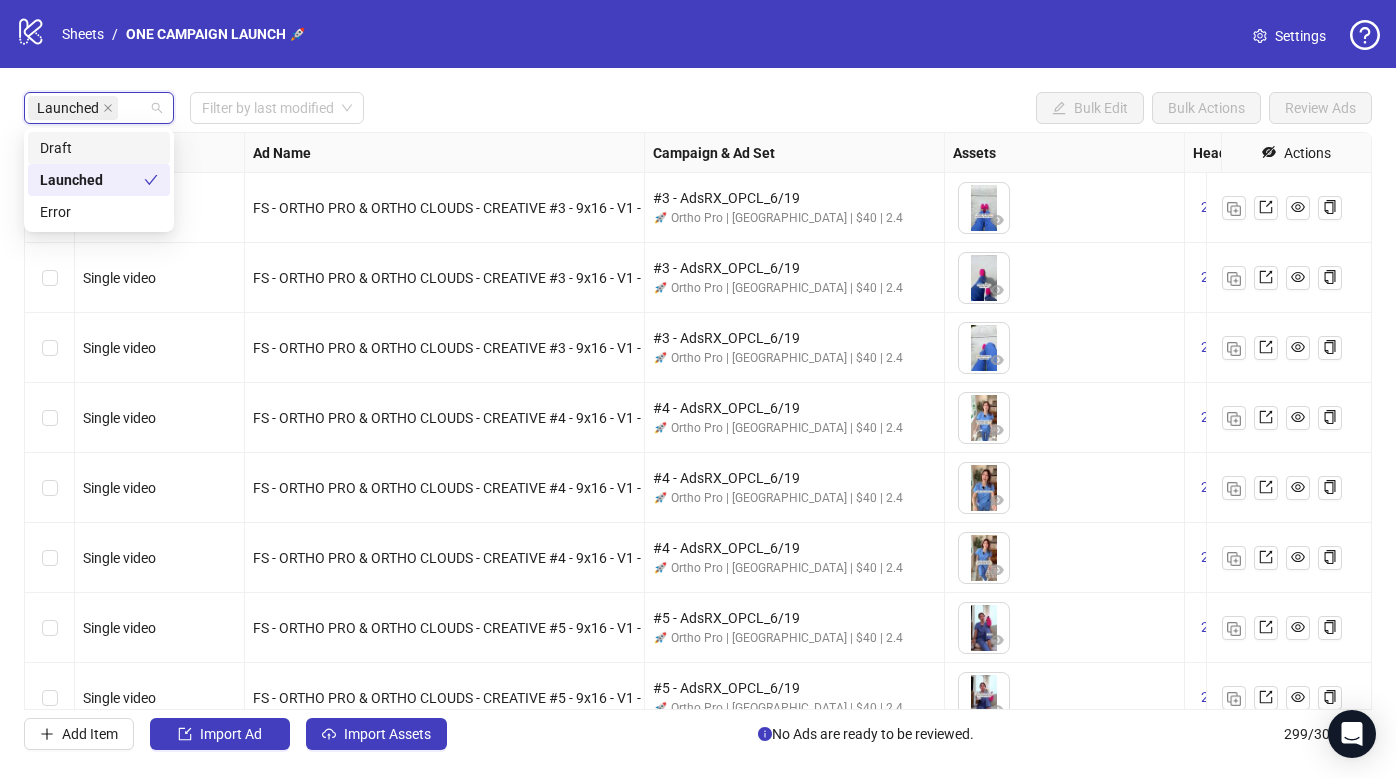 drag, startPoint x: 425, startPoint y: 94, endPoint x: 356, endPoint y: 126, distance: 76.05919 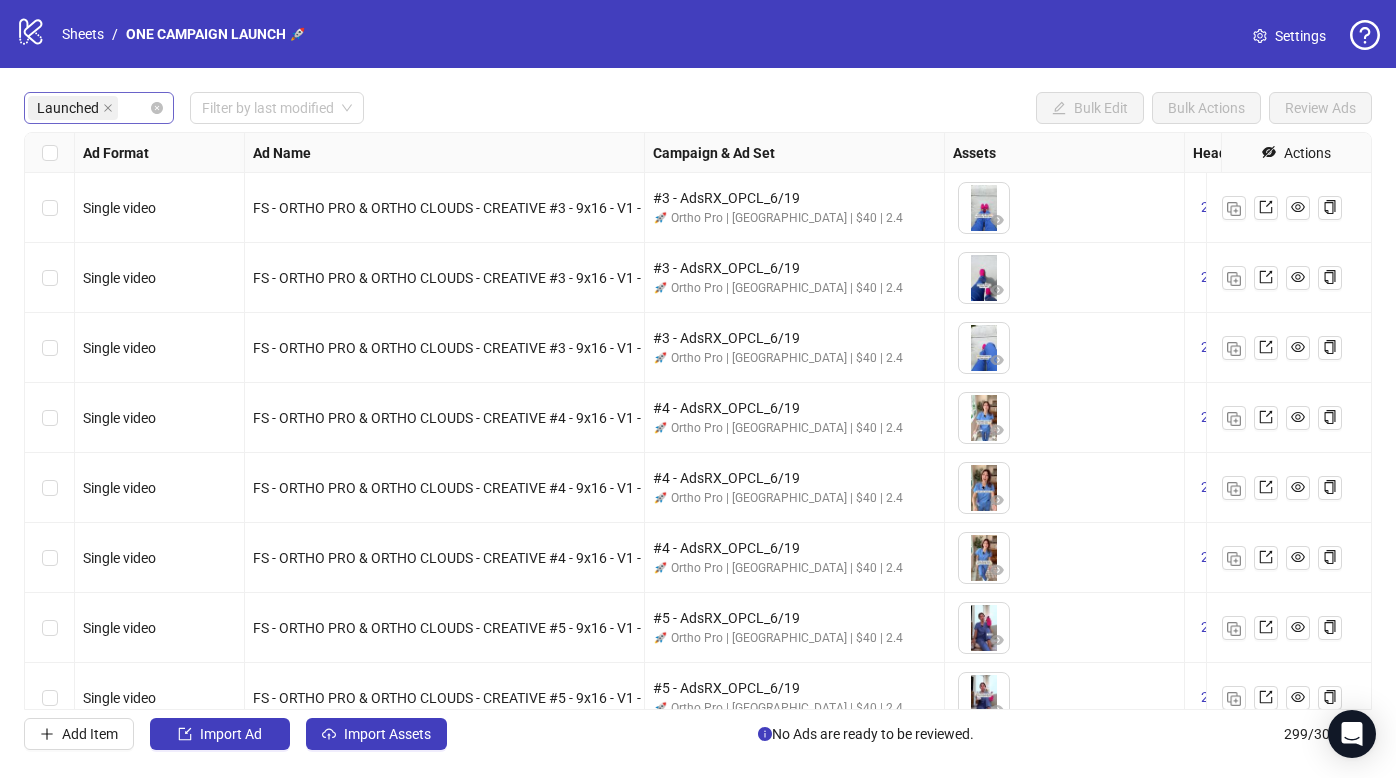 click on "Launched" at bounding box center [68, 108] 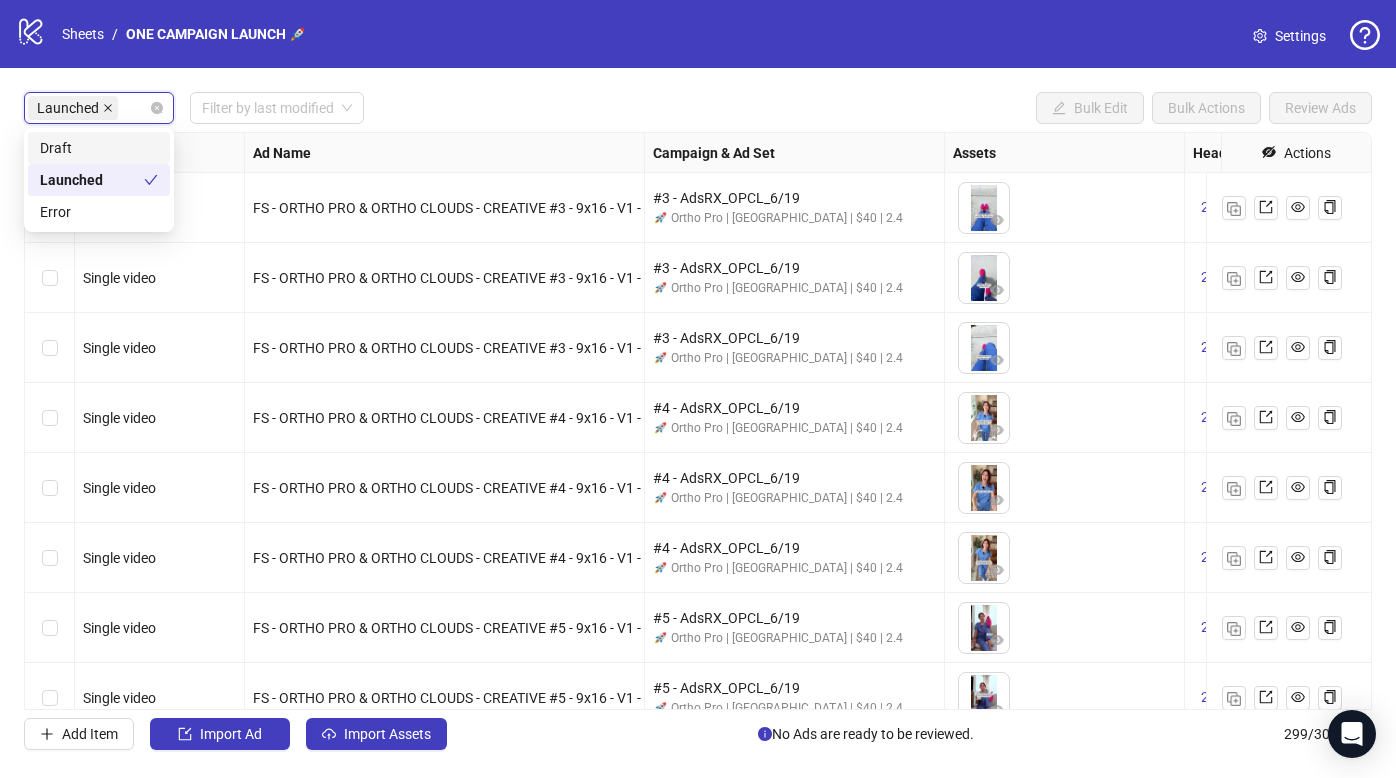click 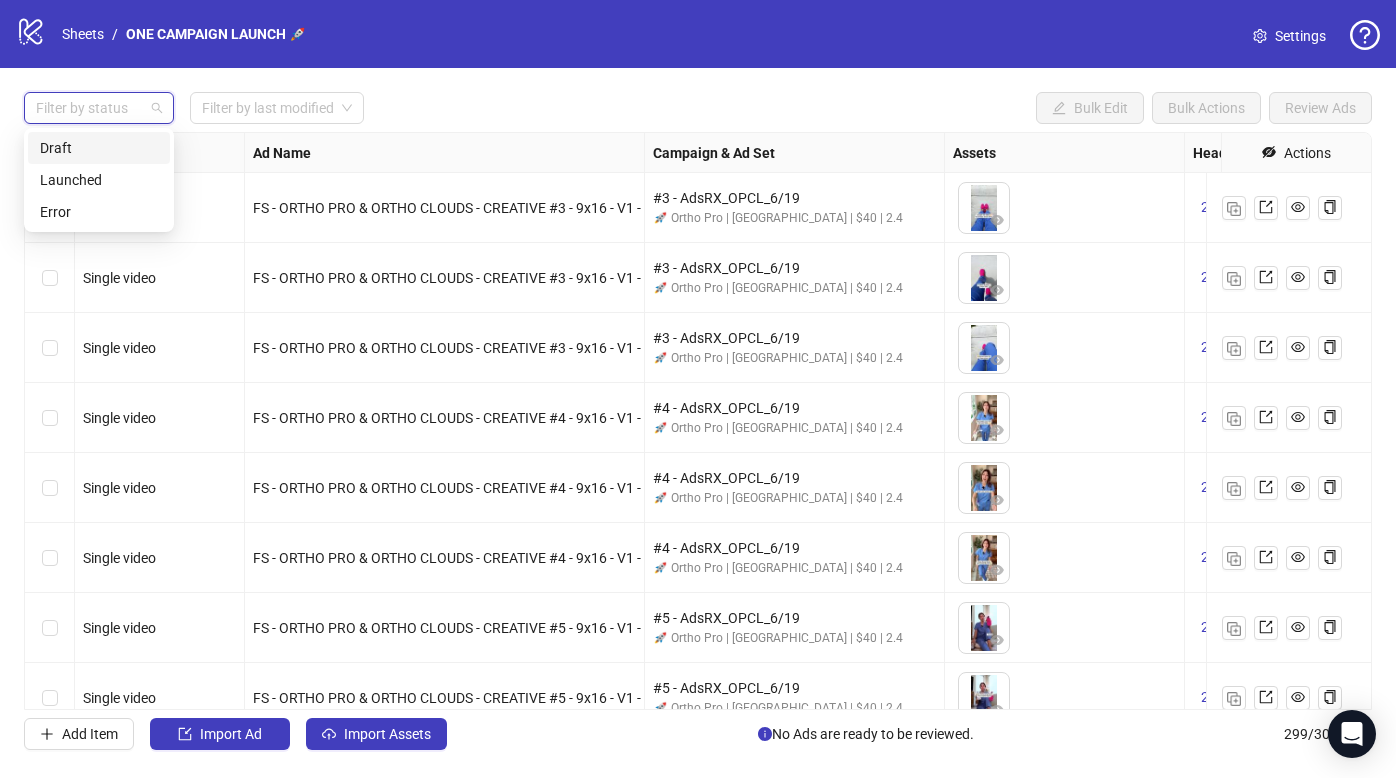 click on "Draft" at bounding box center (99, 148) 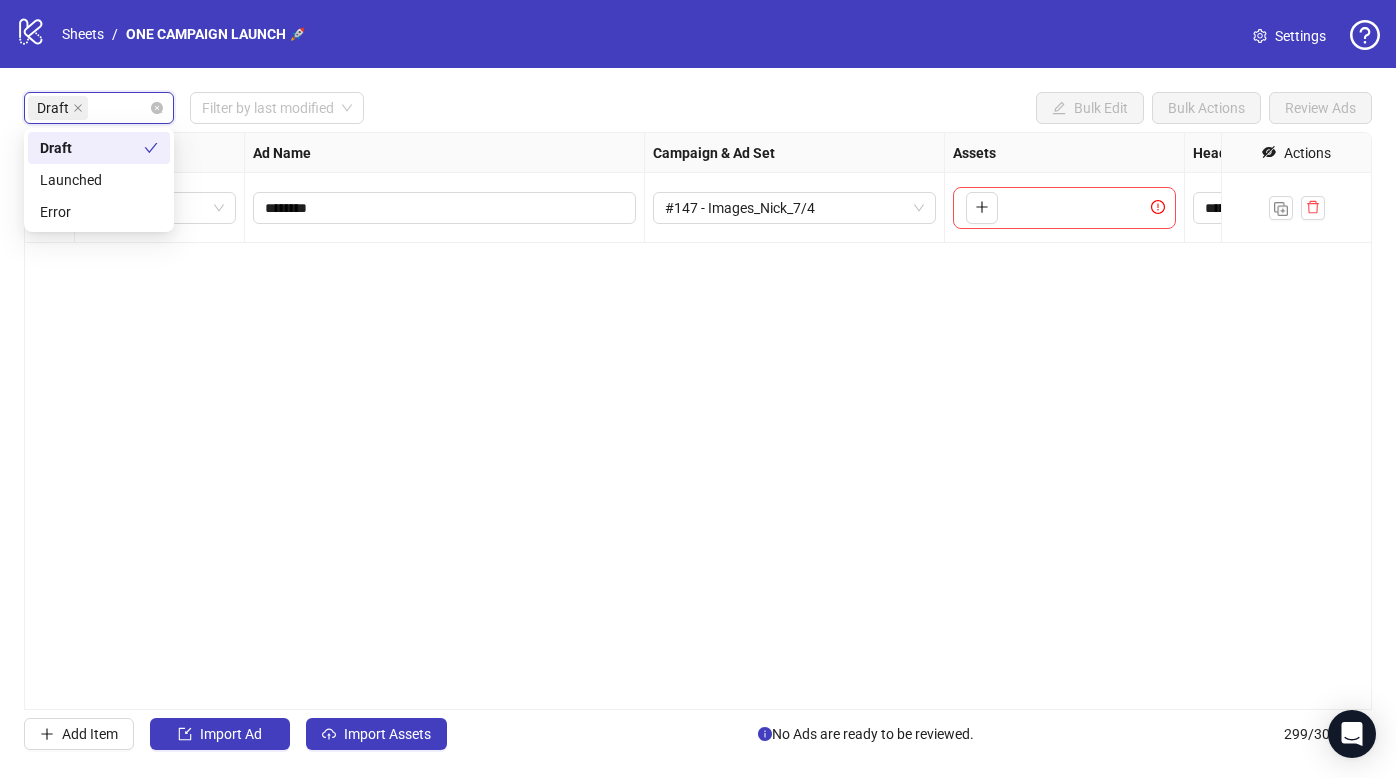 click on "Draft" at bounding box center (92, 148) 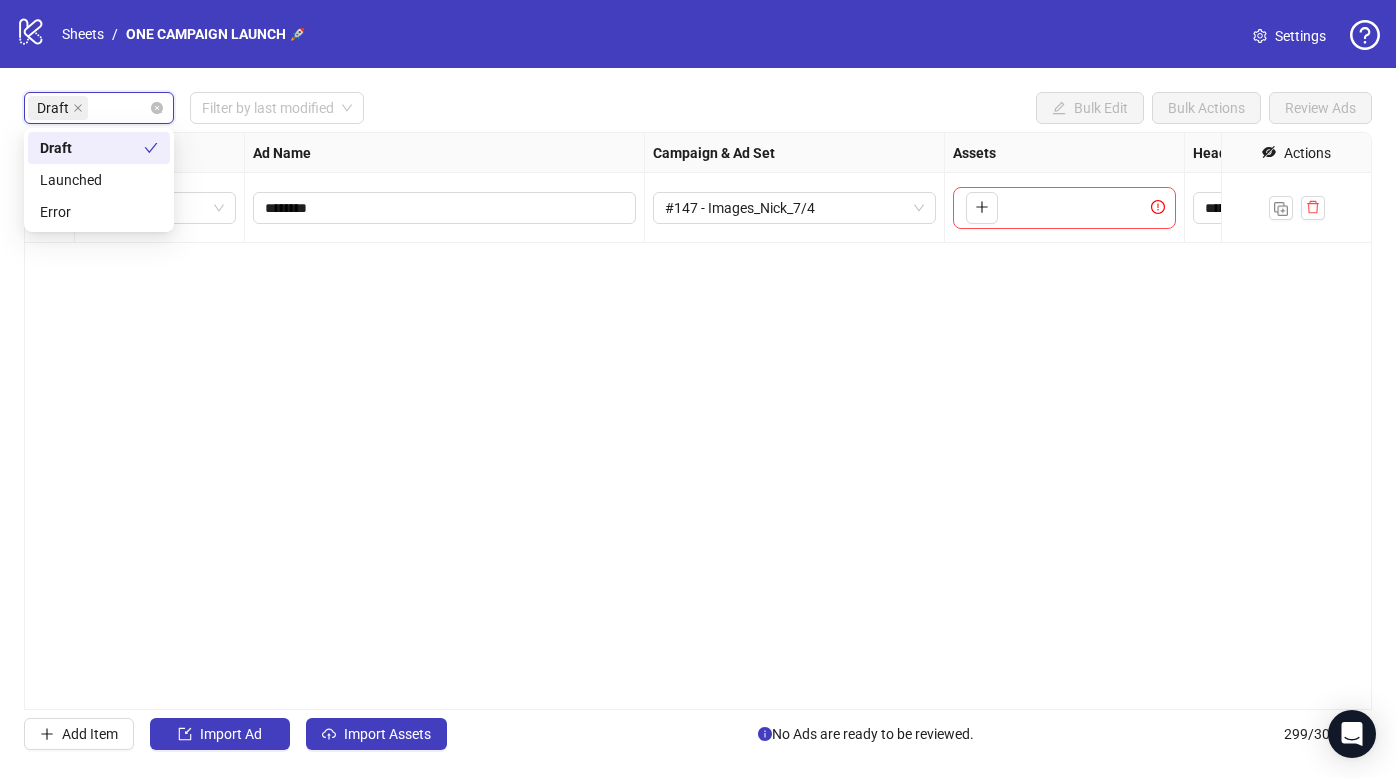 click on "Draft" at bounding box center [88, 108] 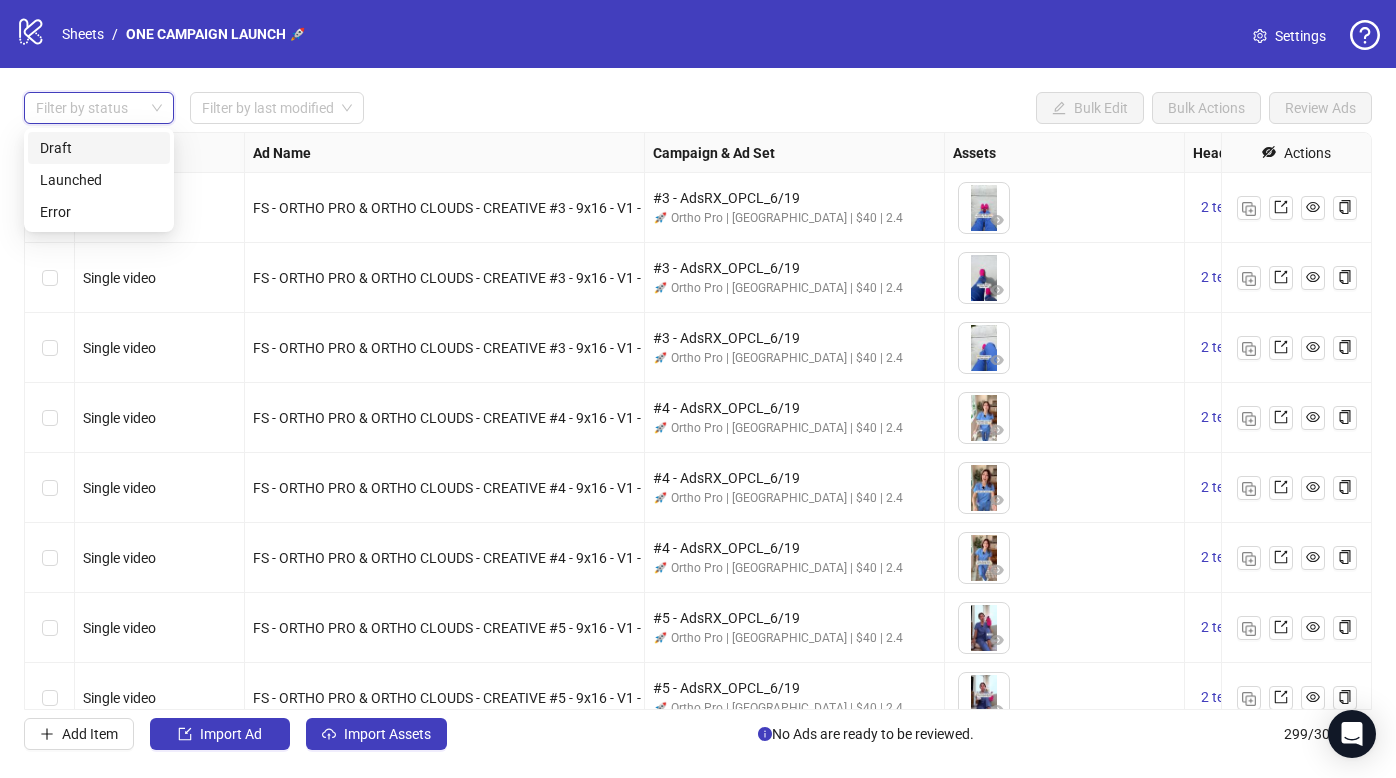 click on "Single video" at bounding box center (160, 208) 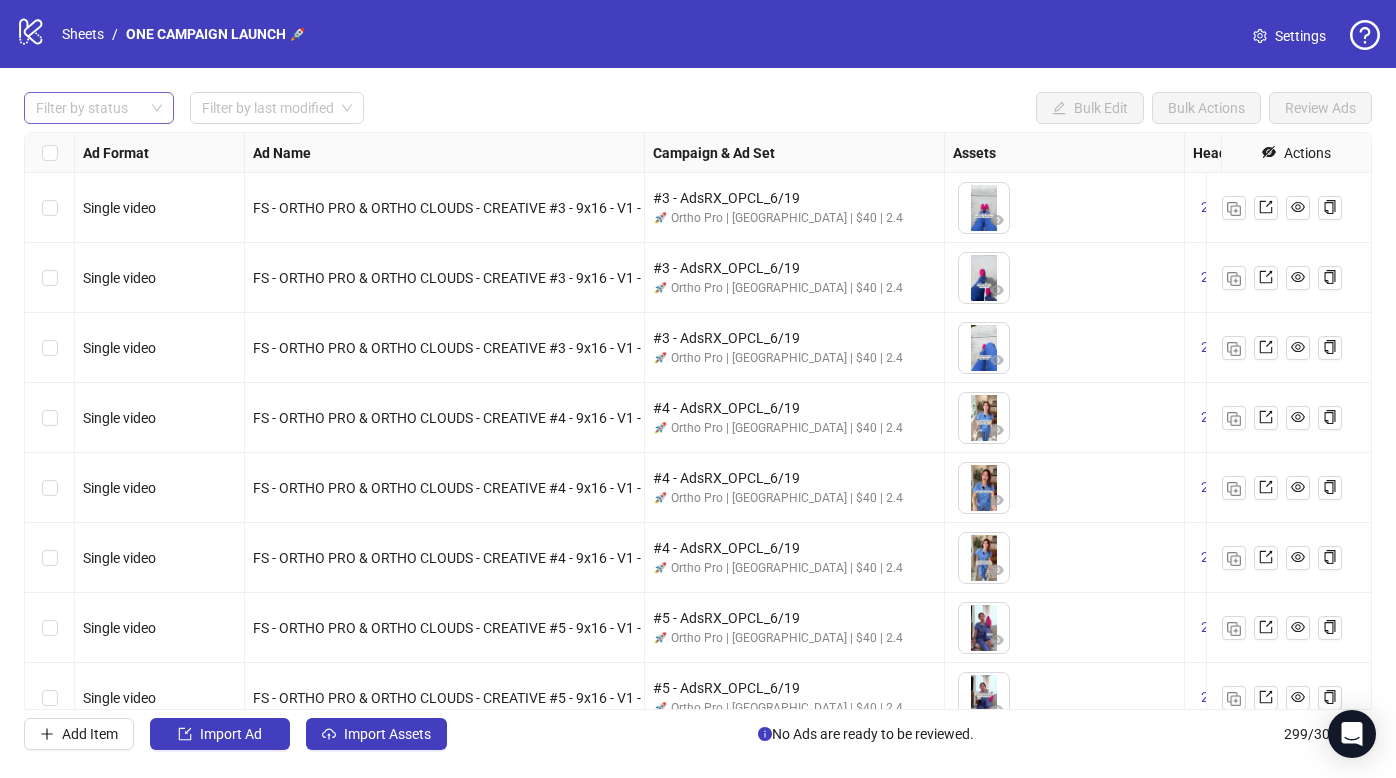 click at bounding box center (88, 108) 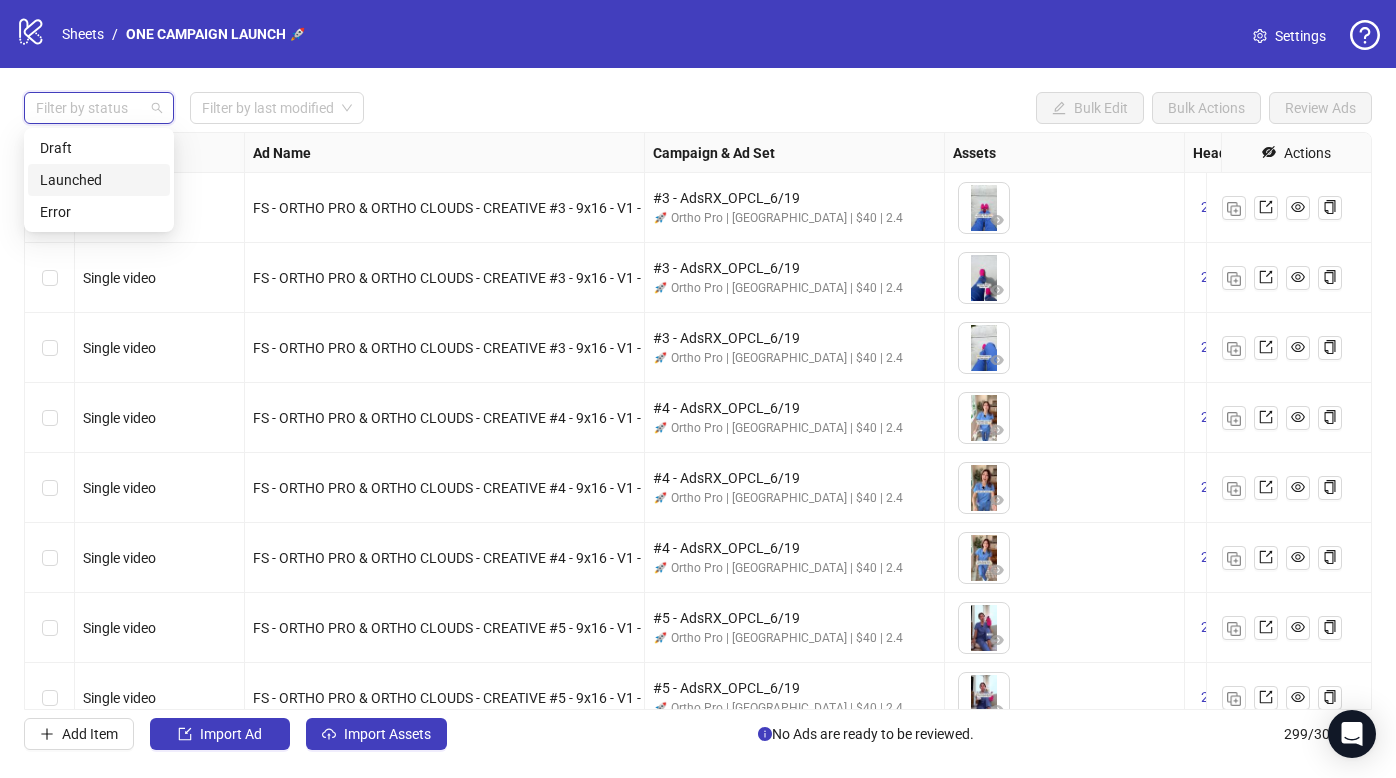 click on "Launched" at bounding box center (99, 180) 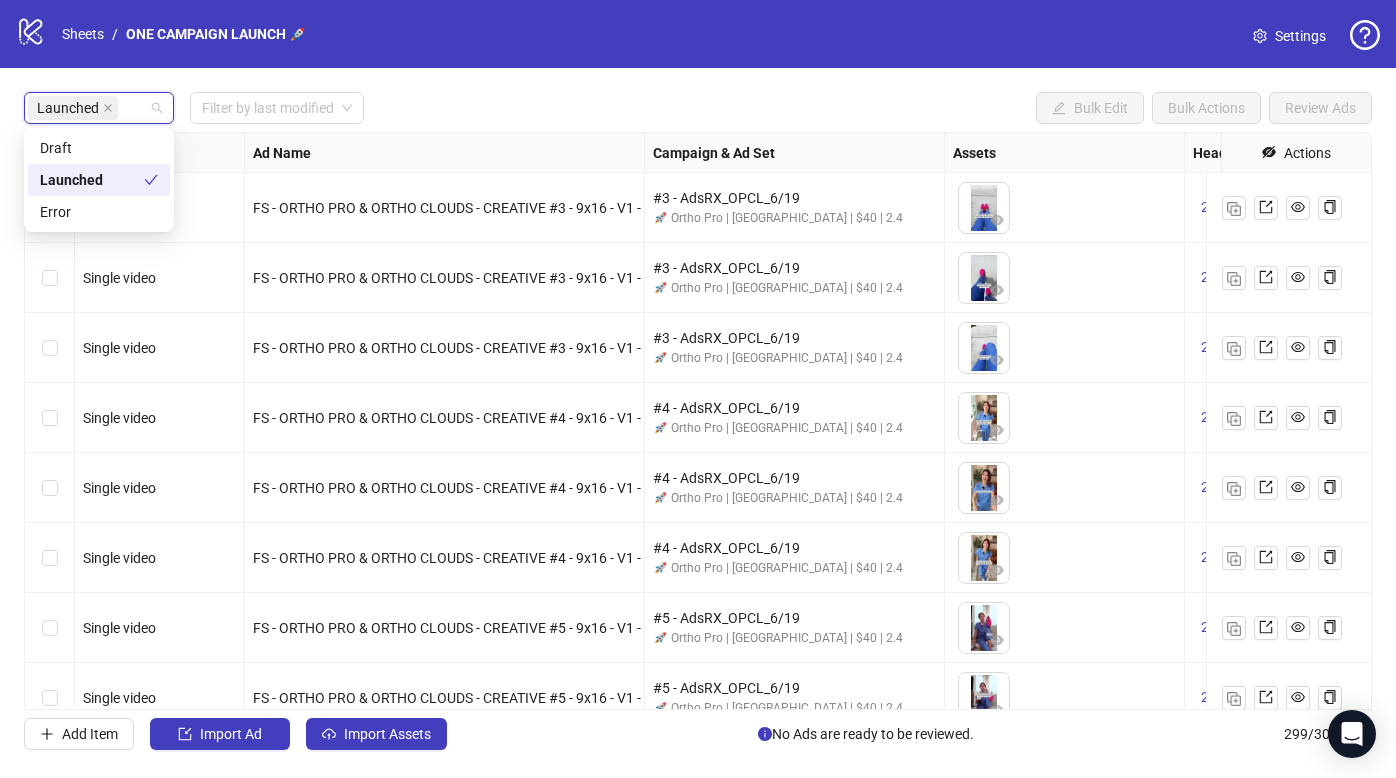 click on "Launched   Filter by last modified Bulk Edit Bulk Actions Review Ads" at bounding box center [698, 108] 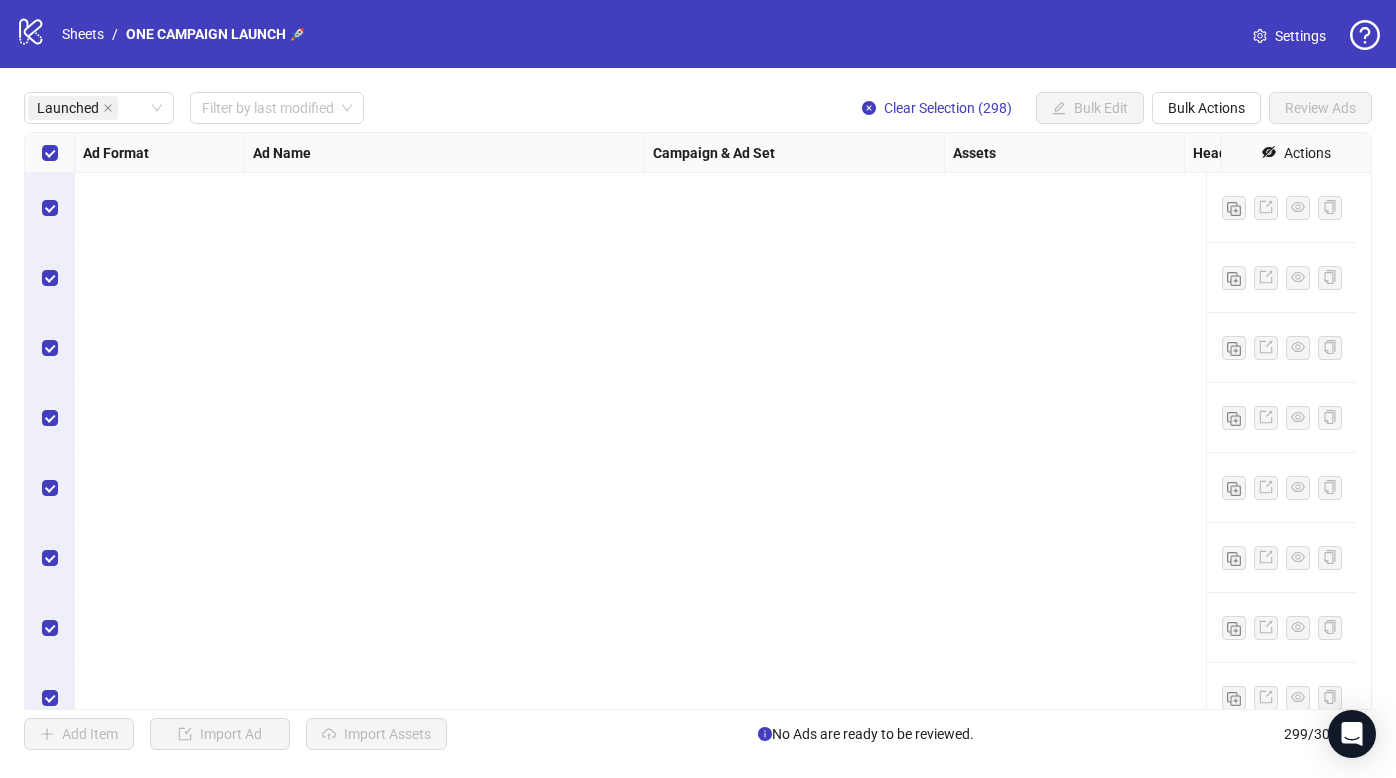 scroll, scrollTop: 20176, scrollLeft: 0, axis: vertical 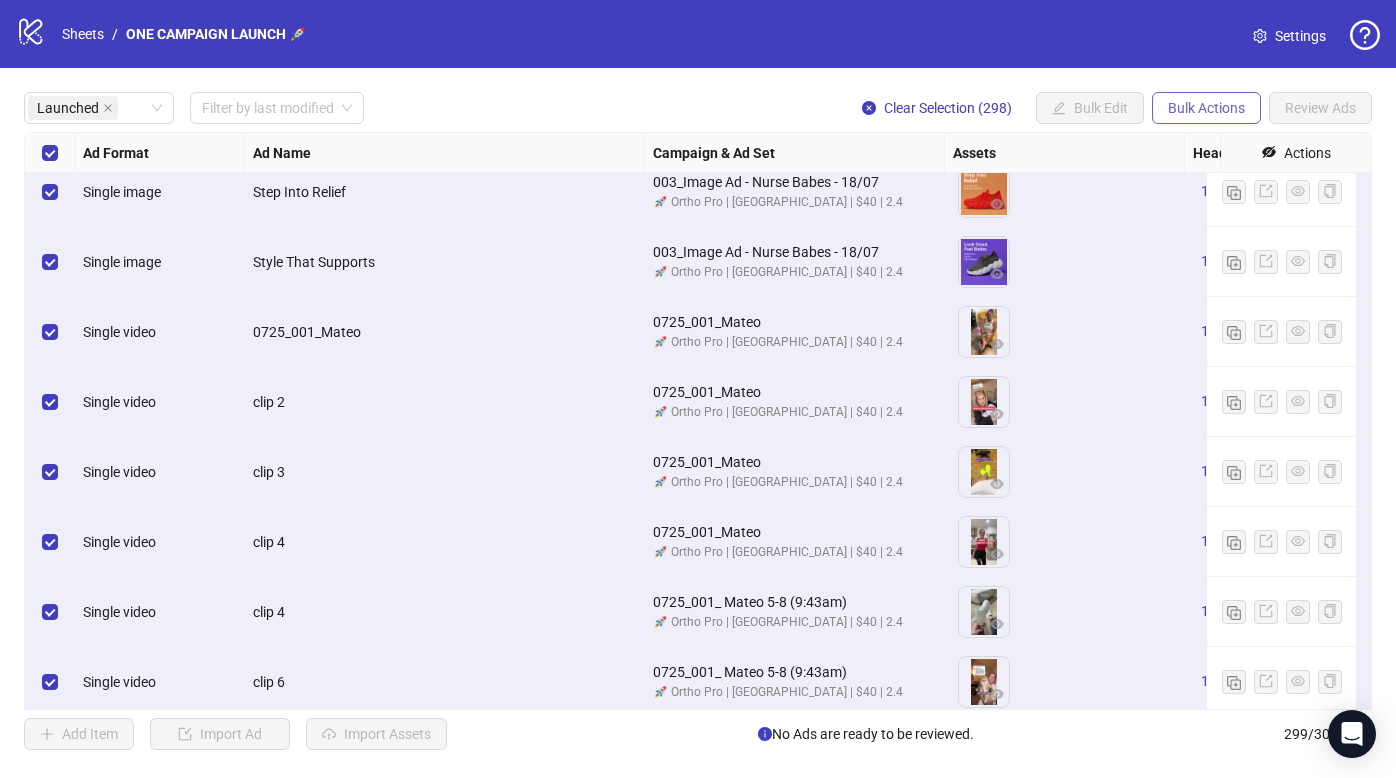 click on "Bulk Actions" at bounding box center [1206, 108] 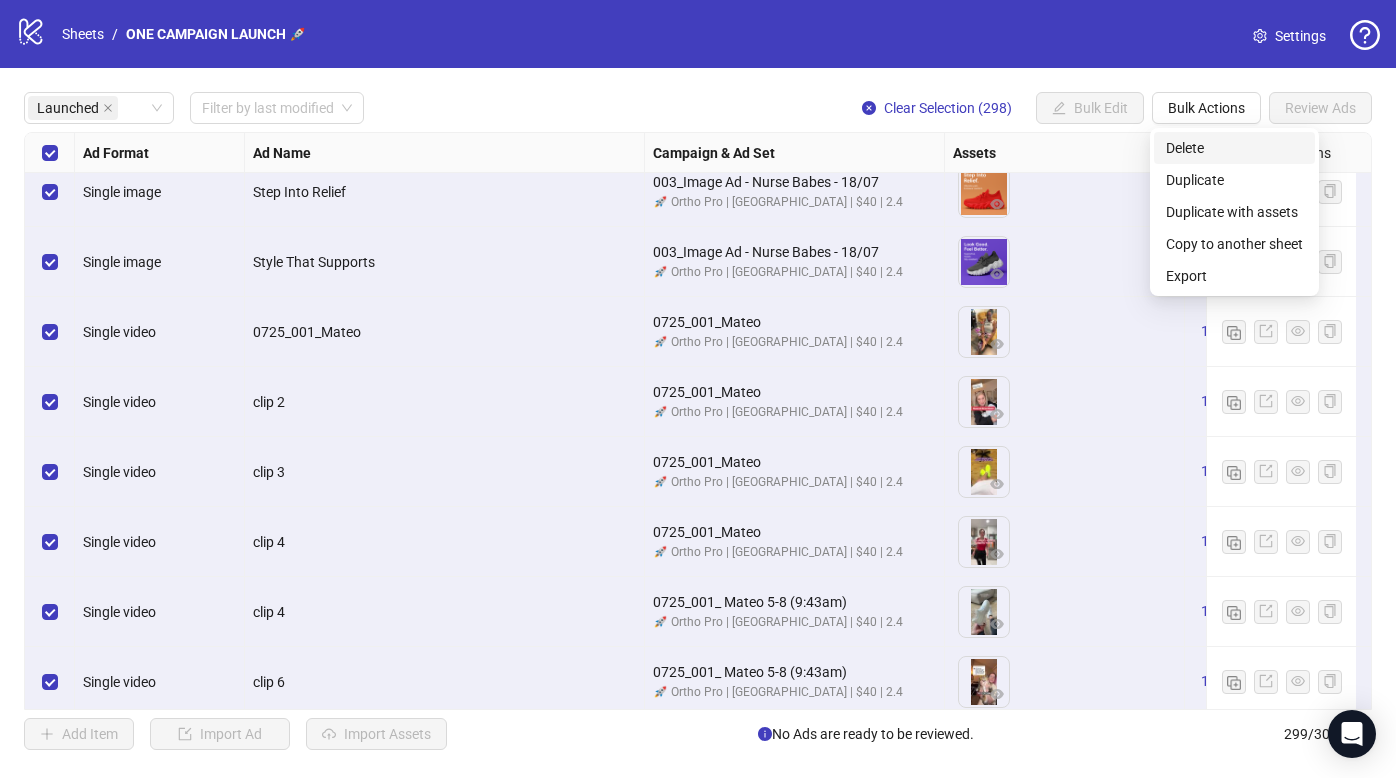 click on "Delete" at bounding box center [1234, 148] 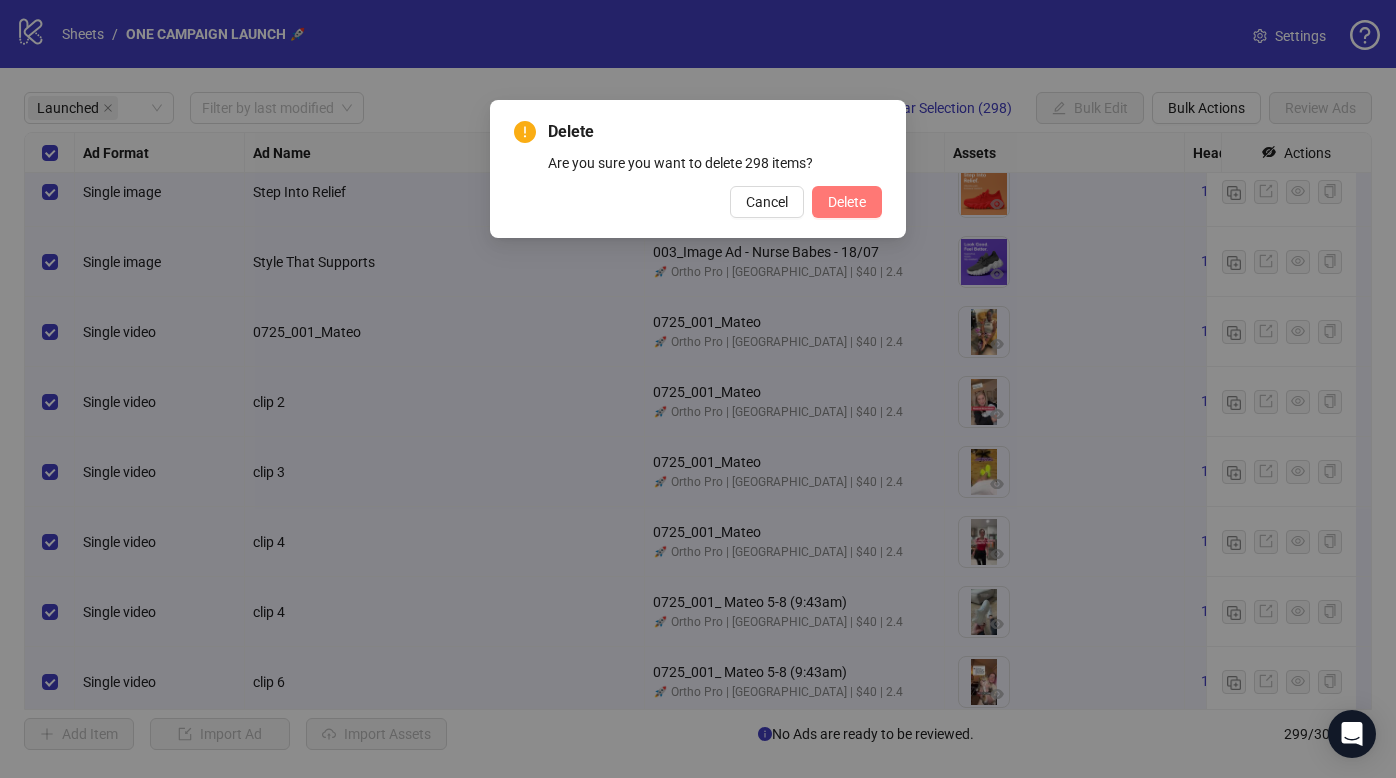 click on "Delete" at bounding box center (847, 202) 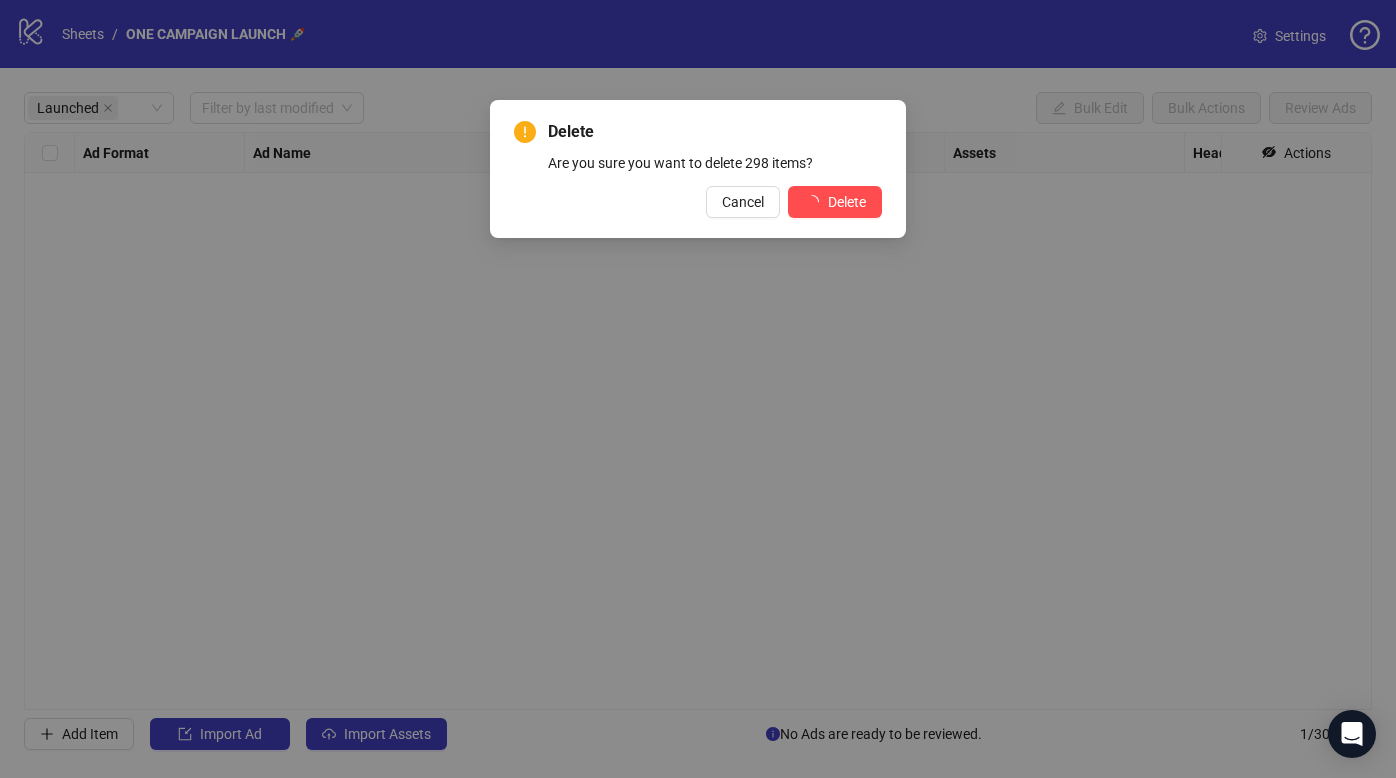 scroll, scrollTop: 0, scrollLeft: 0, axis: both 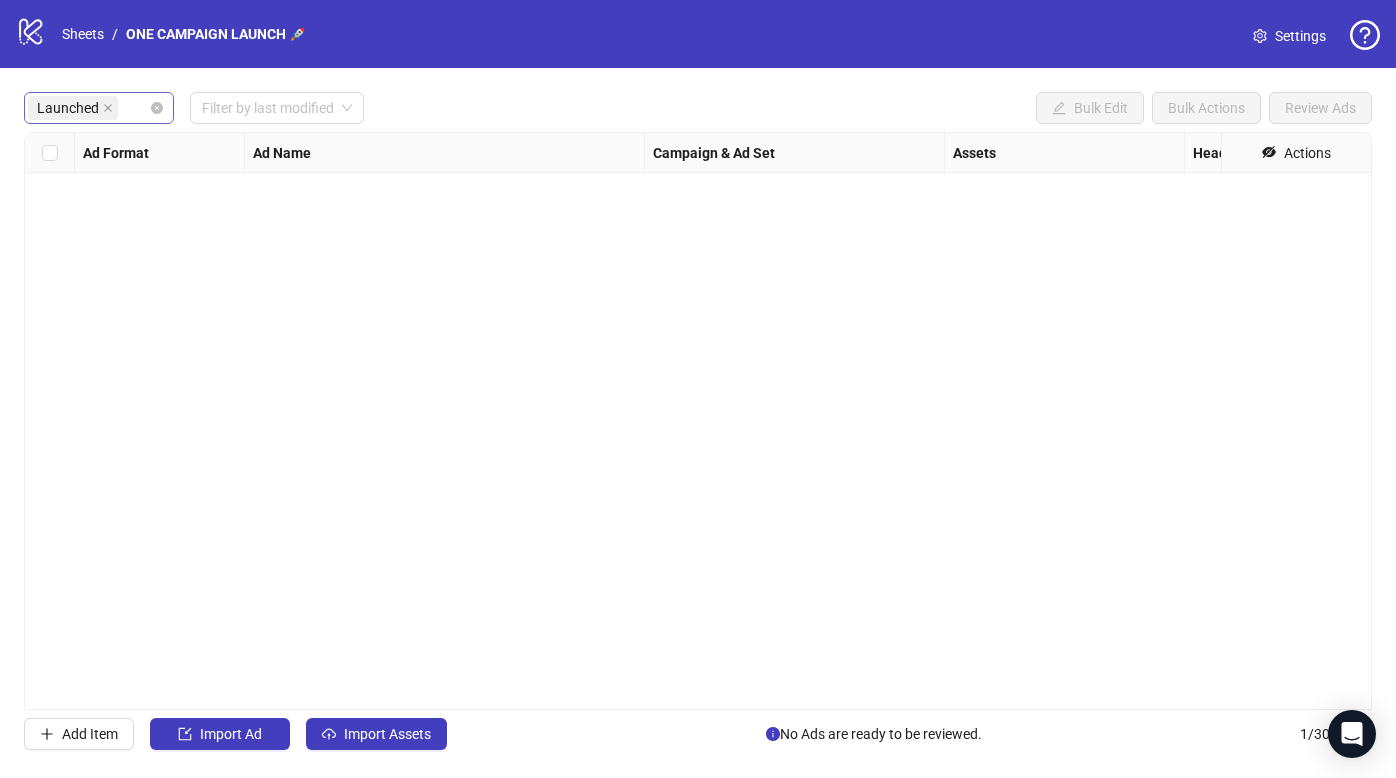 click on "Launched" at bounding box center (88, 108) 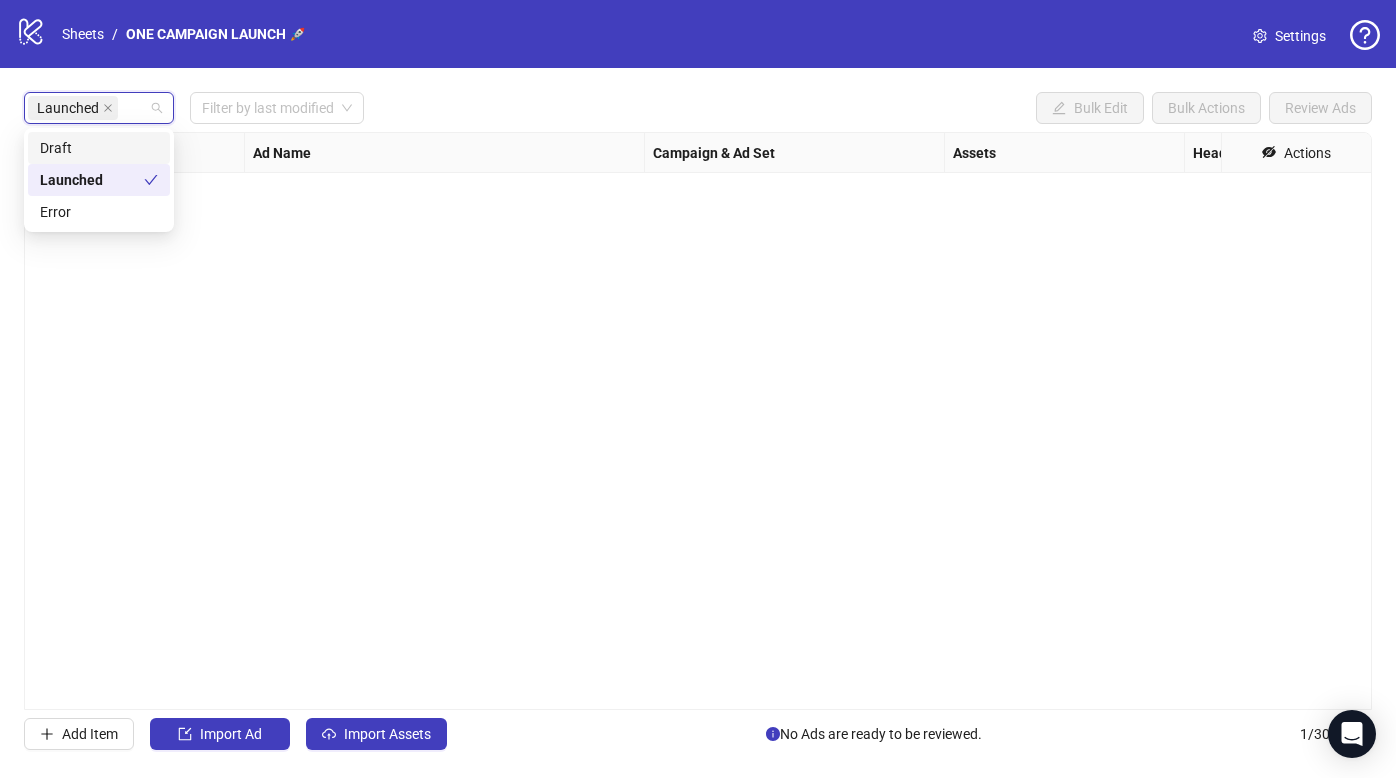 click on "Draft" at bounding box center (99, 148) 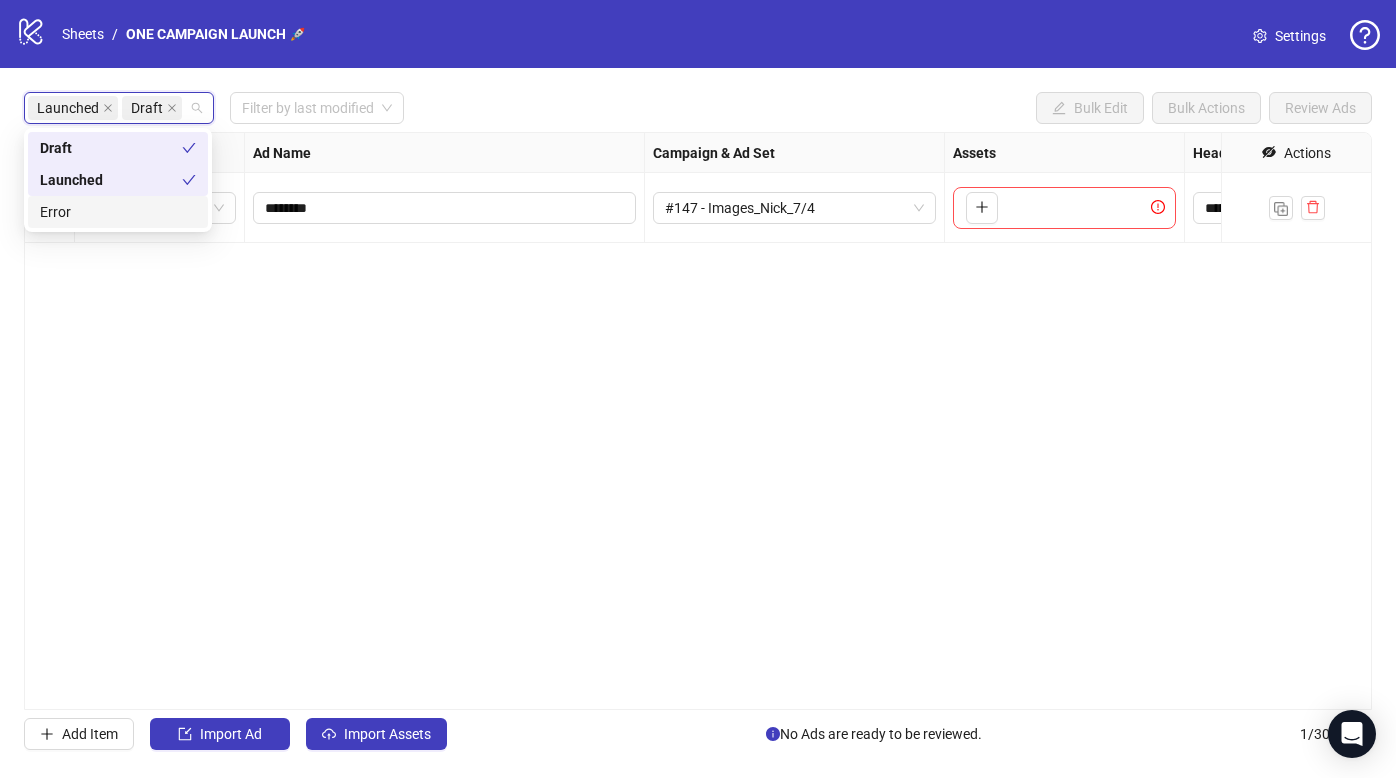 click on "**********" at bounding box center (698, 421) 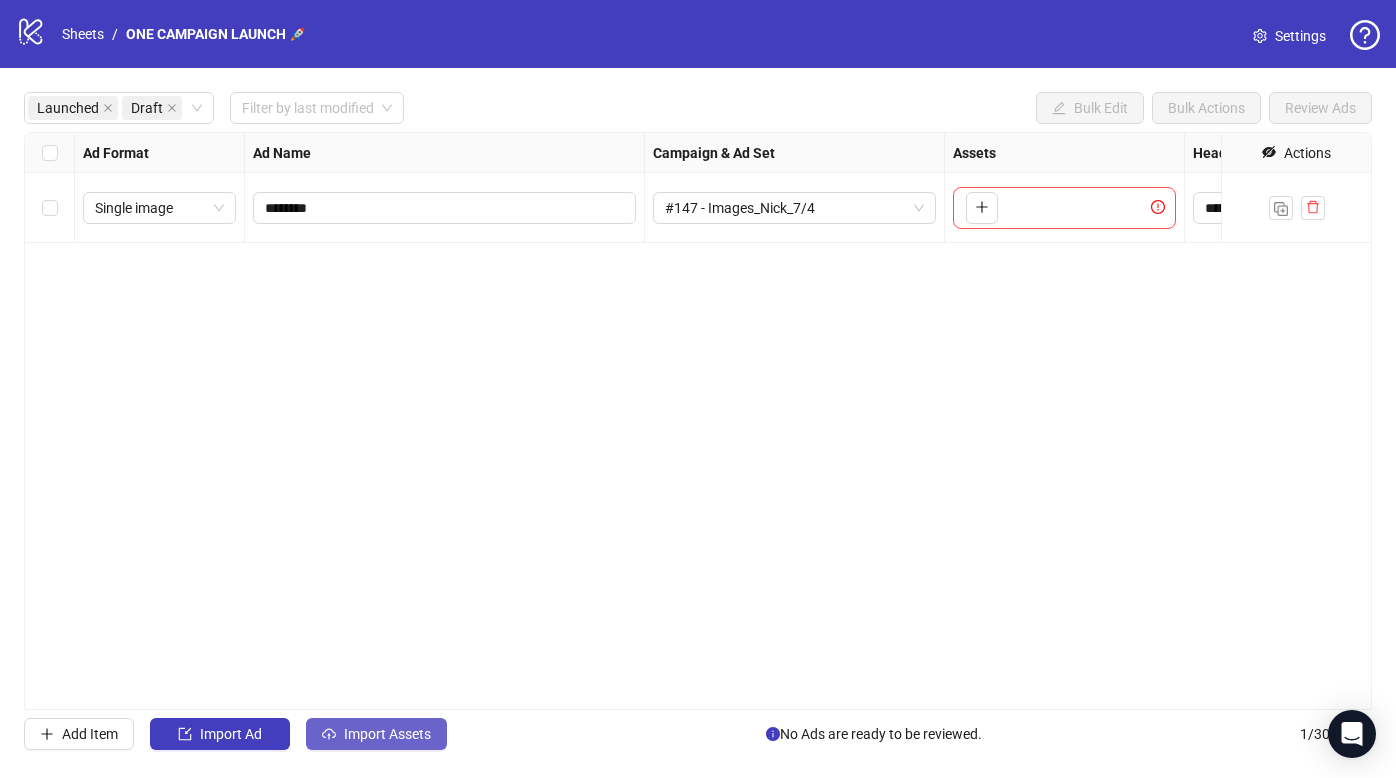 click on "Import Assets" at bounding box center (376, 734) 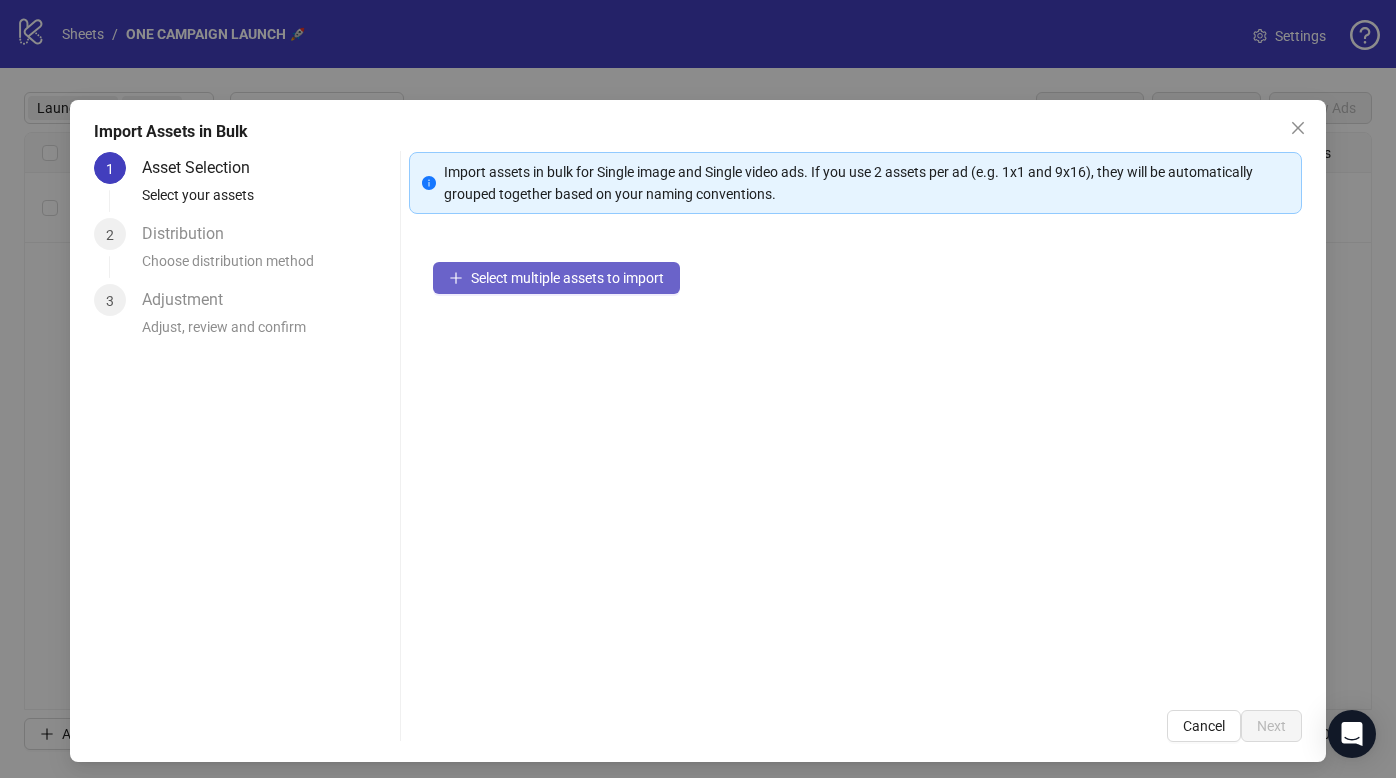 click on "Select multiple assets to import" at bounding box center (556, 278) 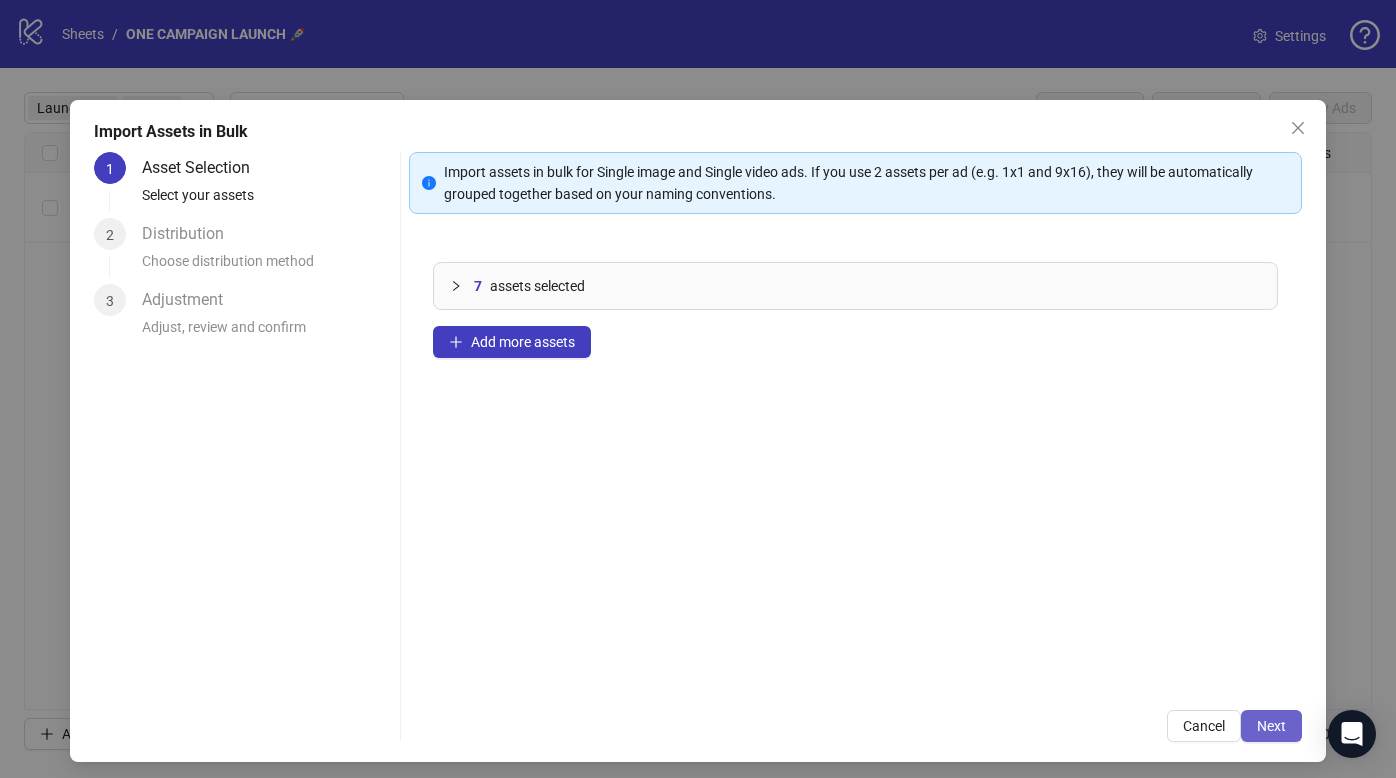 click on "Next" at bounding box center (1271, 726) 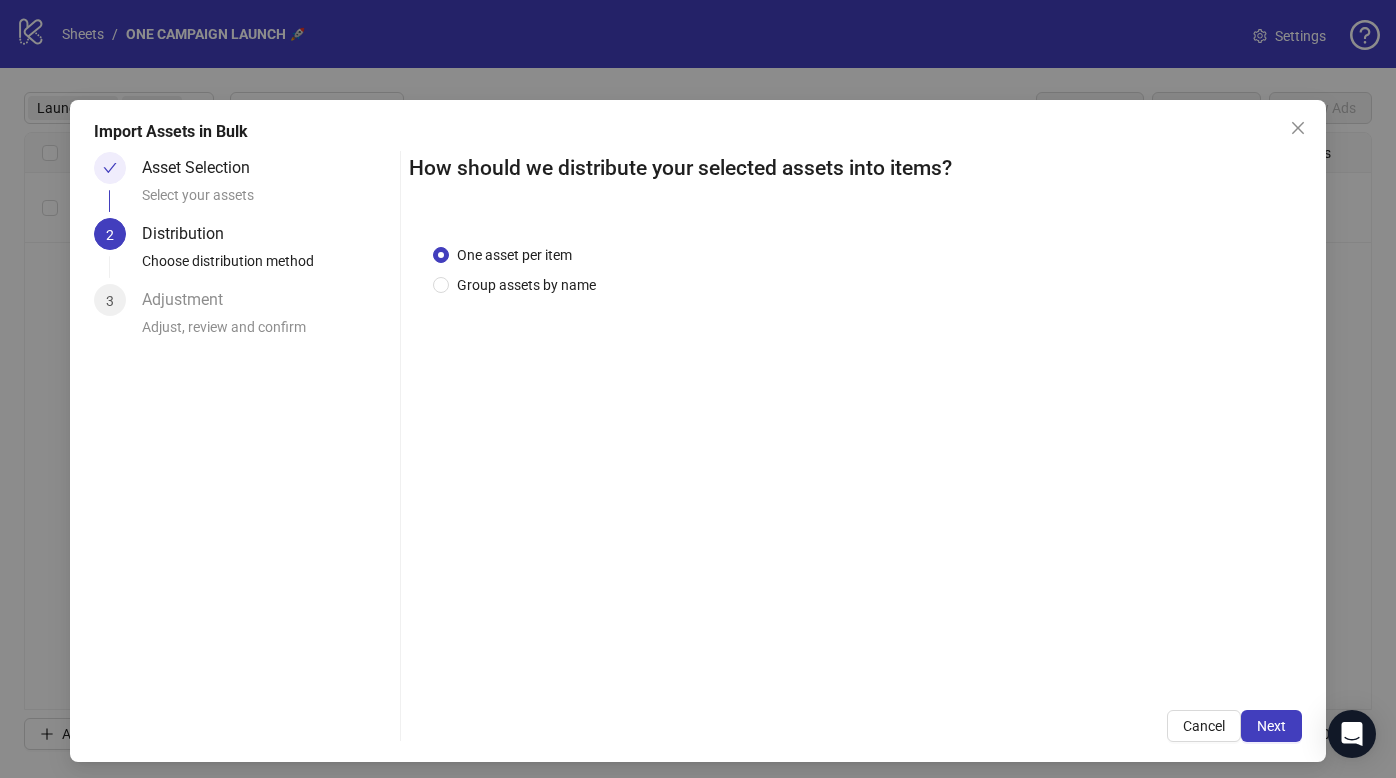 click on "Next" at bounding box center (1271, 726) 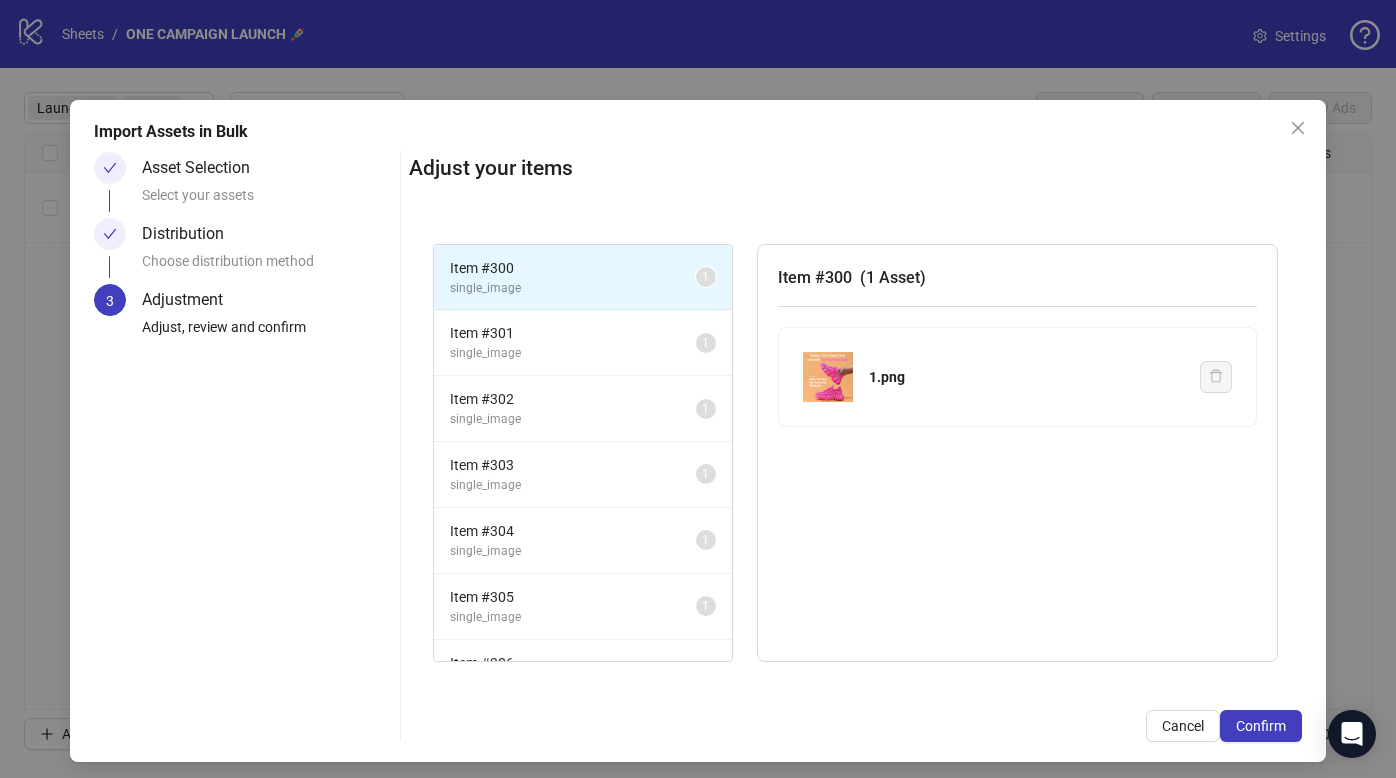 click on "Confirm" at bounding box center (1261, 726) 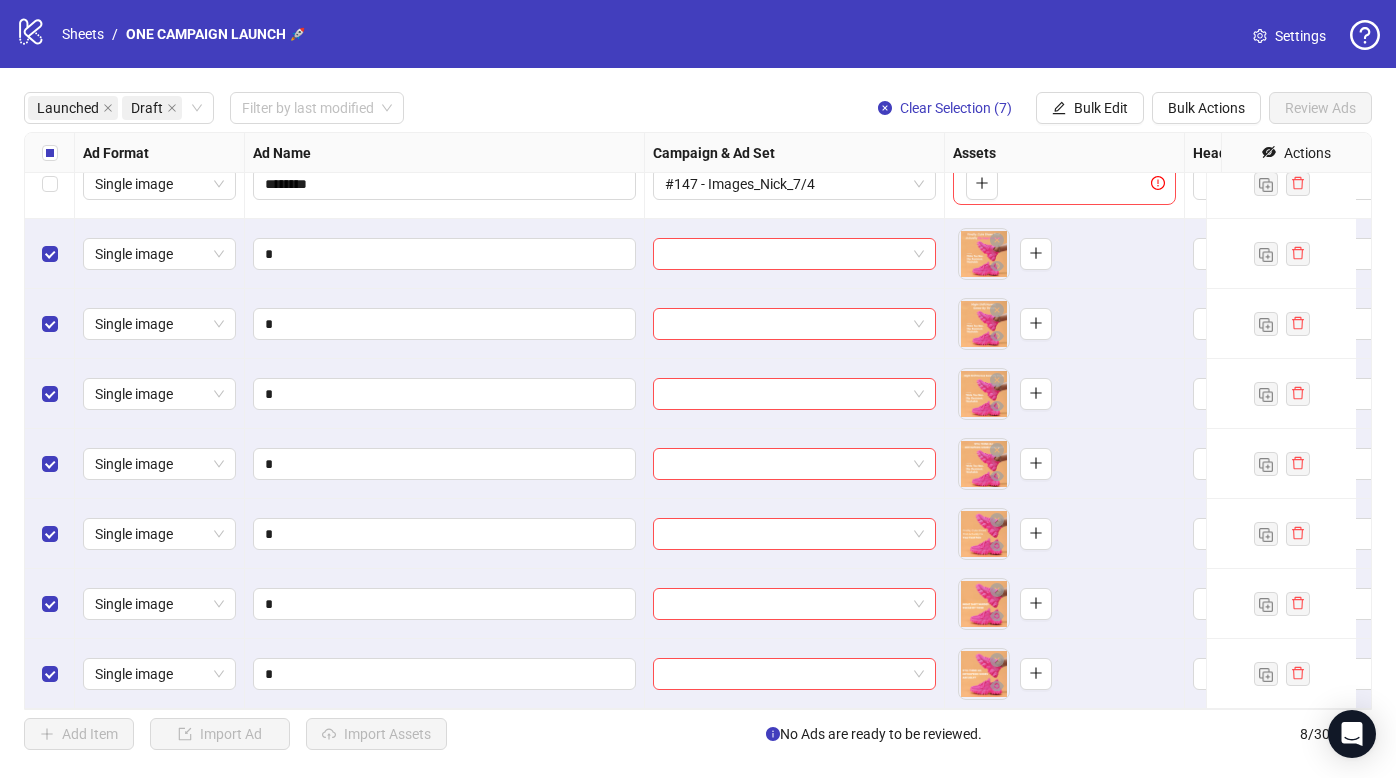 scroll, scrollTop: 0, scrollLeft: 0, axis: both 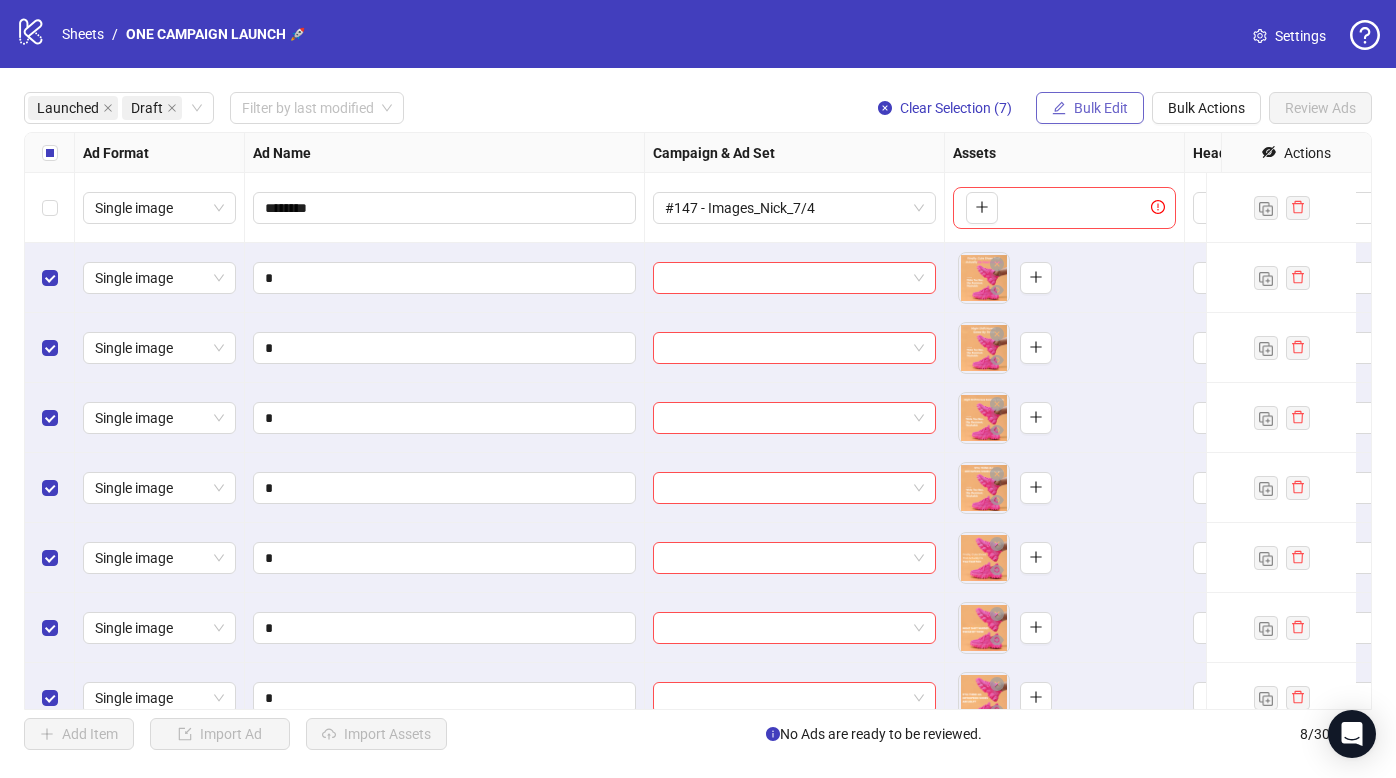 click on "Bulk Edit" at bounding box center [1101, 108] 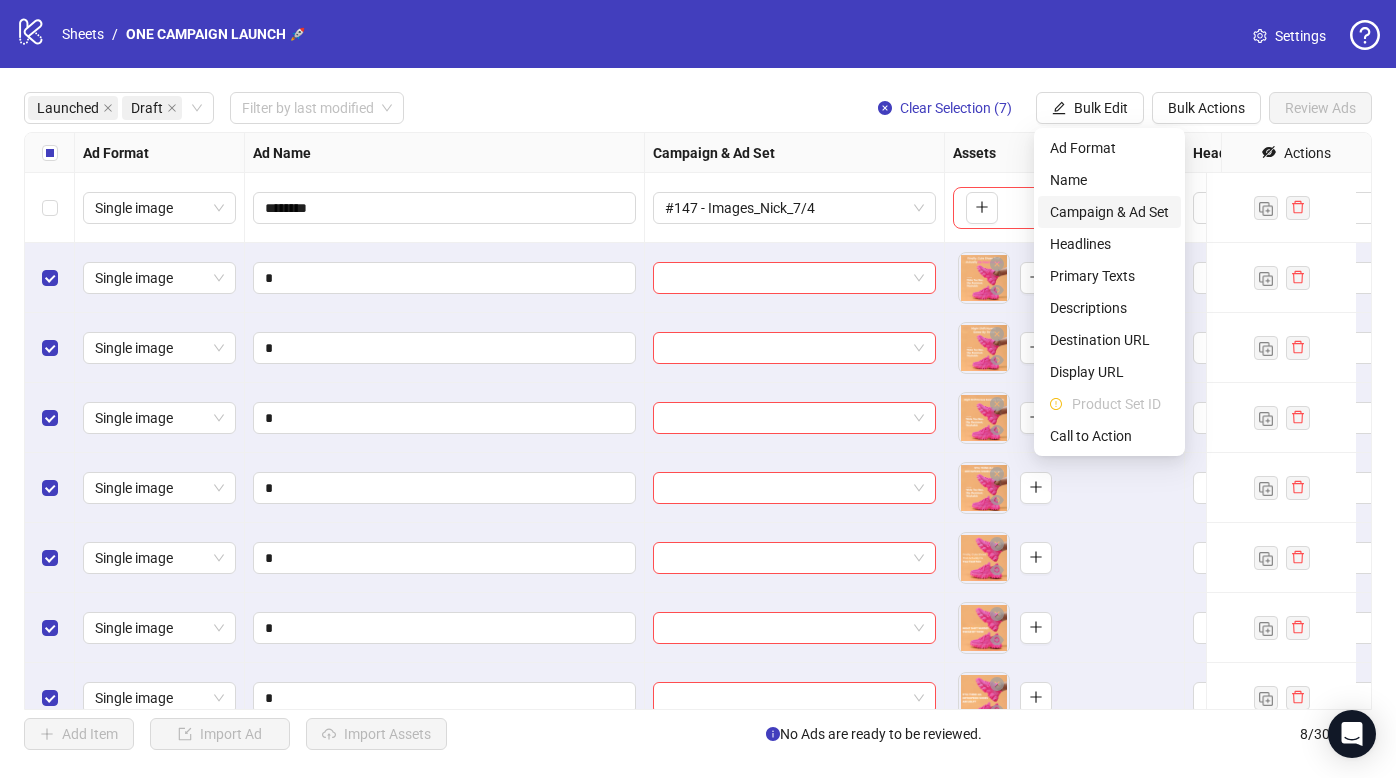 click on "Campaign & Ad Set" at bounding box center (1109, 212) 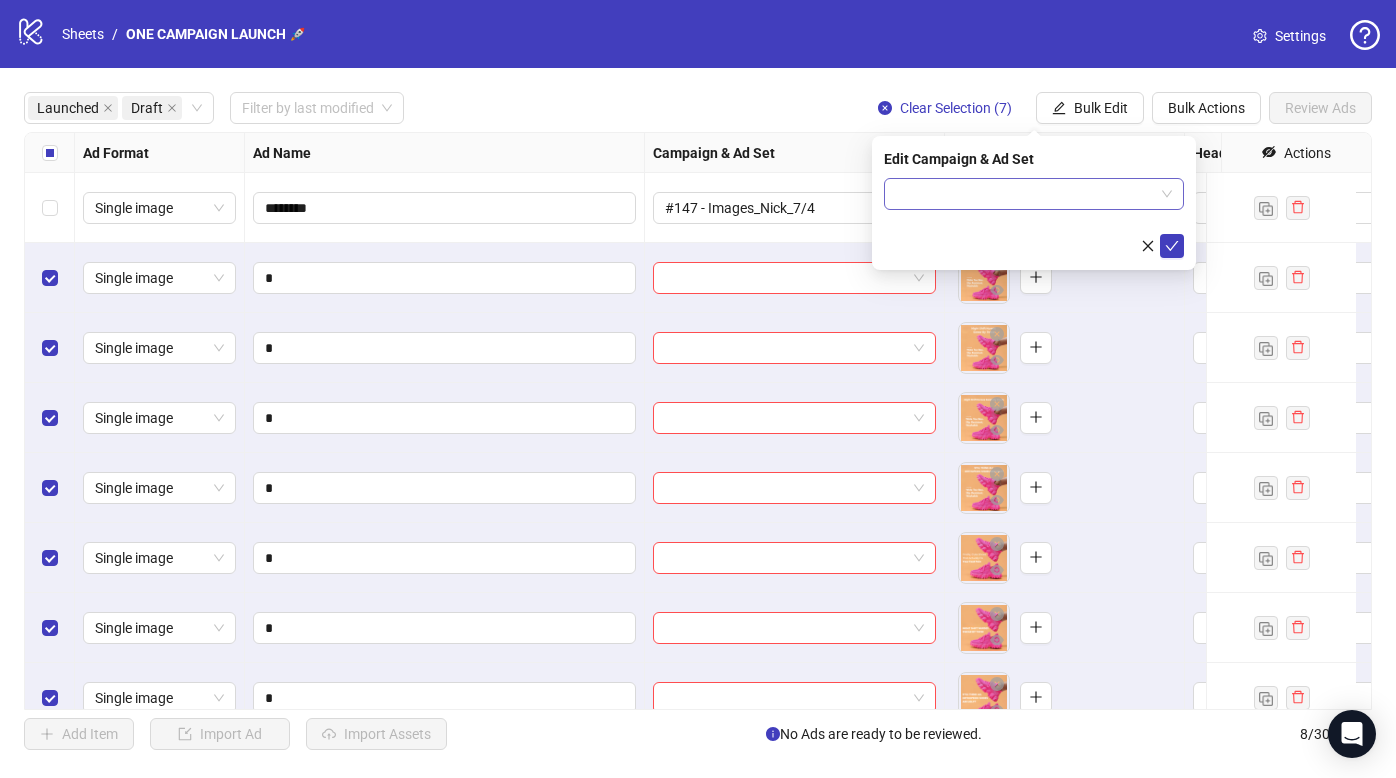 click at bounding box center (1025, 194) 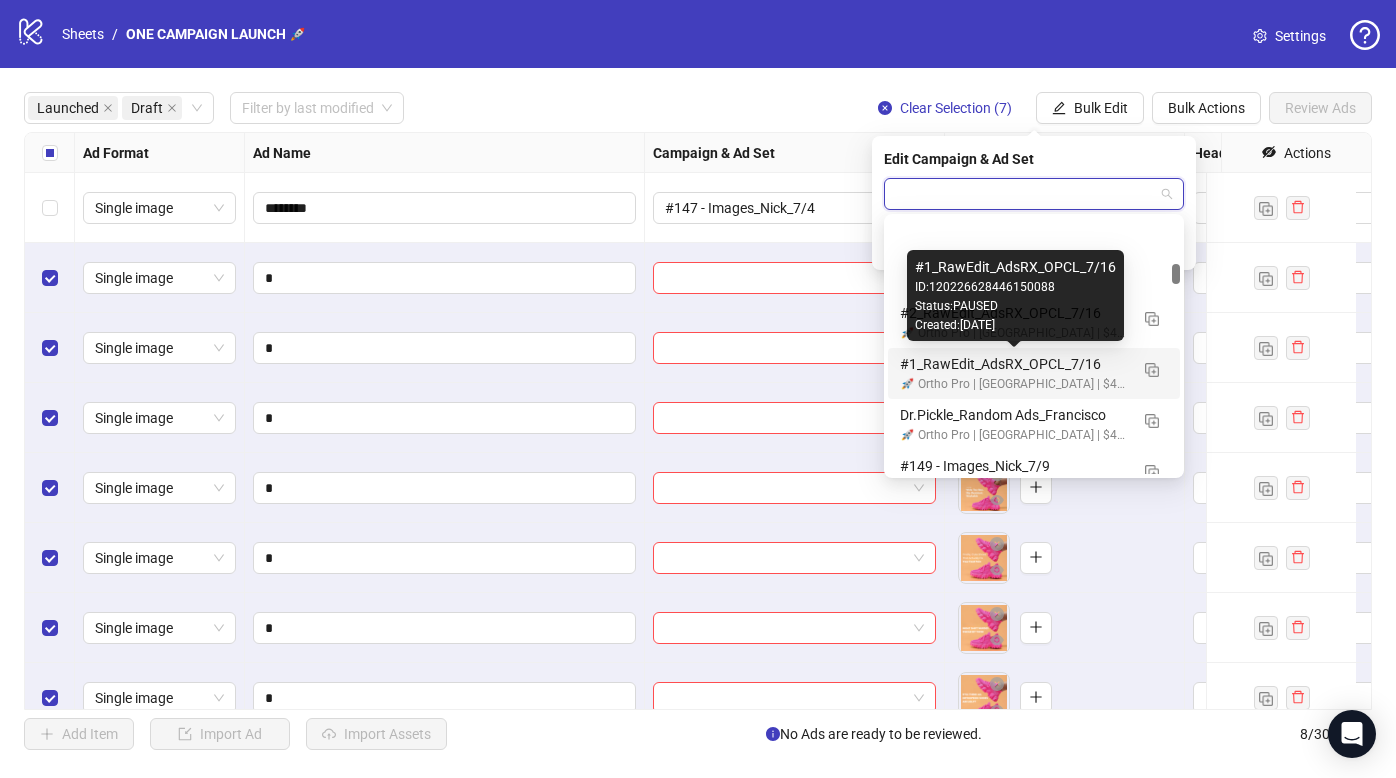 scroll, scrollTop: 1500, scrollLeft: 0, axis: vertical 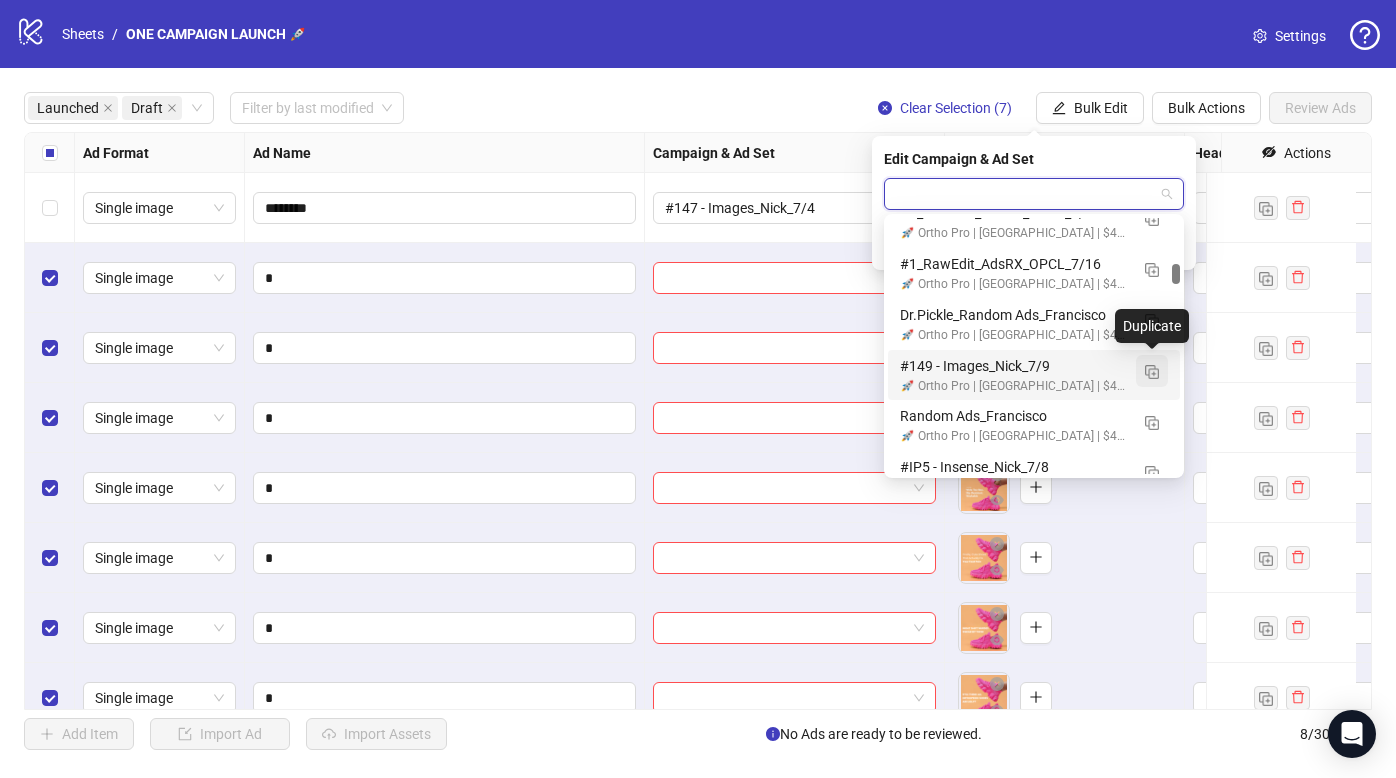 click at bounding box center (1152, 371) 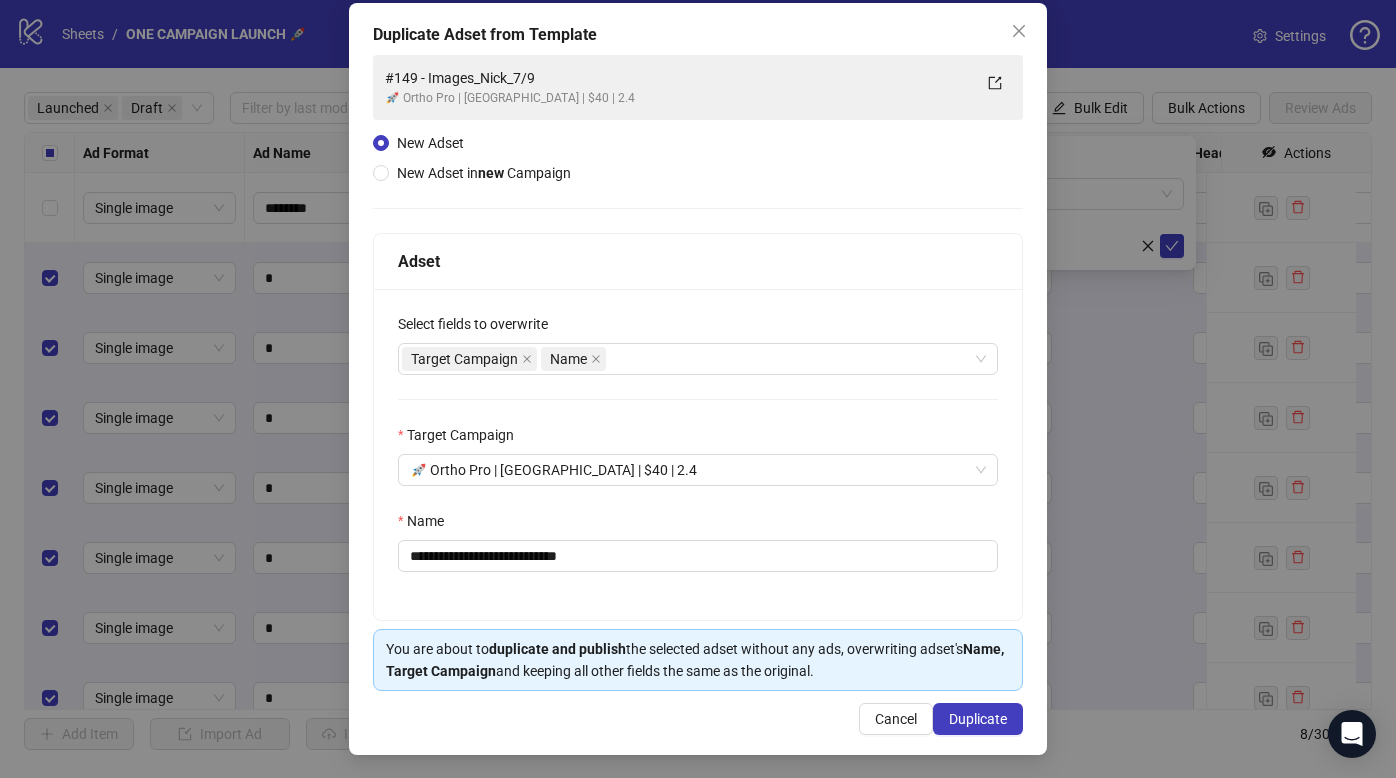 scroll, scrollTop: 98, scrollLeft: 0, axis: vertical 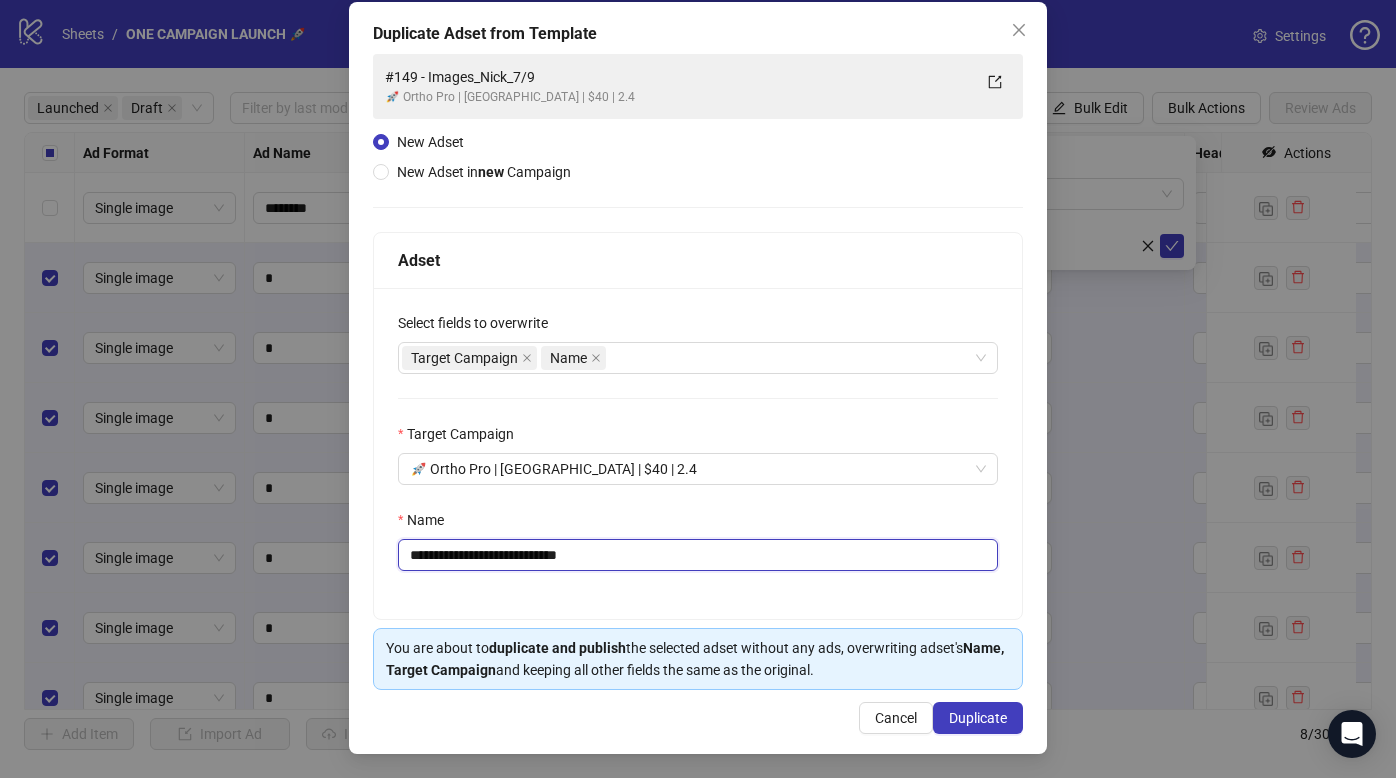 drag, startPoint x: 440, startPoint y: 559, endPoint x: 418, endPoint y: 560, distance: 22.022715 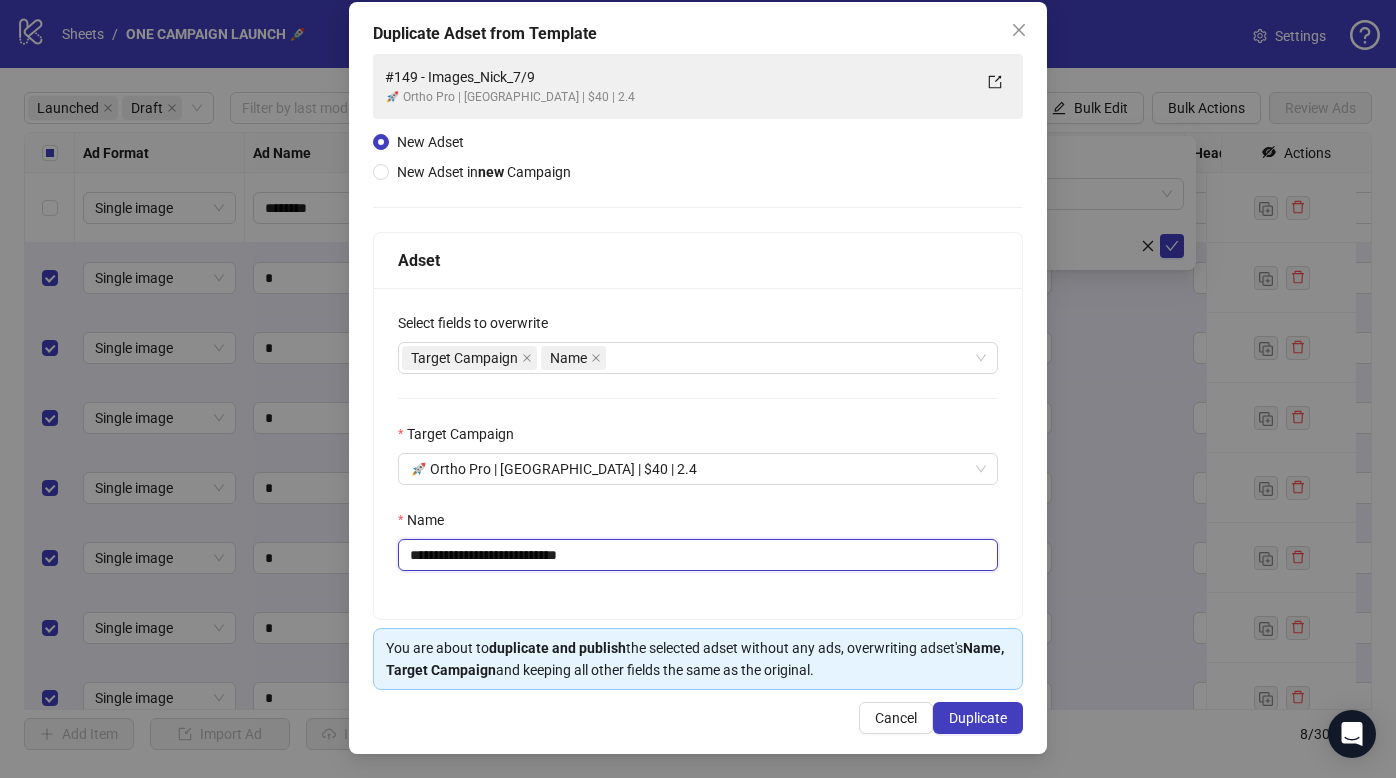drag, startPoint x: 449, startPoint y: 549, endPoint x: 492, endPoint y: 560, distance: 44.38468 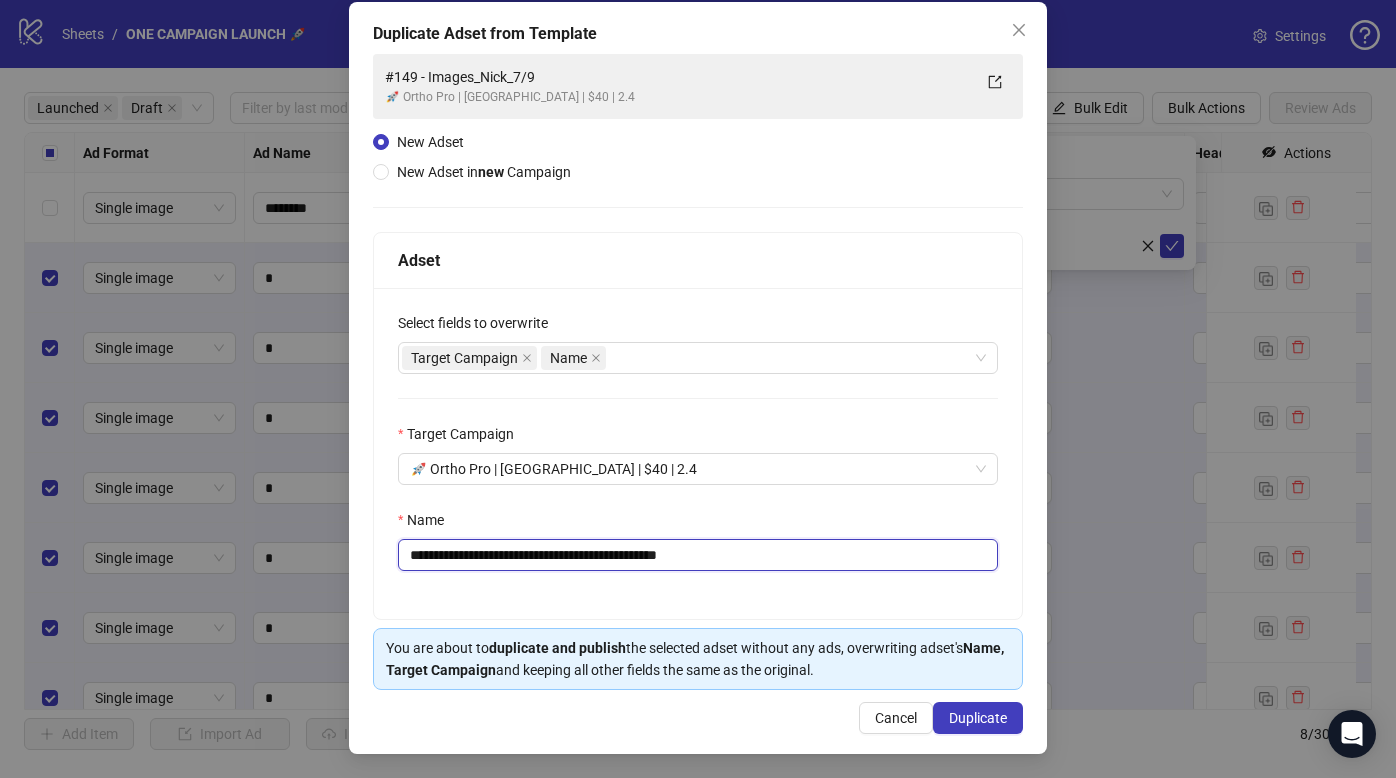 click on "**********" at bounding box center (698, 555) 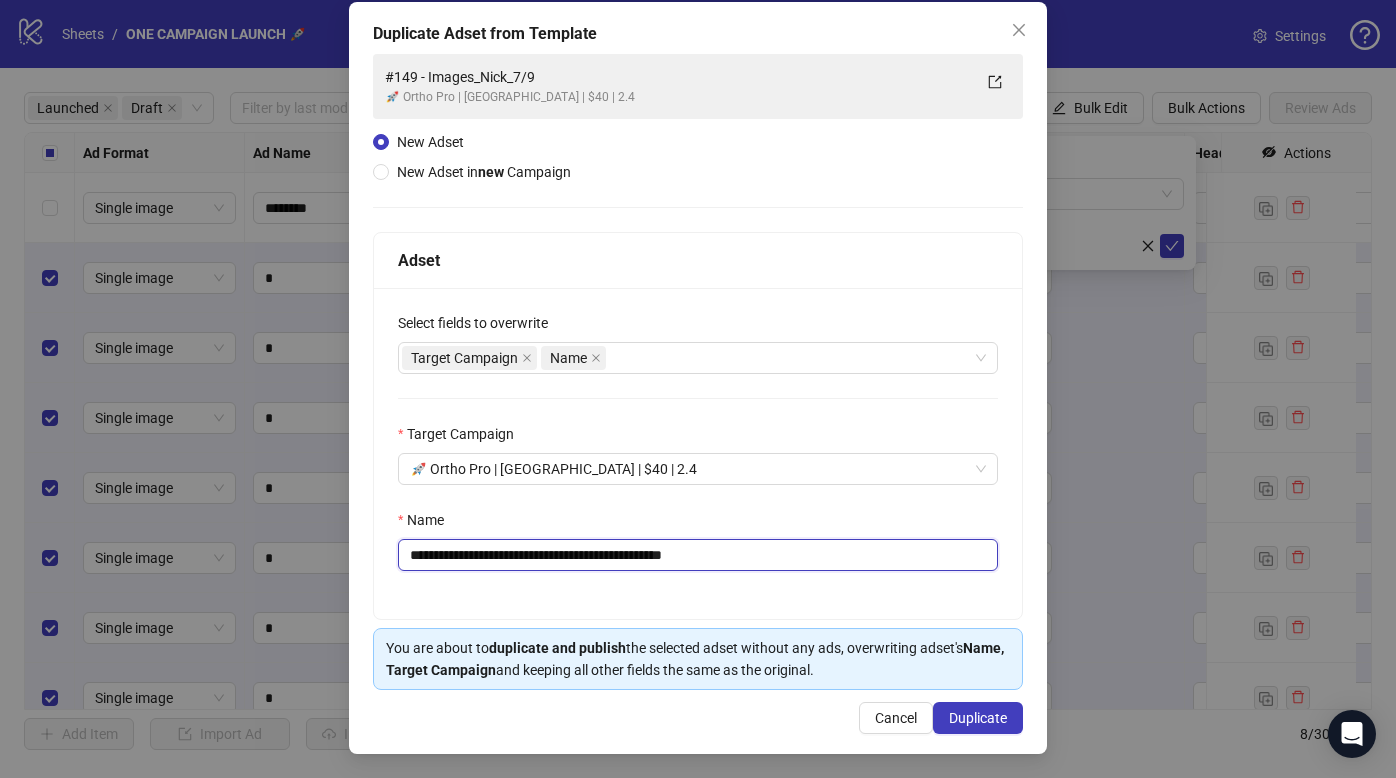 click on "**********" at bounding box center [698, 555] 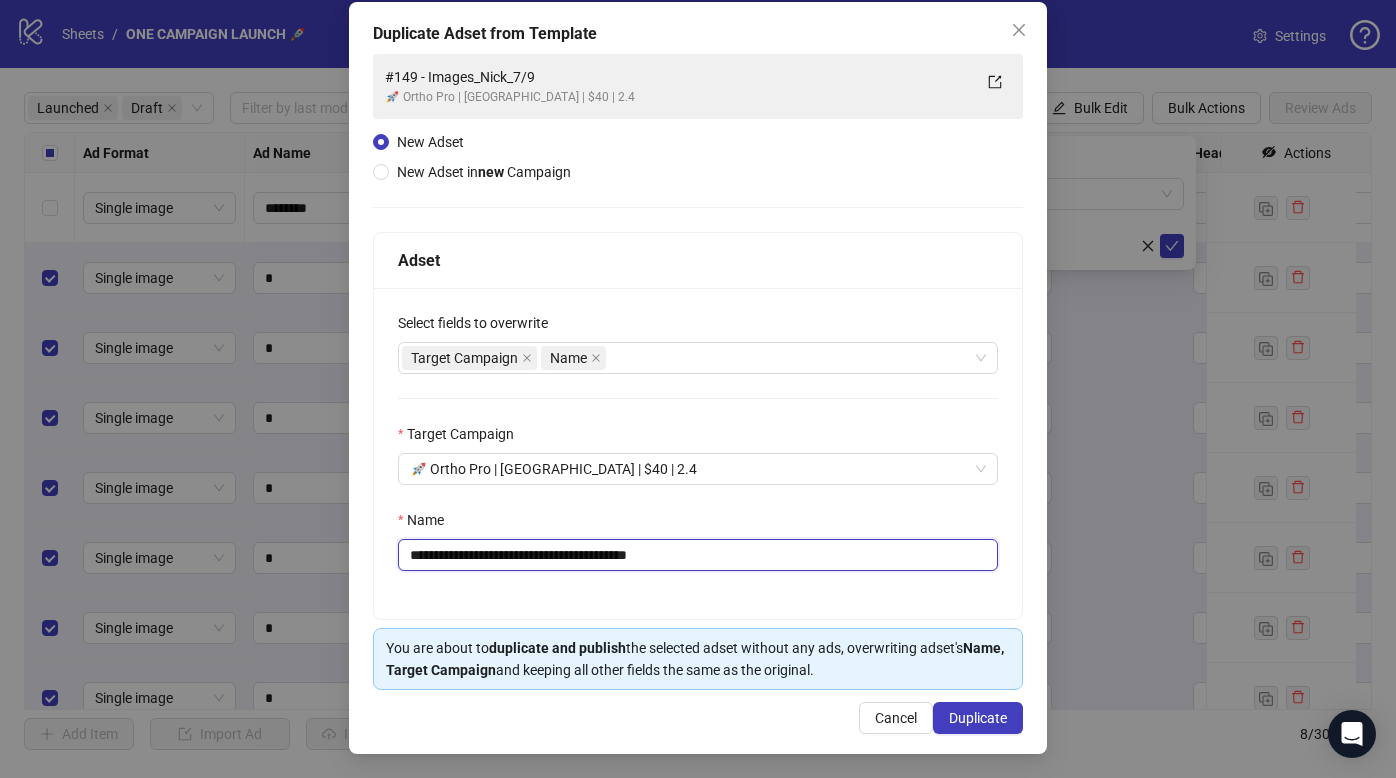 click on "**********" at bounding box center [698, 555] 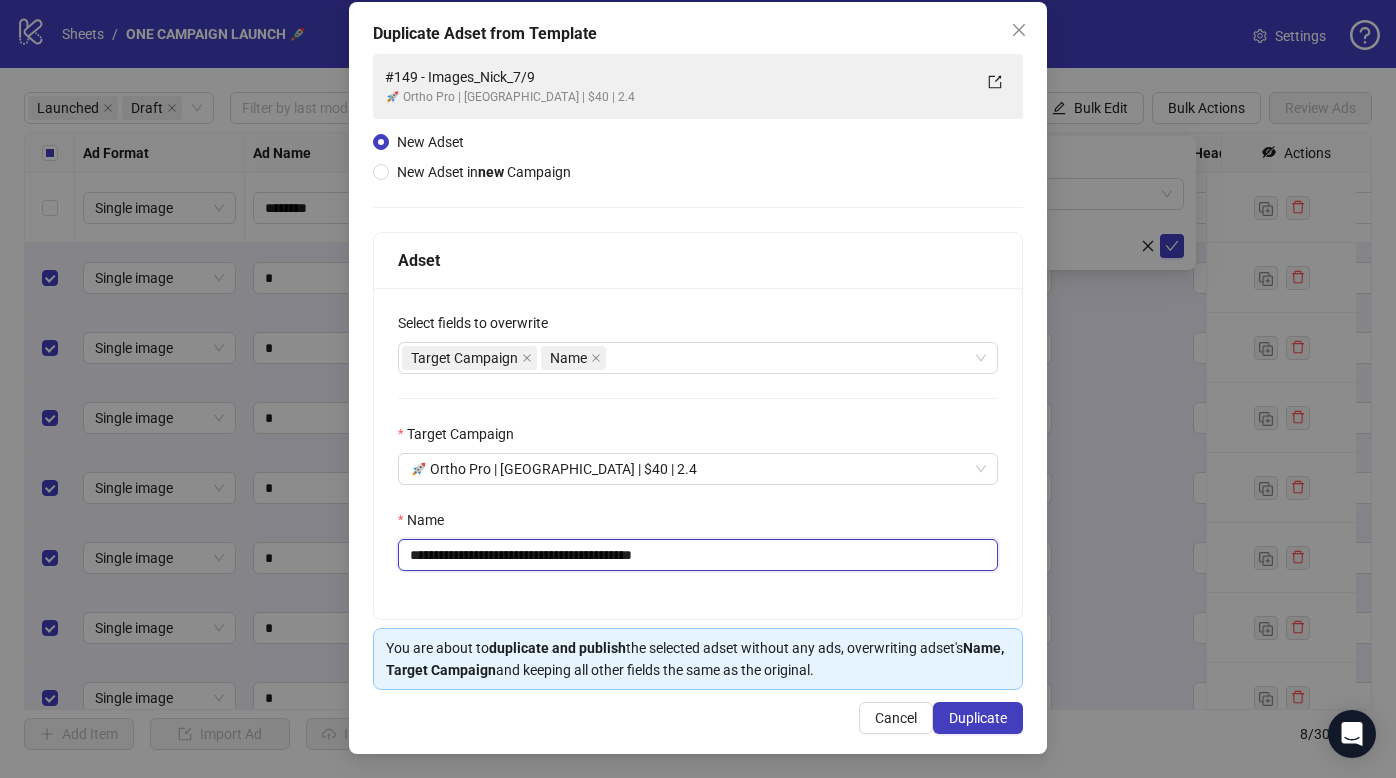 click on "**********" at bounding box center [698, 555] 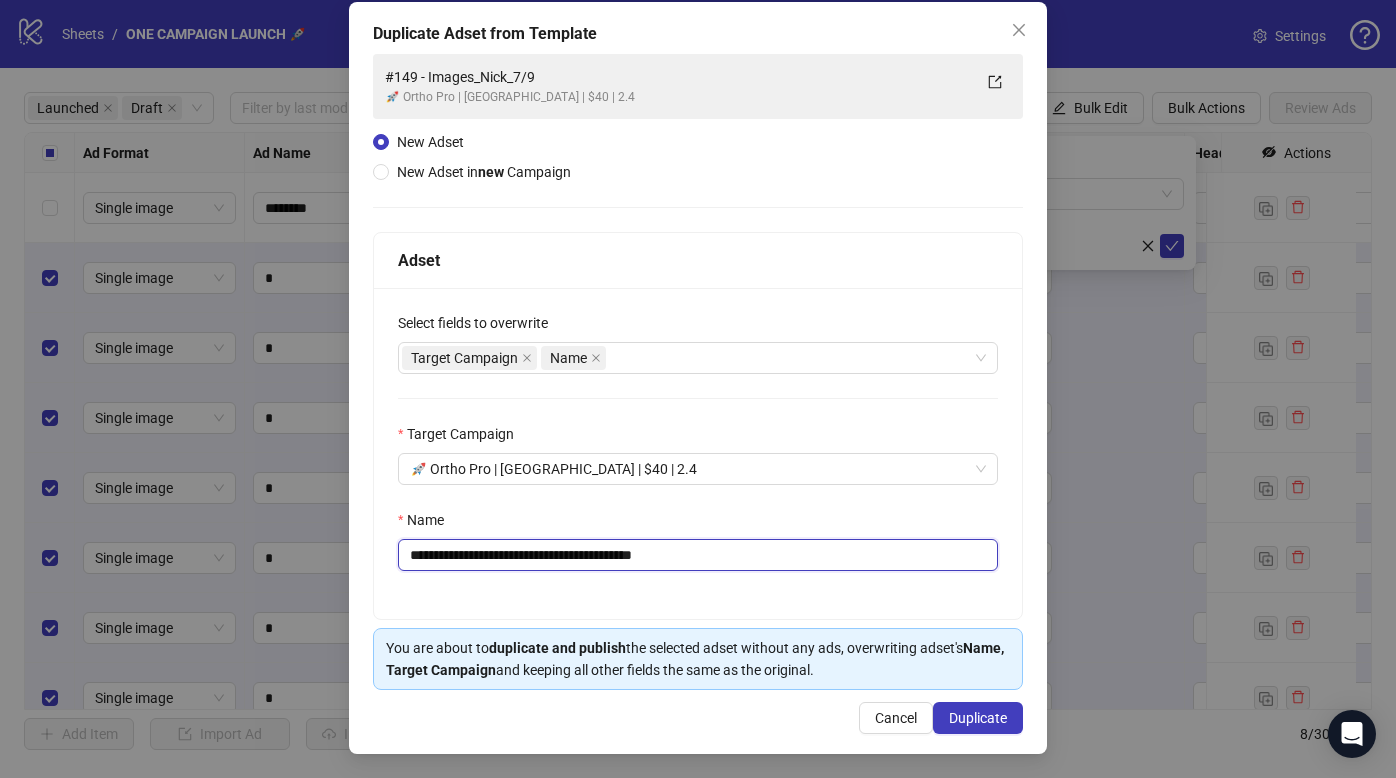 type on "**********" 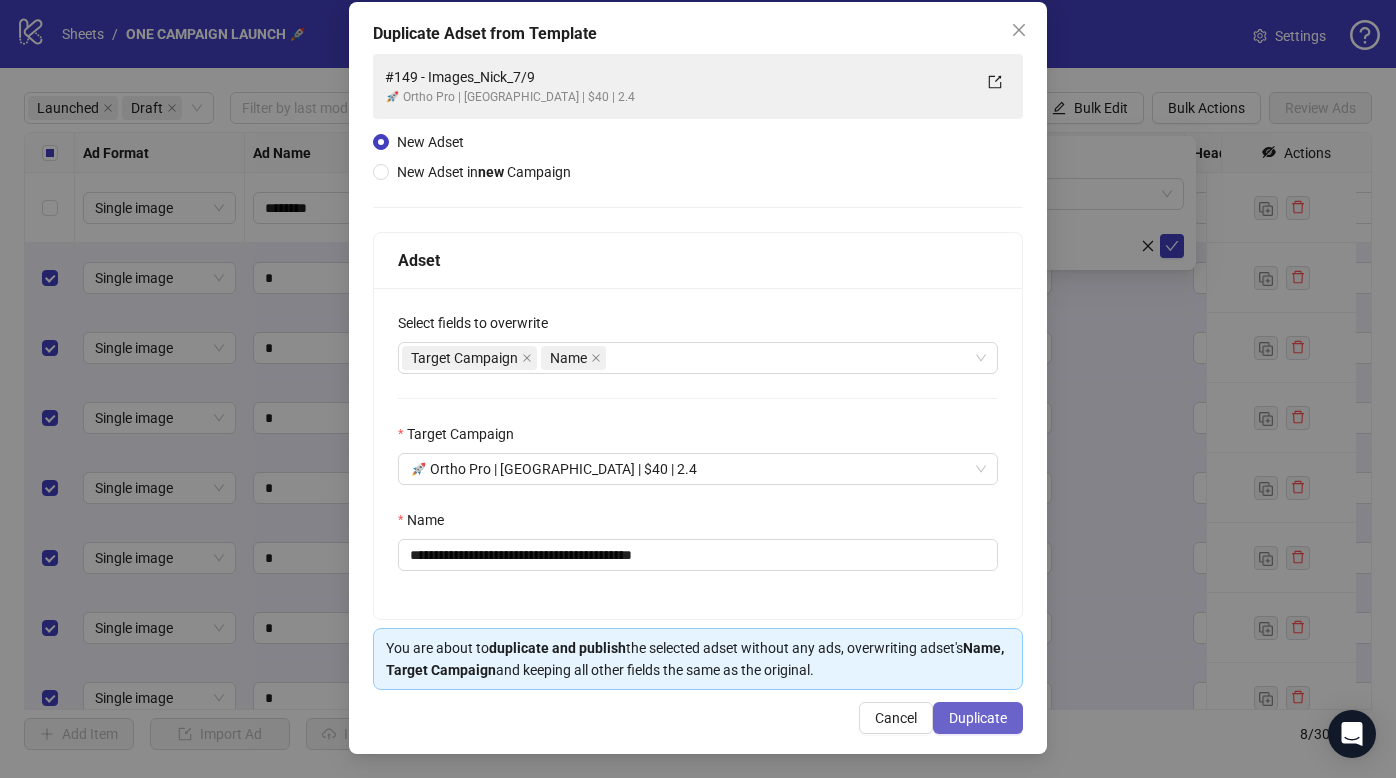 click on "Duplicate" at bounding box center [978, 718] 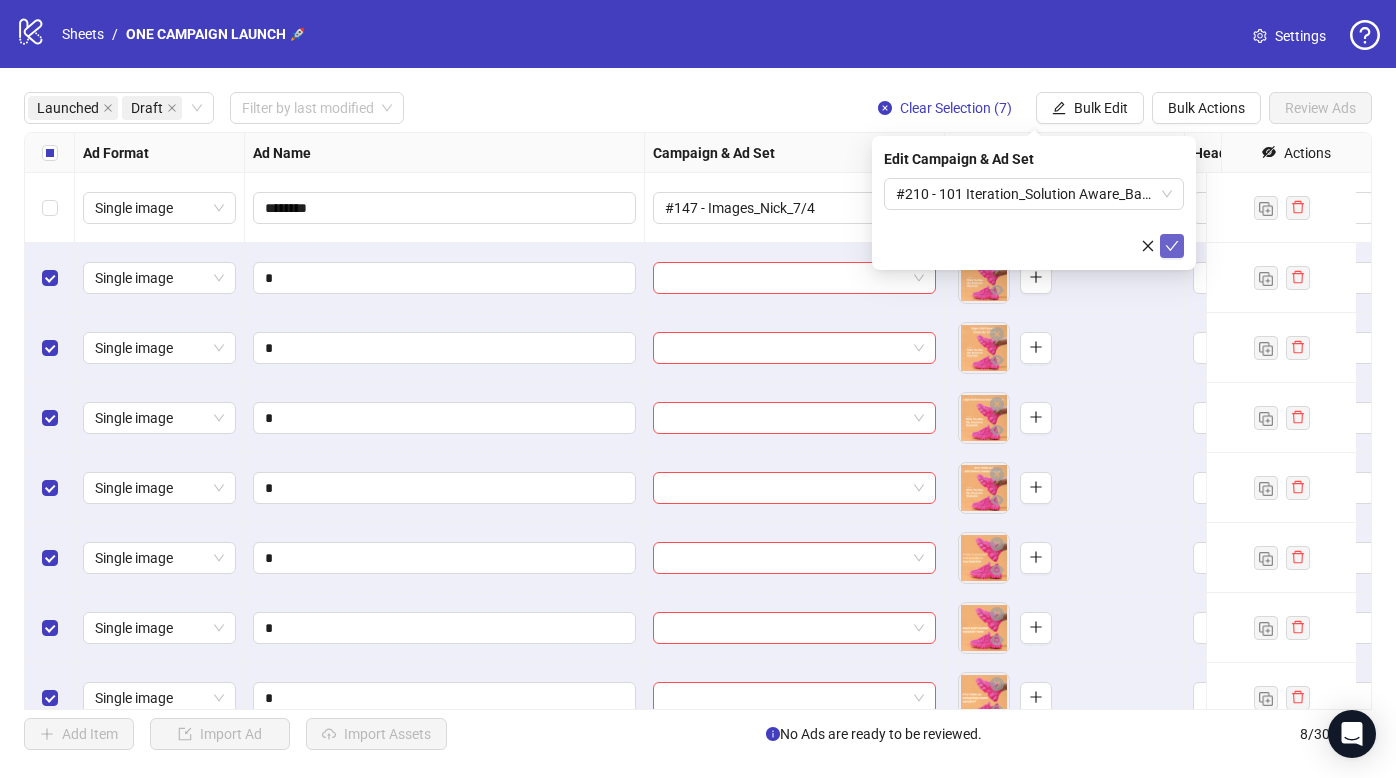 click 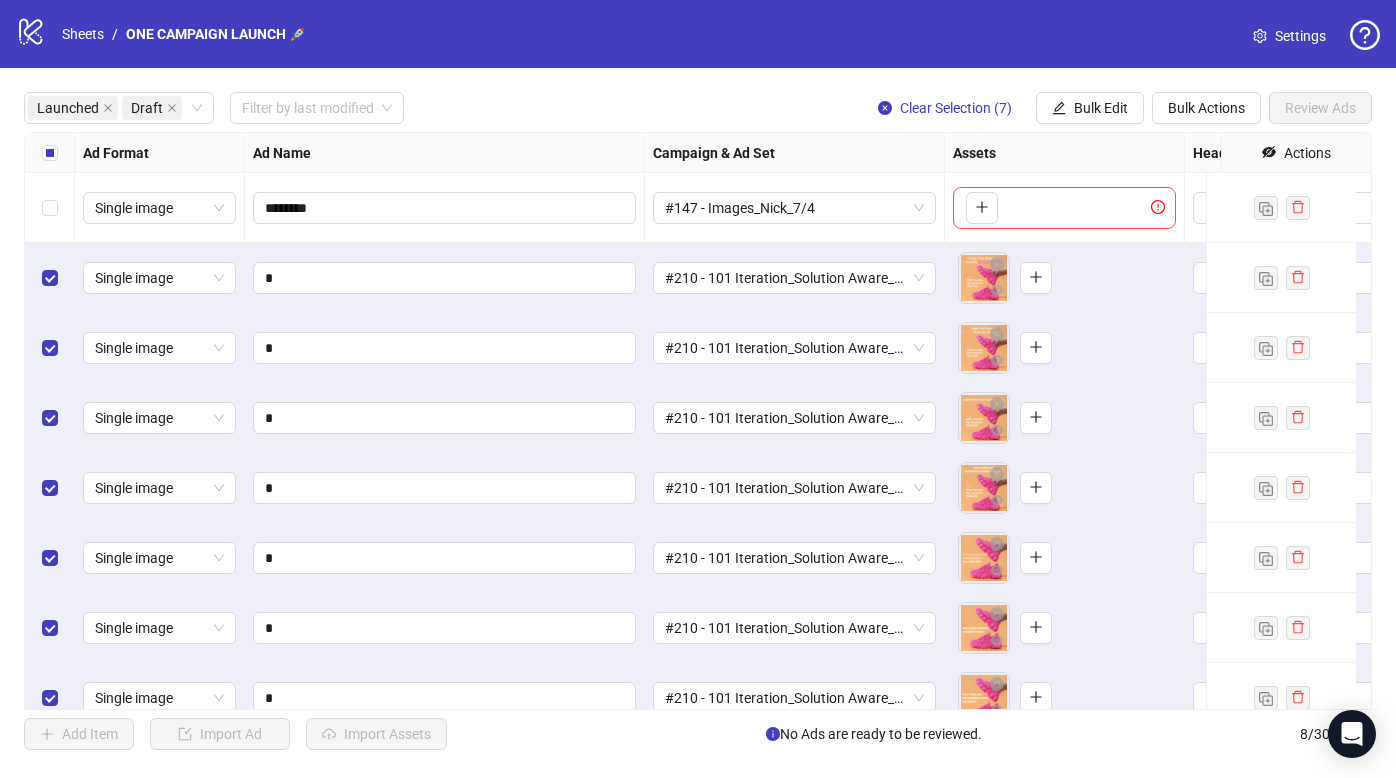 click at bounding box center (50, 208) 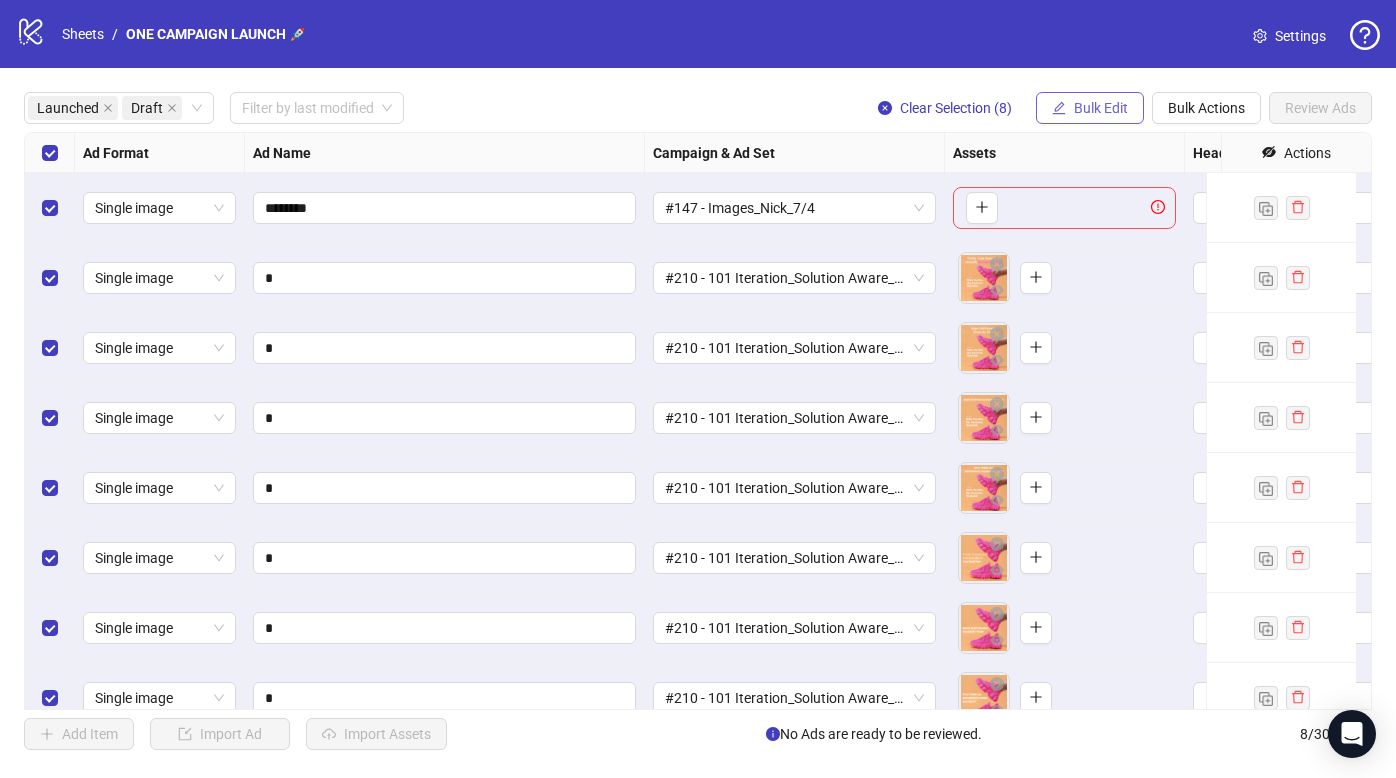 click on "Bulk Edit" at bounding box center [1090, 108] 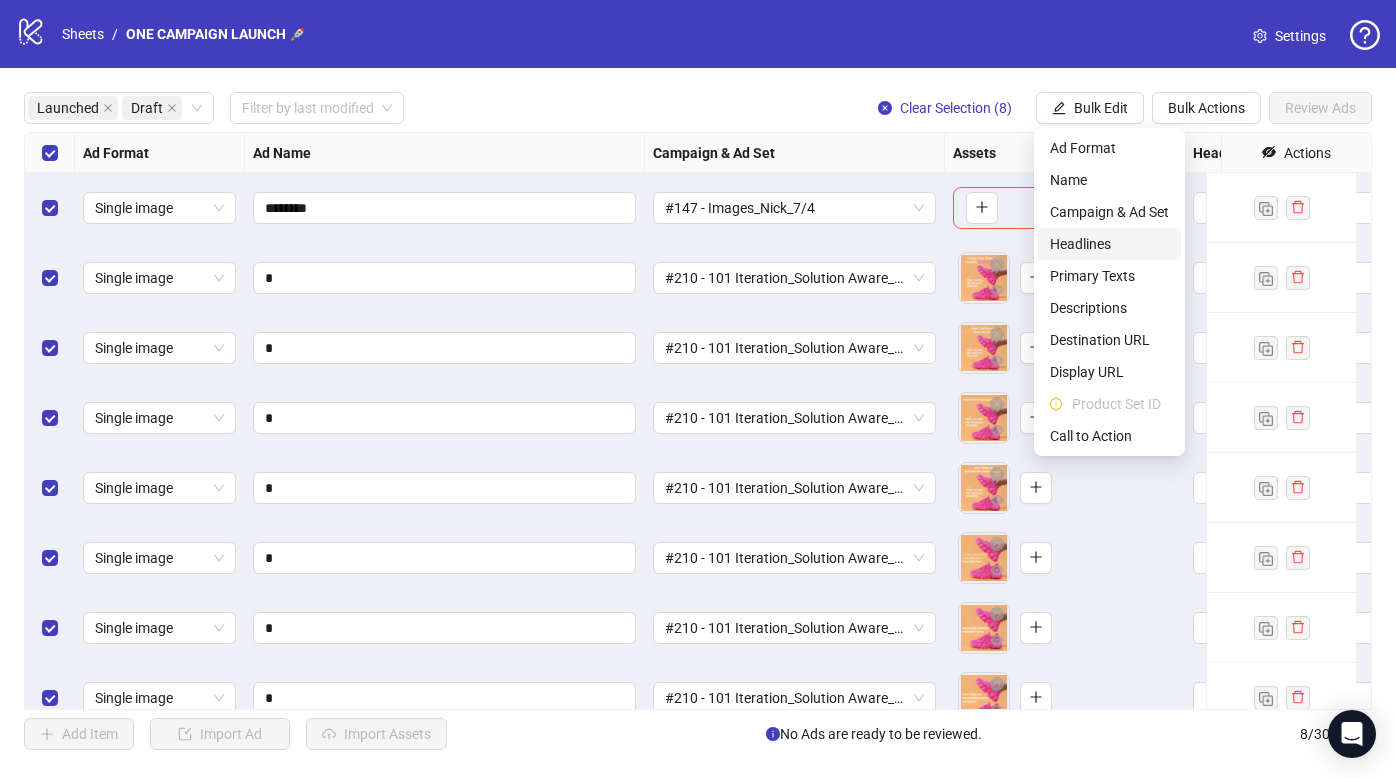 click on "Headlines" at bounding box center (1109, 244) 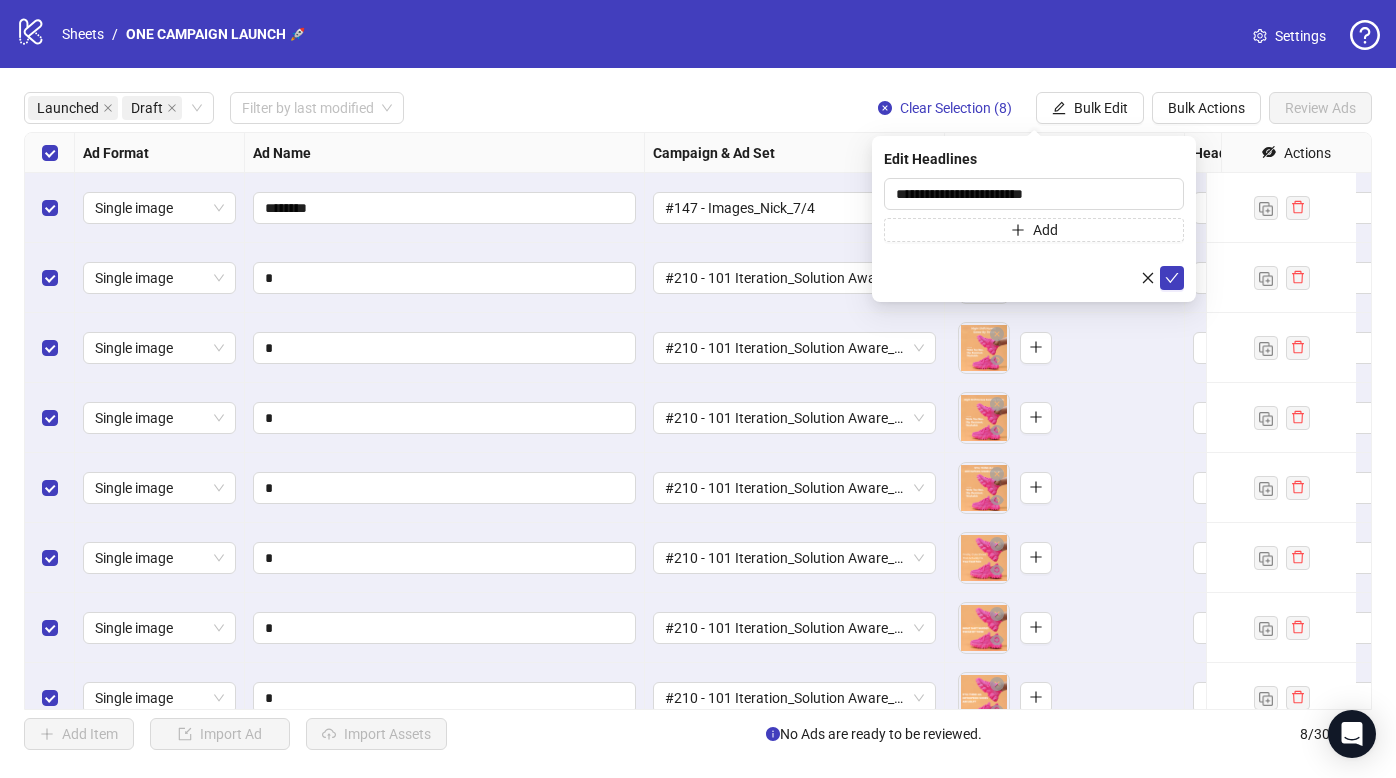 click on "**********" at bounding box center [1034, 234] 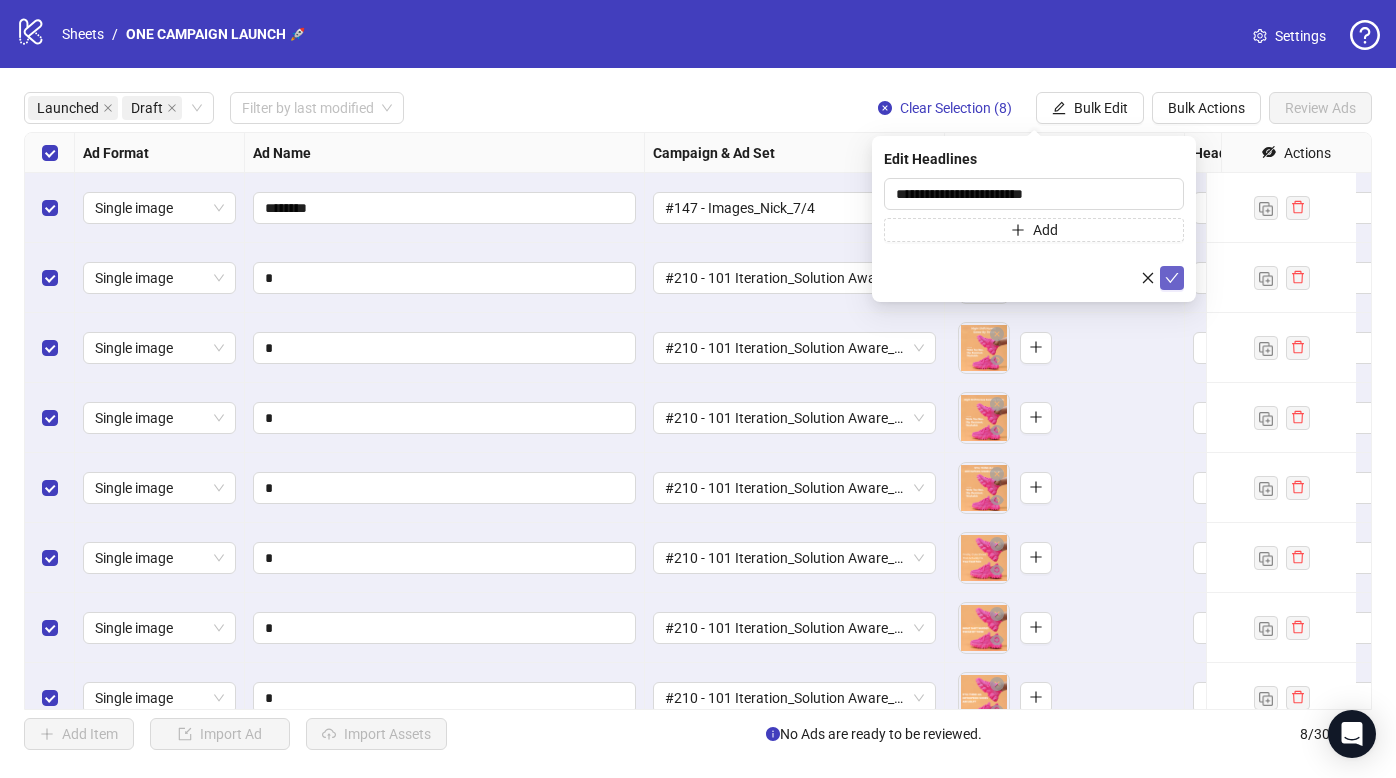 click 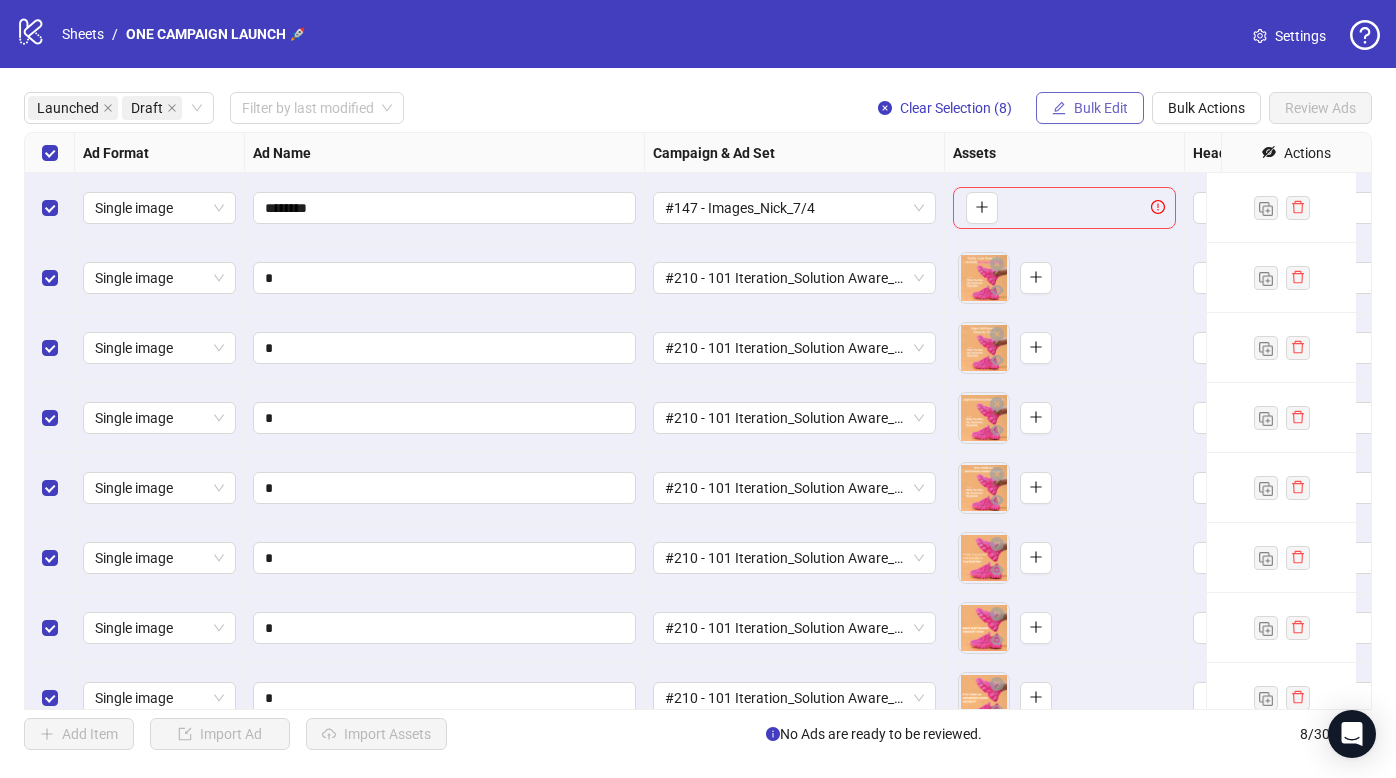 click on "Bulk Edit" at bounding box center [1101, 108] 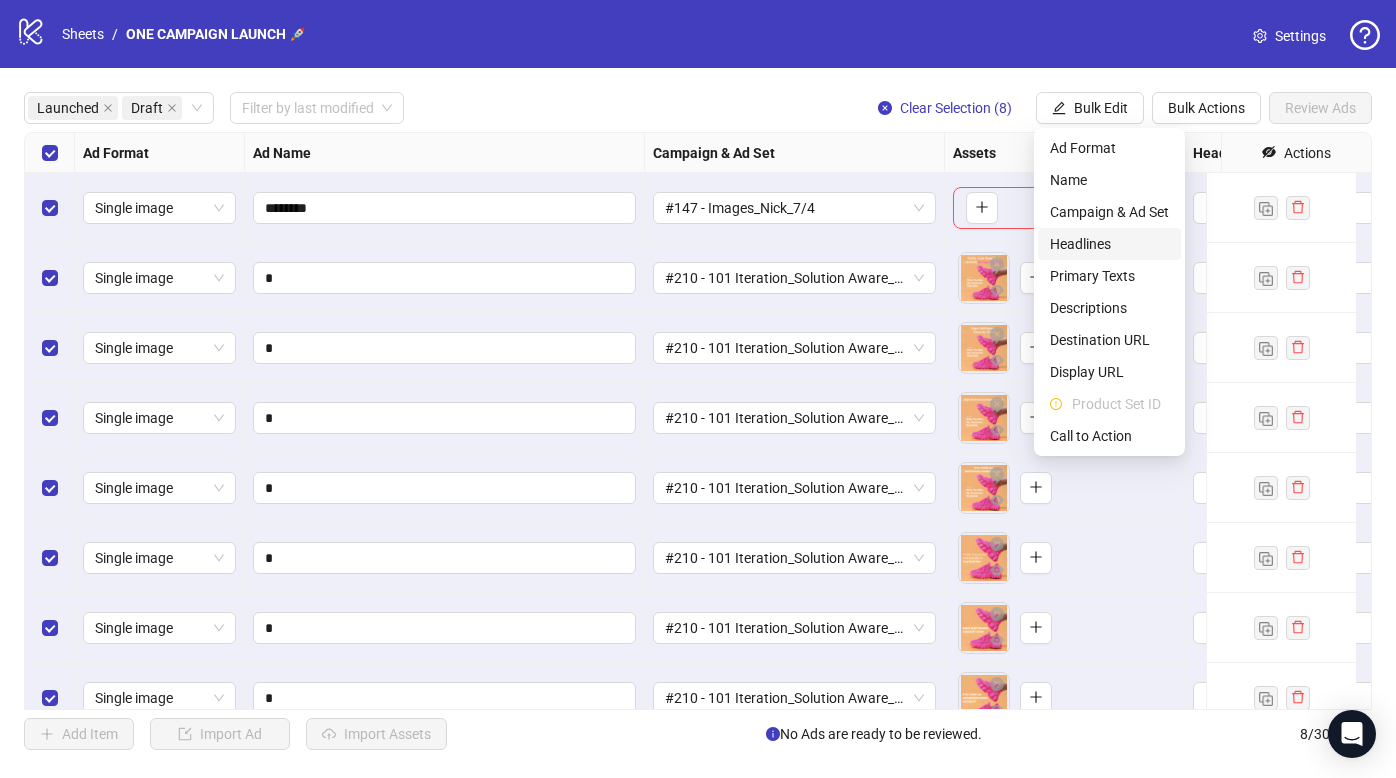 click on "Headlines" at bounding box center [1109, 244] 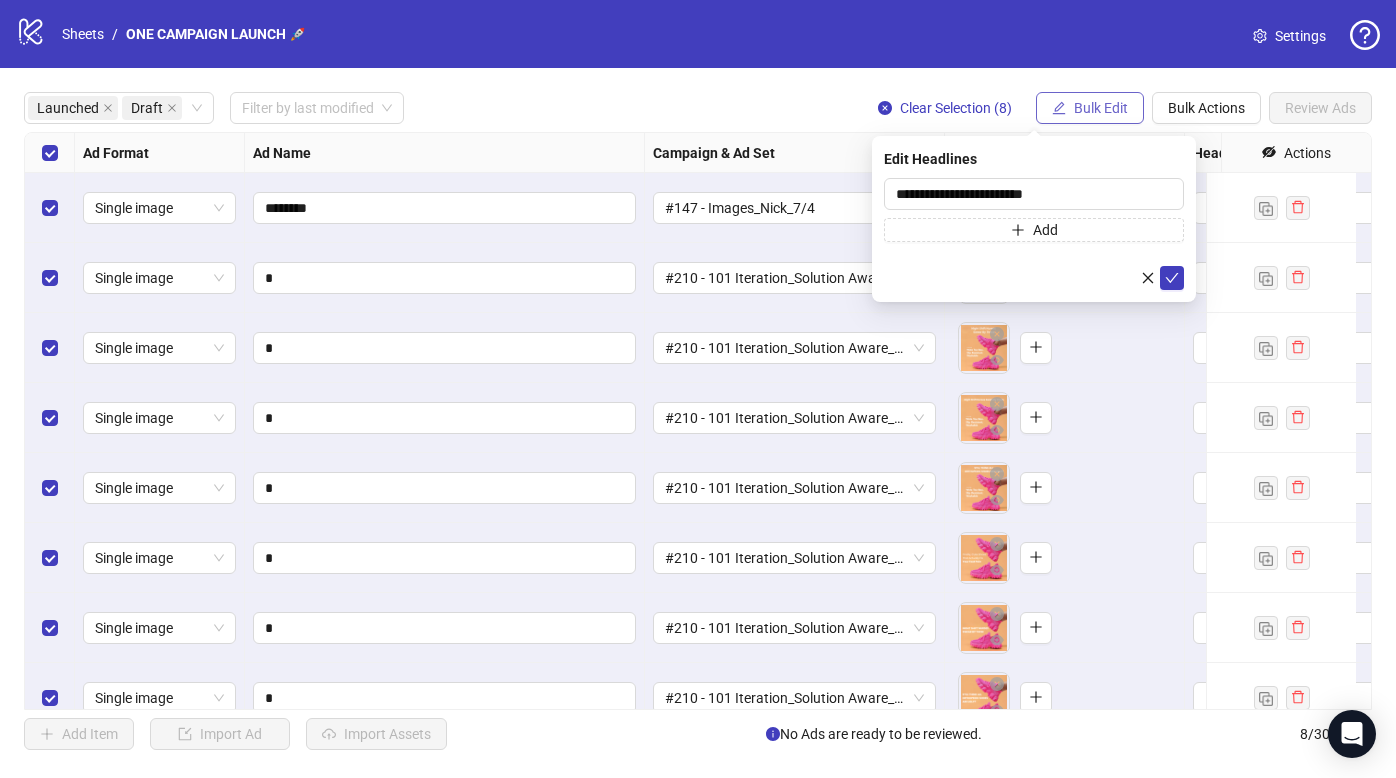 click on "Bulk Edit" at bounding box center (1090, 108) 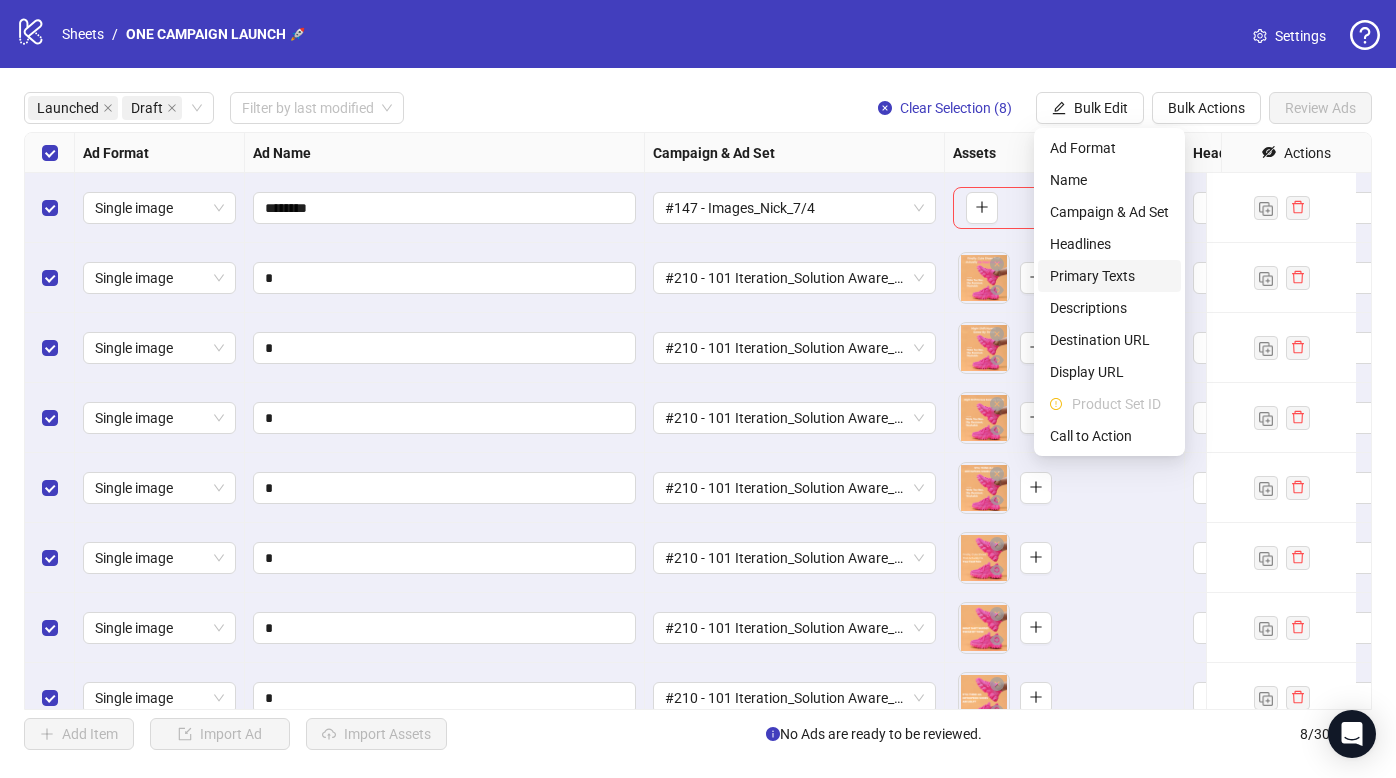 click on "Primary Texts" at bounding box center (1109, 276) 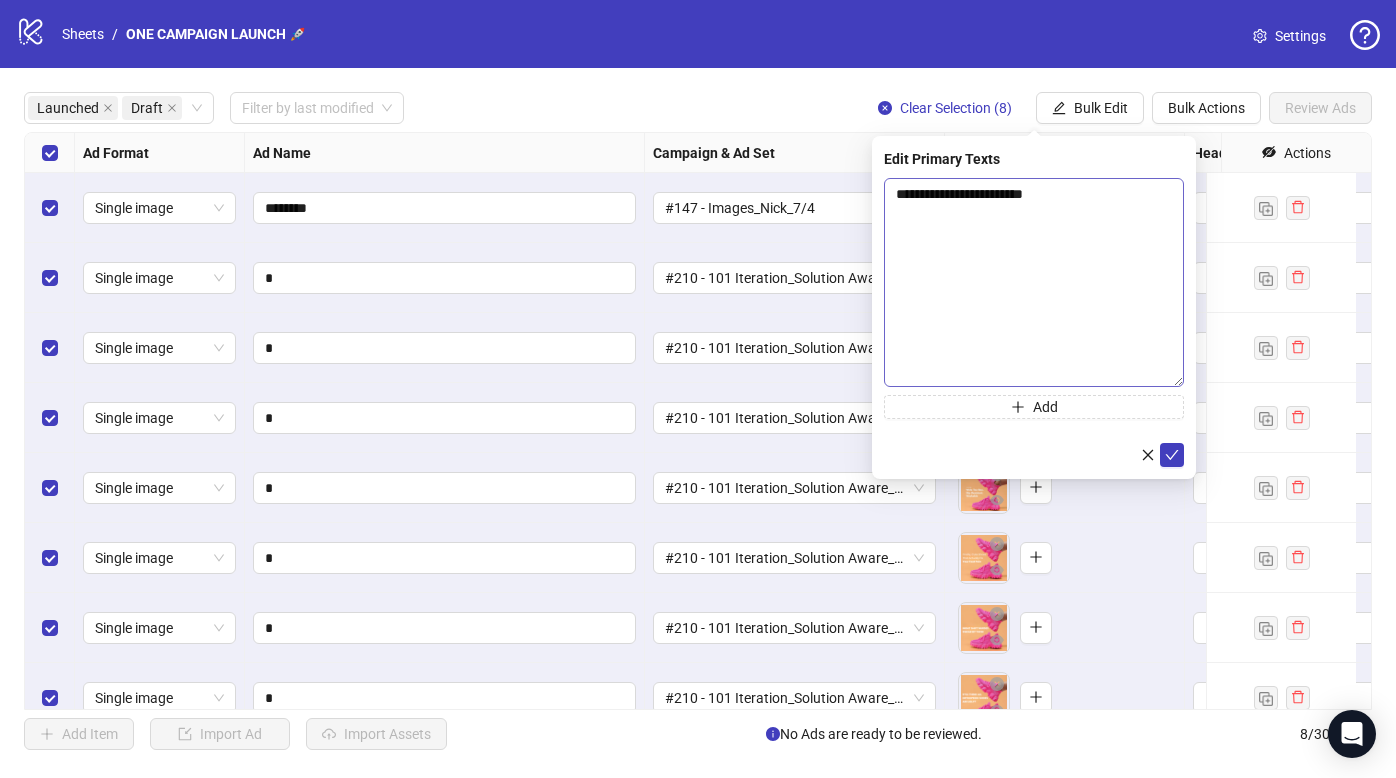 drag, startPoint x: 1181, startPoint y: 229, endPoint x: 1148, endPoint y: 189, distance: 51.855568 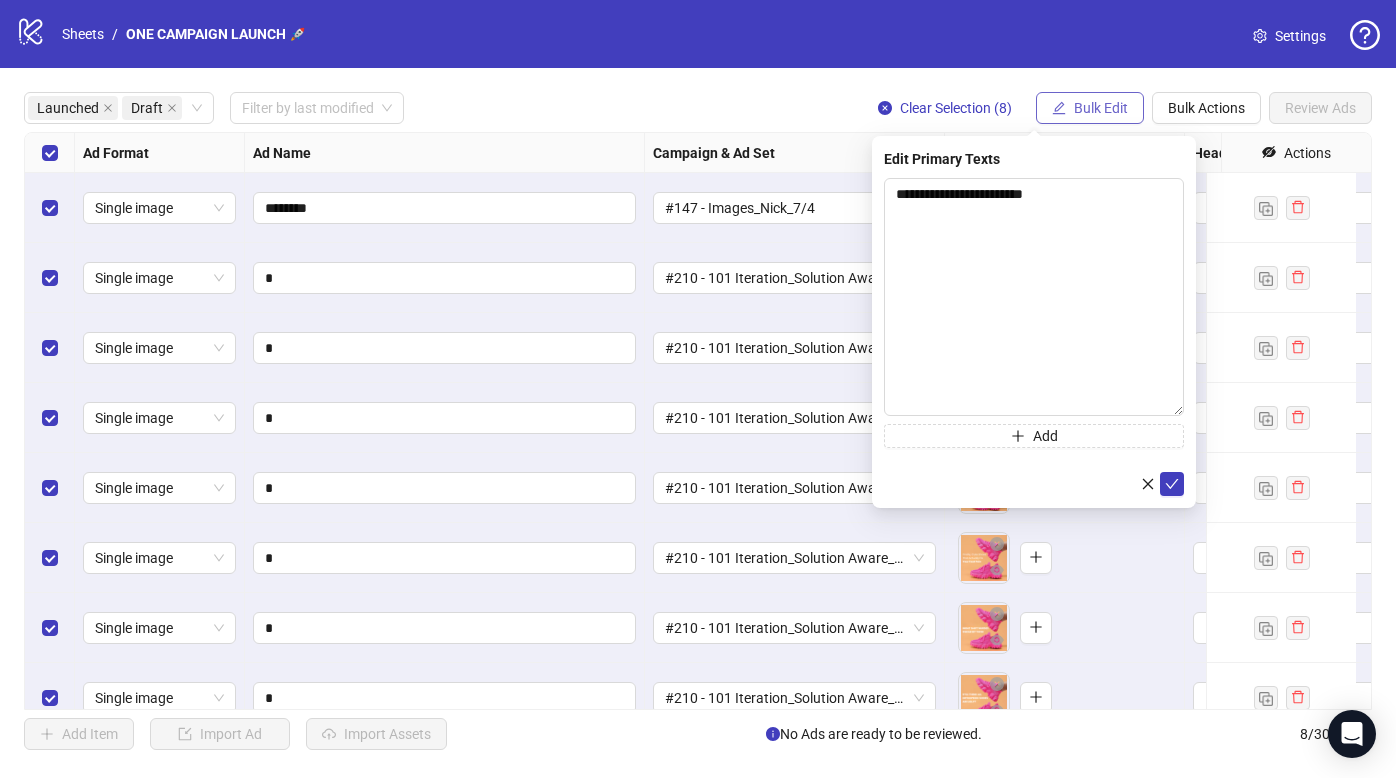 click on "Bulk Edit" at bounding box center (1101, 108) 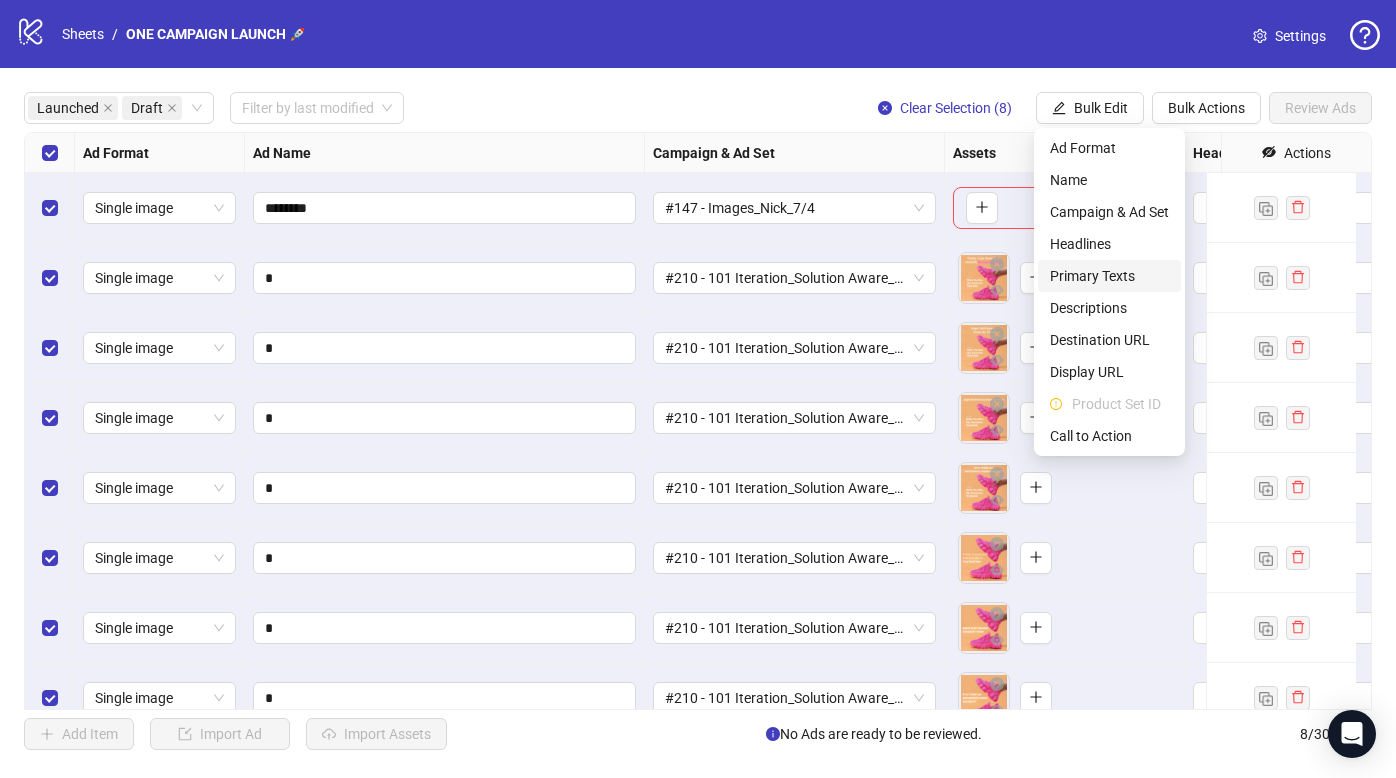 click on "Primary Texts" at bounding box center (1109, 276) 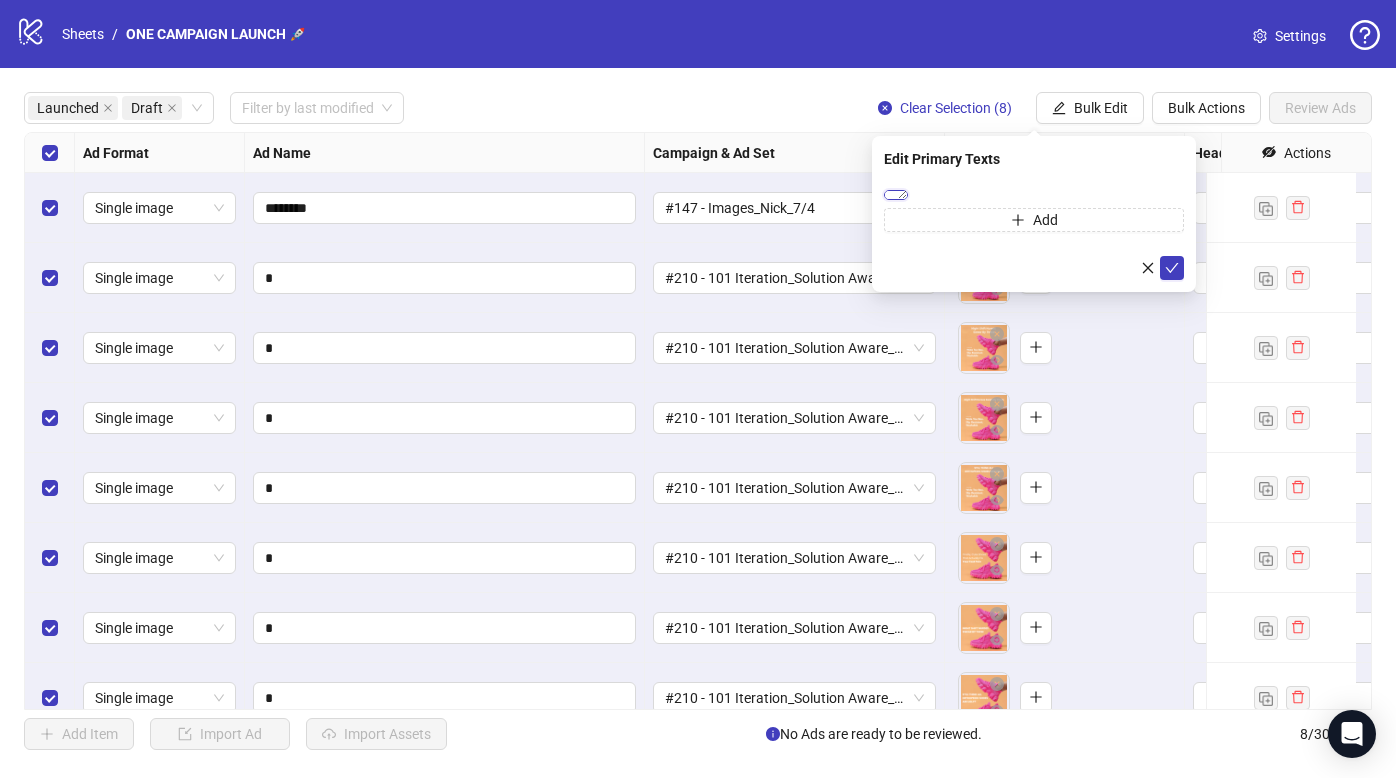 click on "**********" at bounding box center (896, 195) 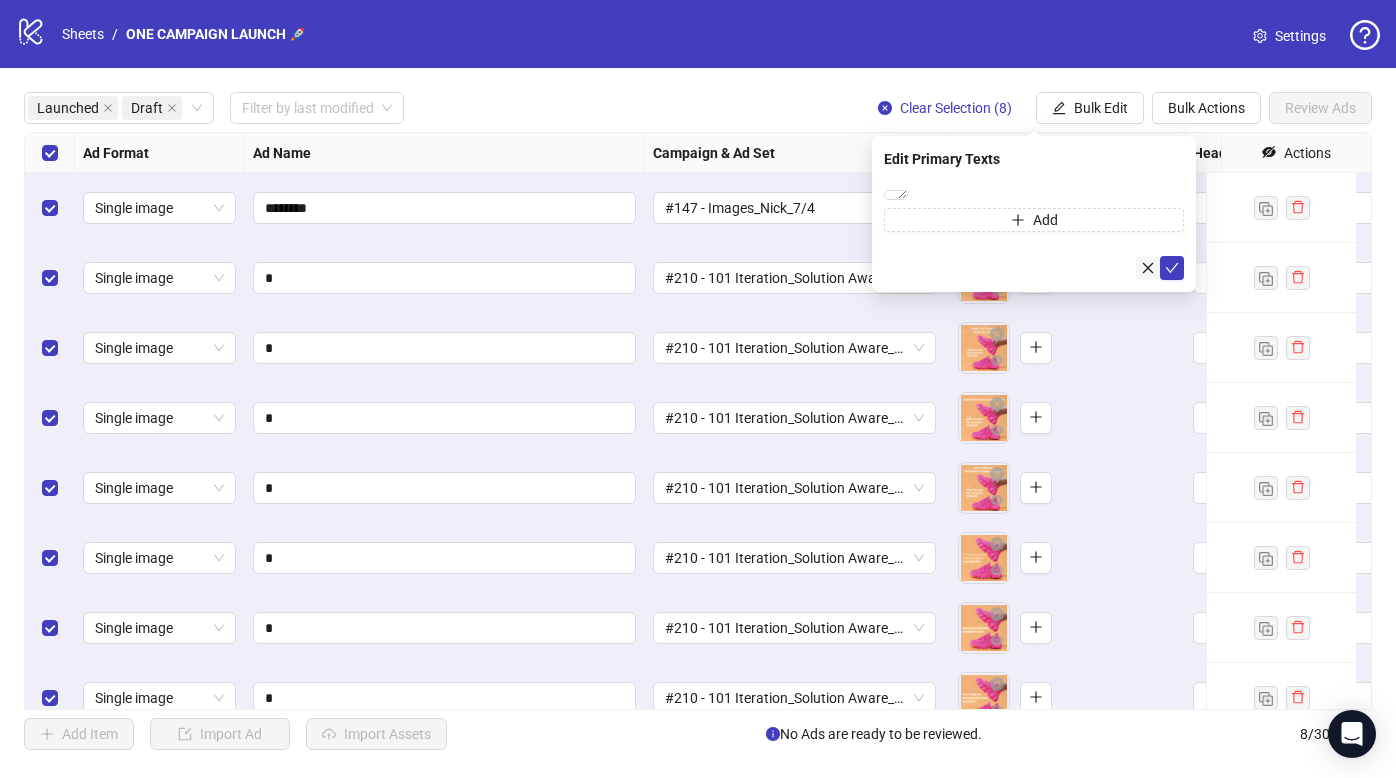 click 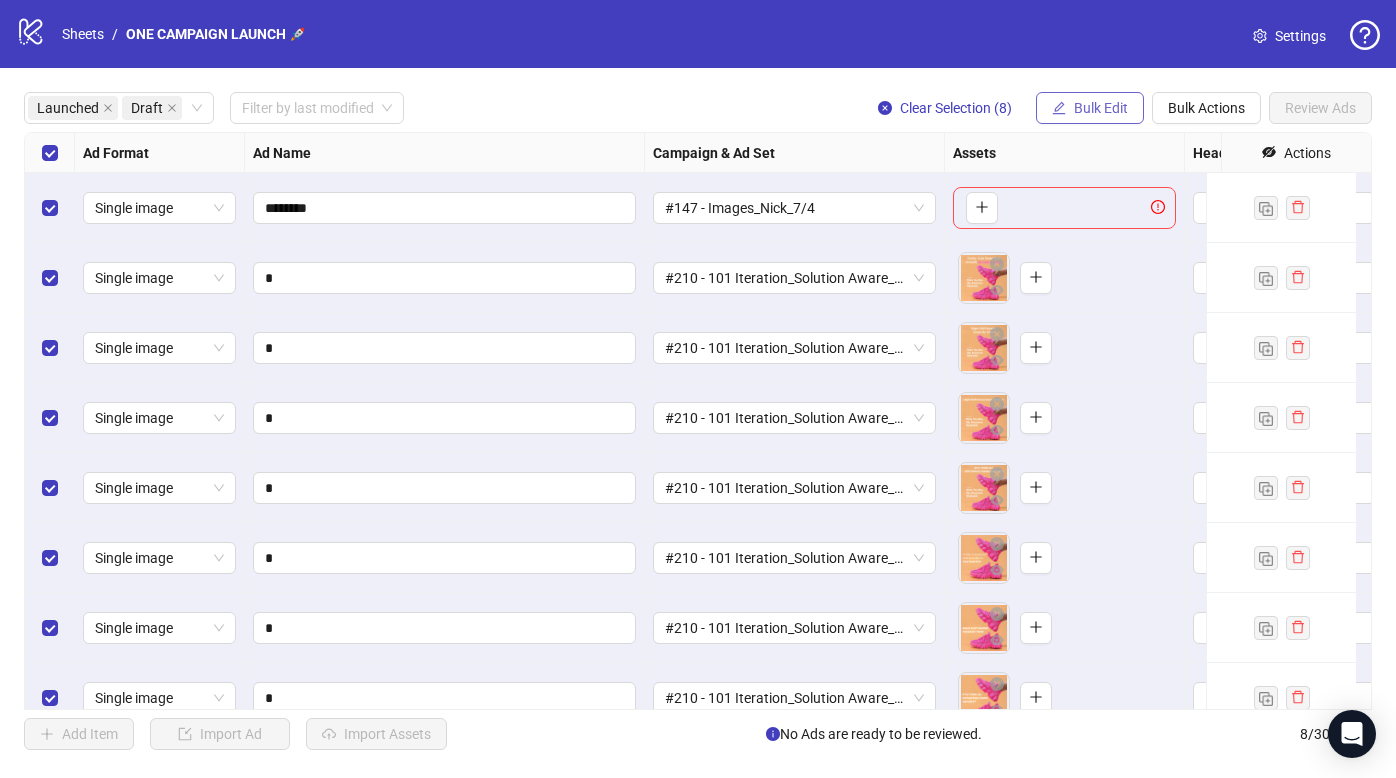 click on "Bulk Edit" at bounding box center (1101, 108) 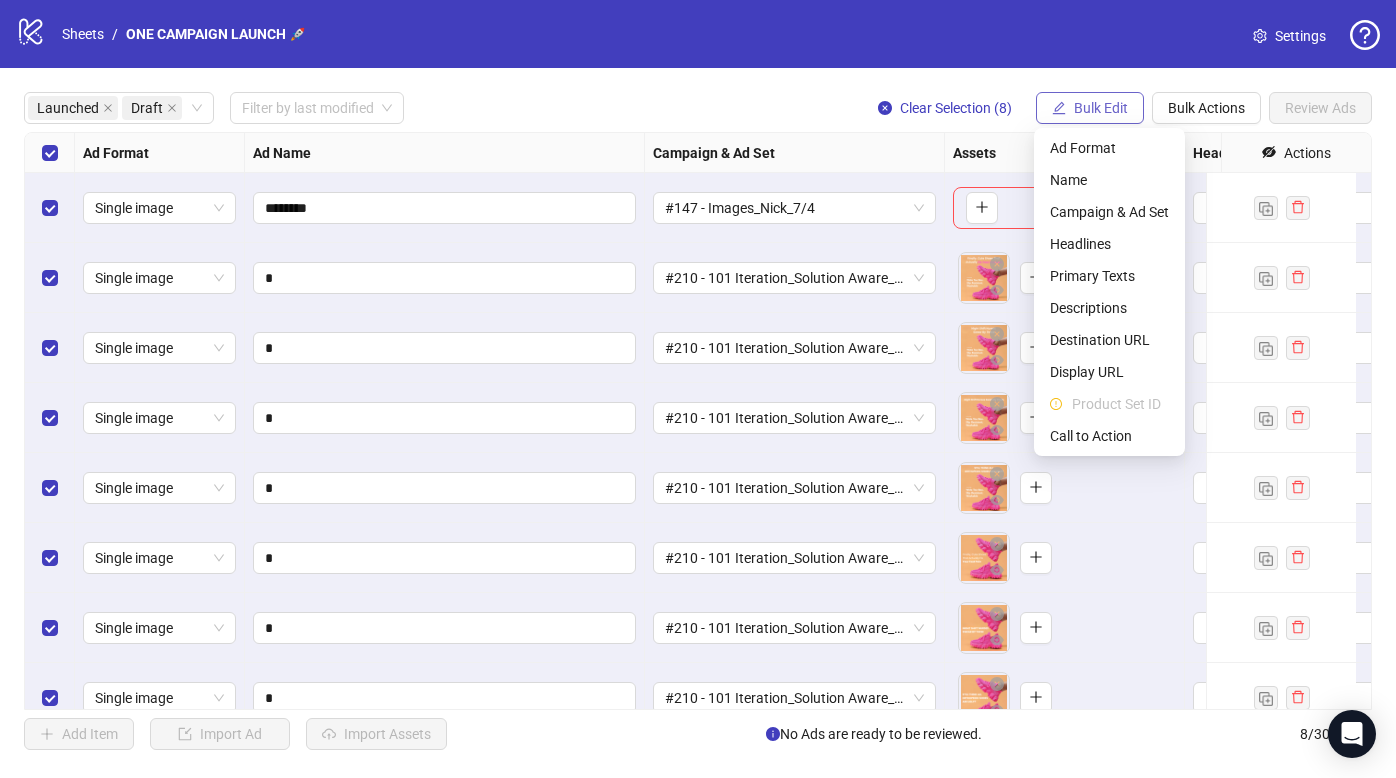 click on "Bulk Edit" at bounding box center [1101, 108] 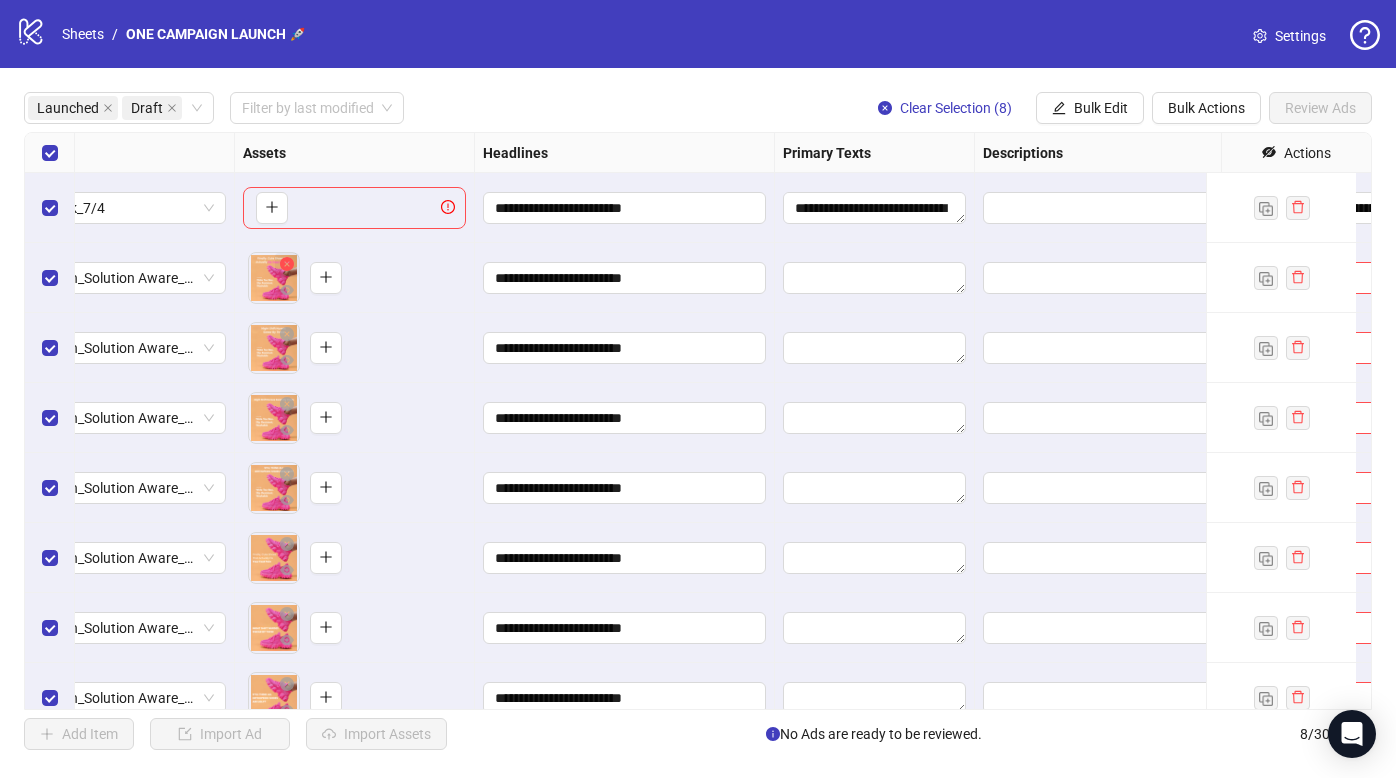 scroll, scrollTop: 0, scrollLeft: 712, axis: horizontal 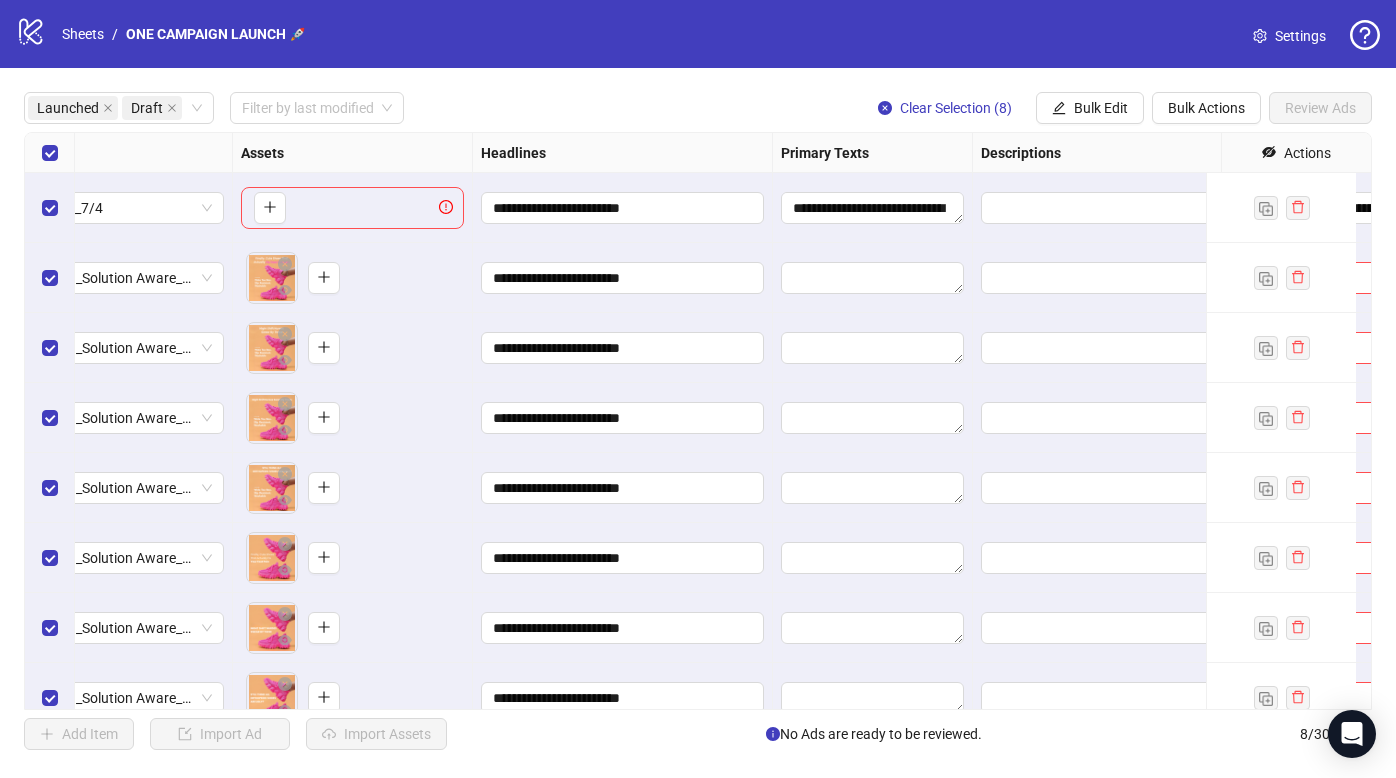 click on "**********" at bounding box center (698, 421) 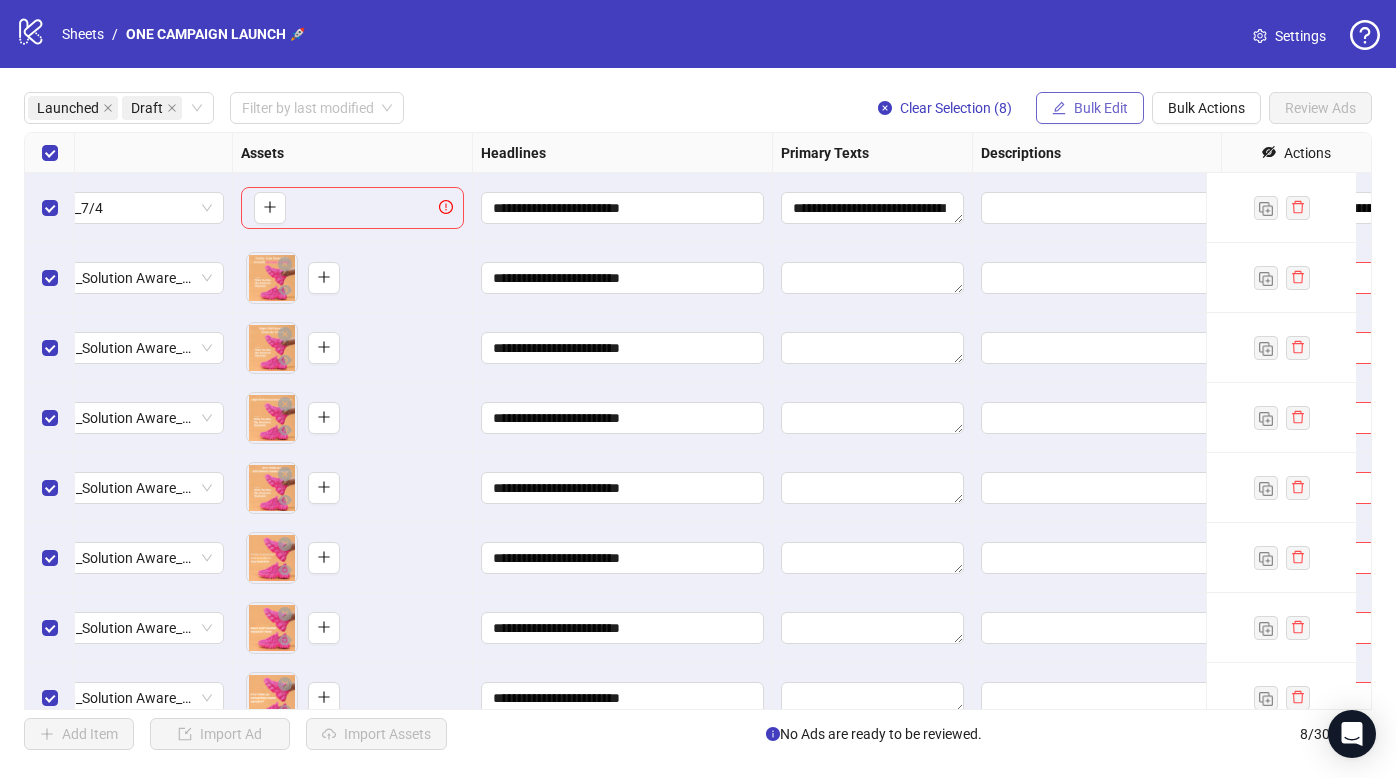 click on "Bulk Edit" at bounding box center [1090, 108] 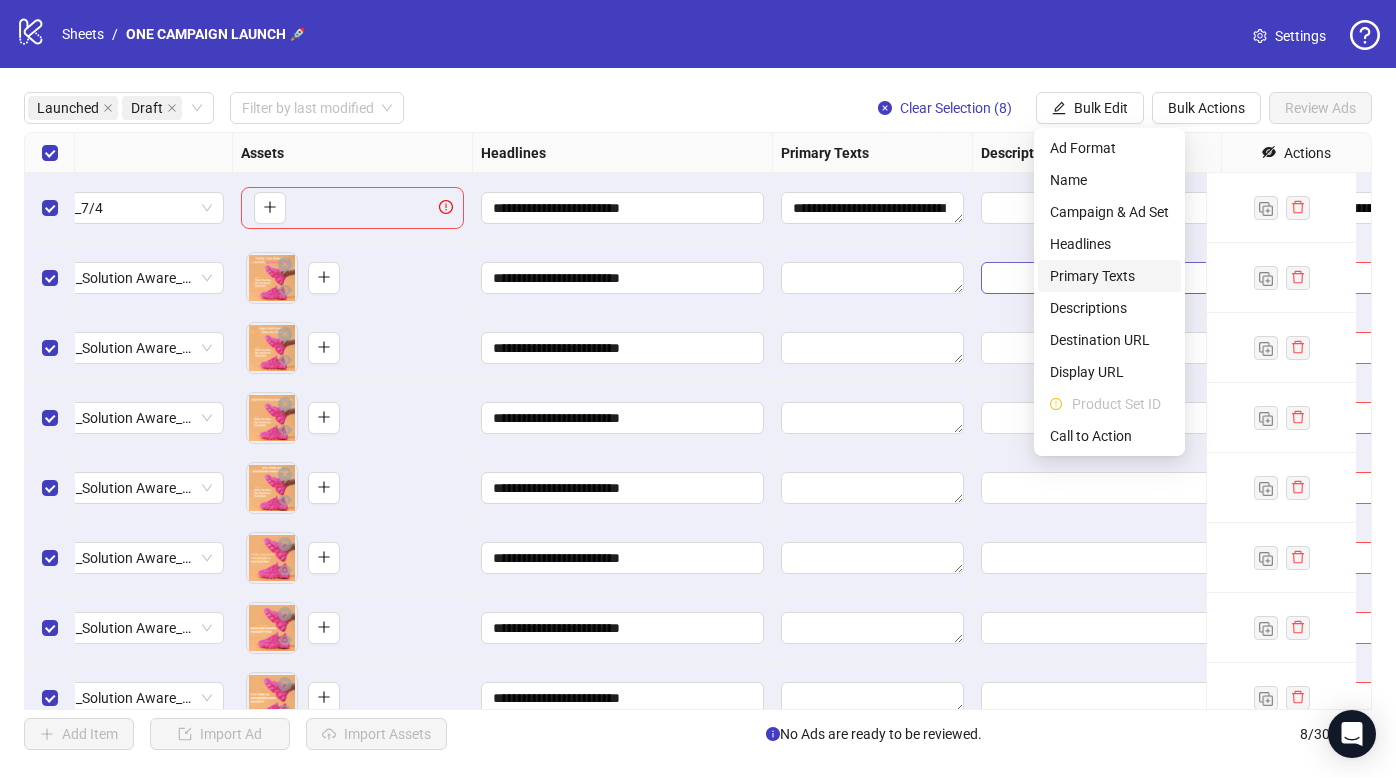 click on "Primary Texts" at bounding box center (1109, 276) 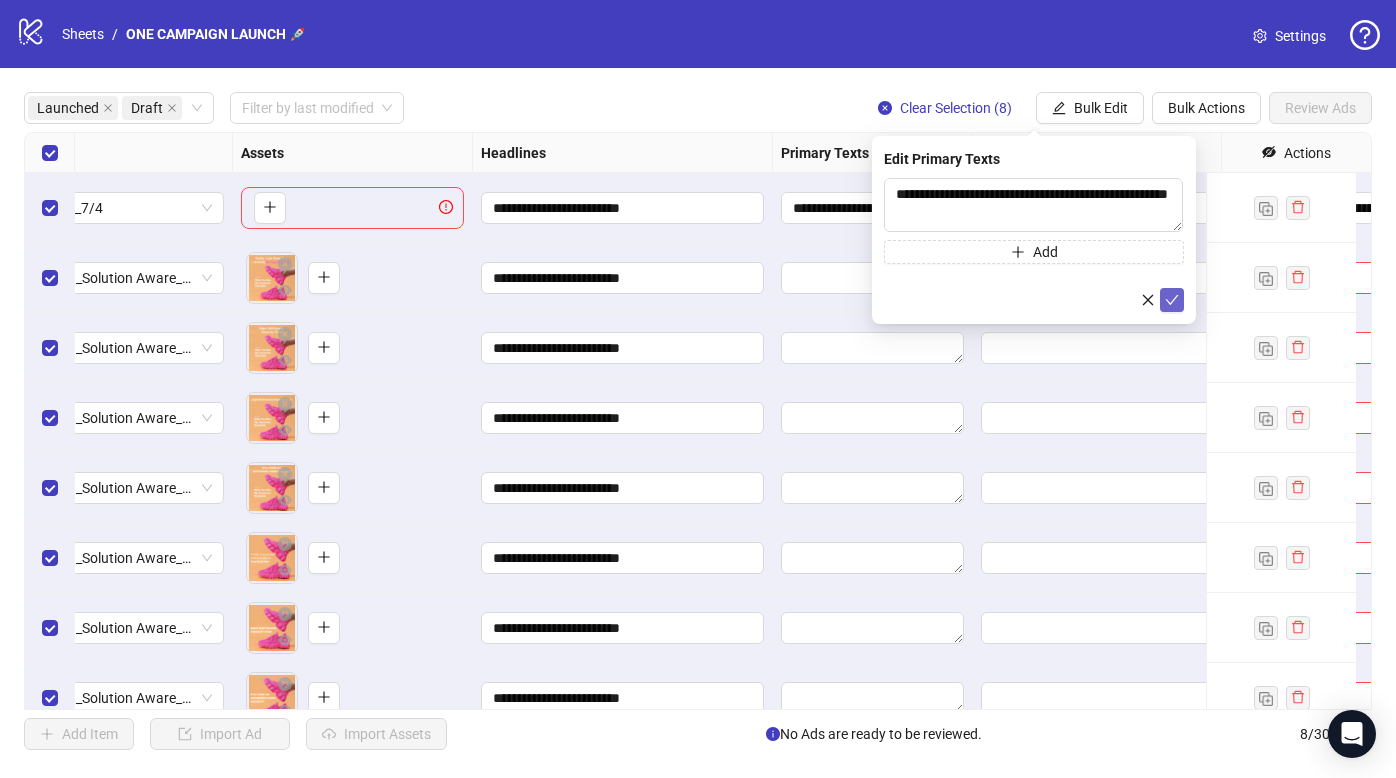 drag, startPoint x: 1184, startPoint y: 223, endPoint x: 1168, endPoint y: 292, distance: 70.83079 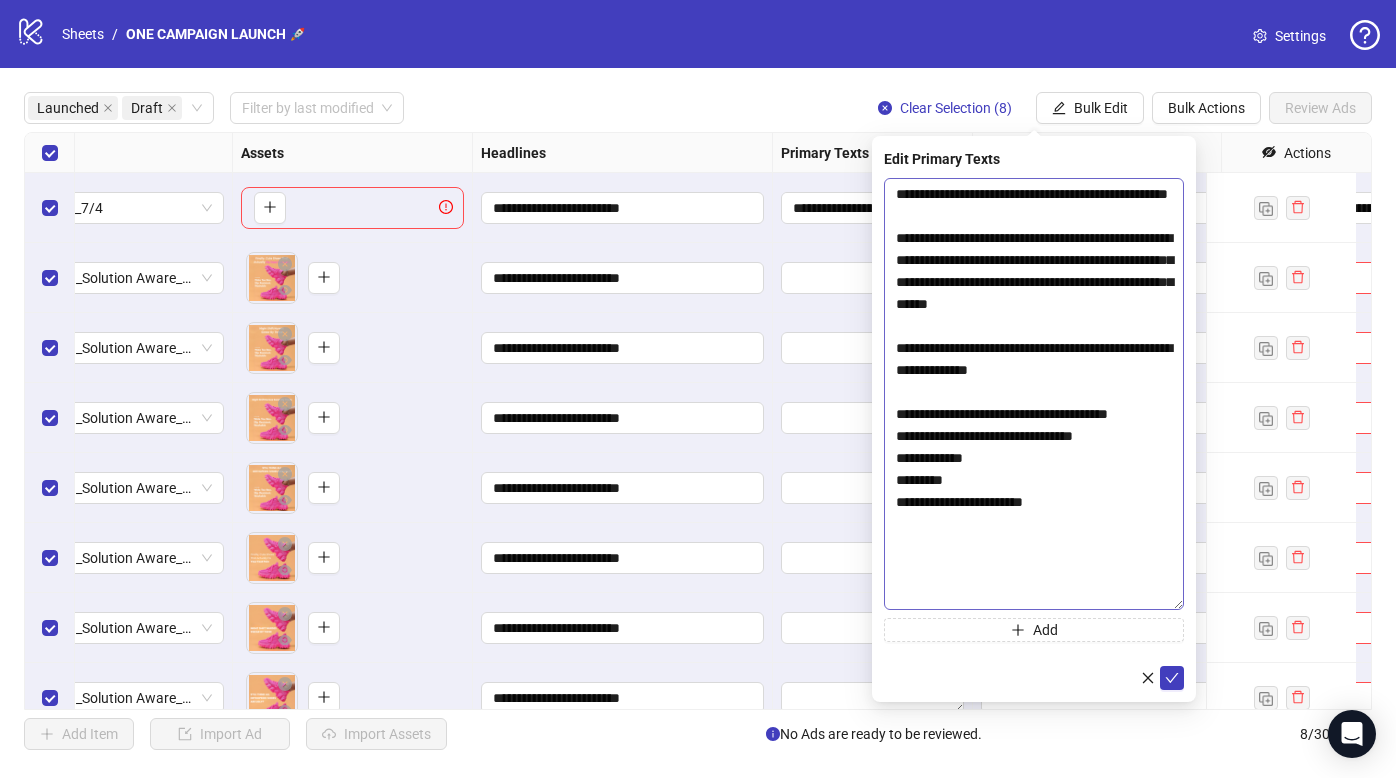 drag, startPoint x: 1177, startPoint y: 225, endPoint x: 1137, endPoint y: 602, distance: 379.1161 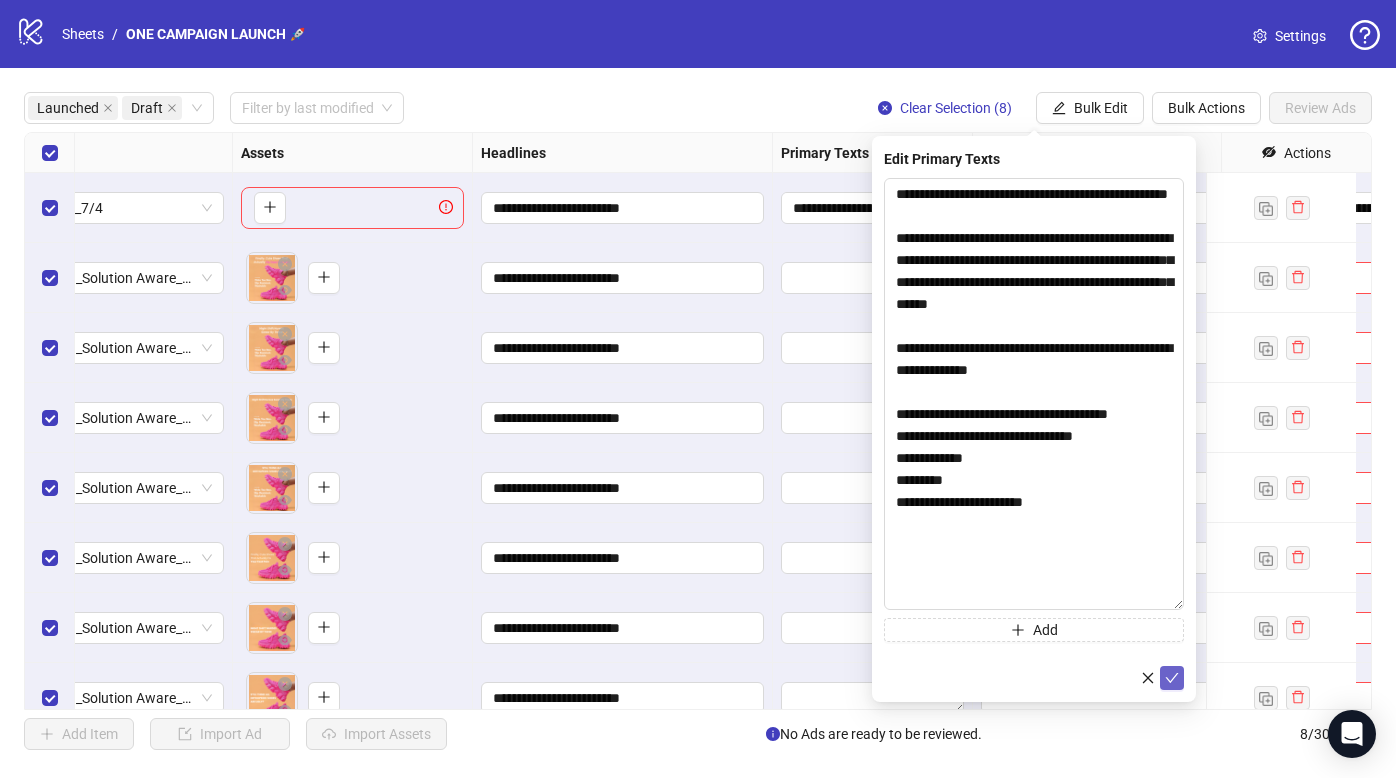 click 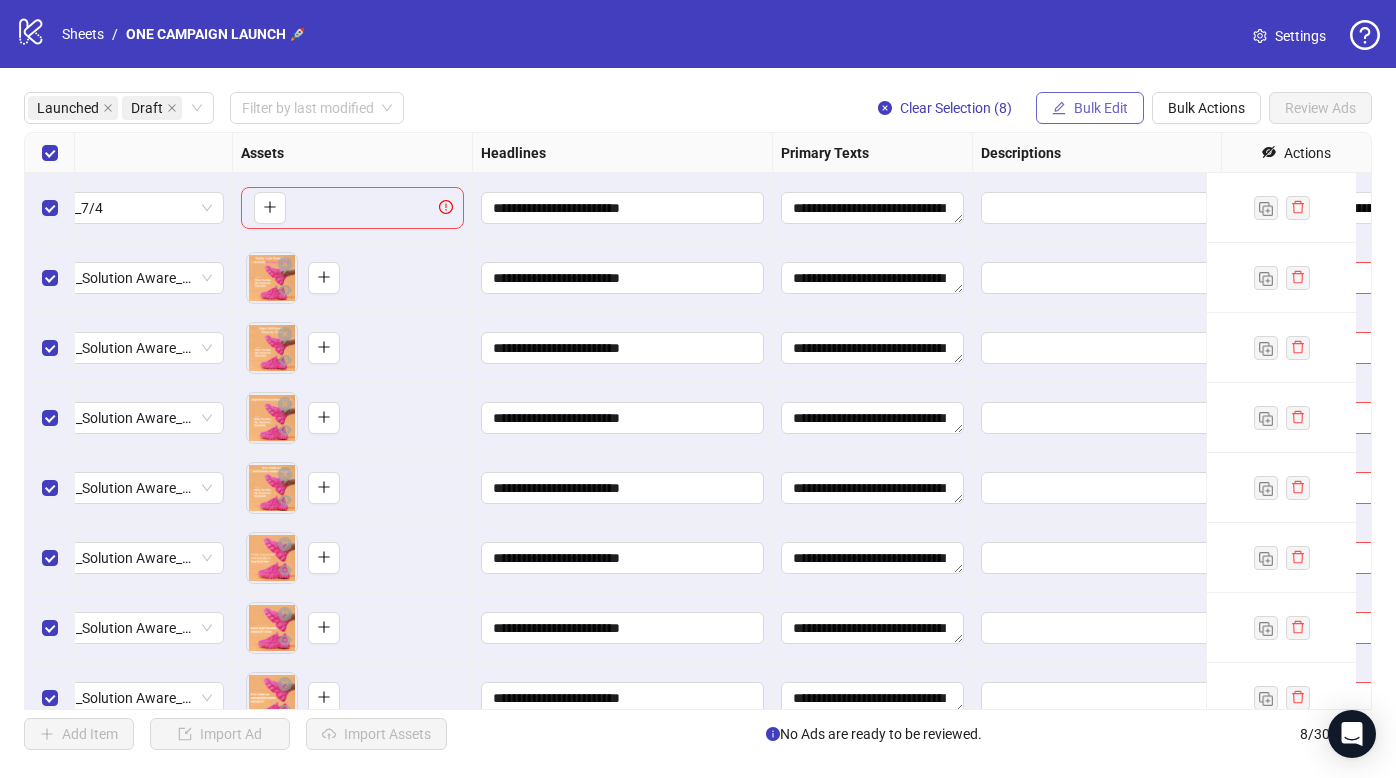 click on "Bulk Edit" at bounding box center [1090, 108] 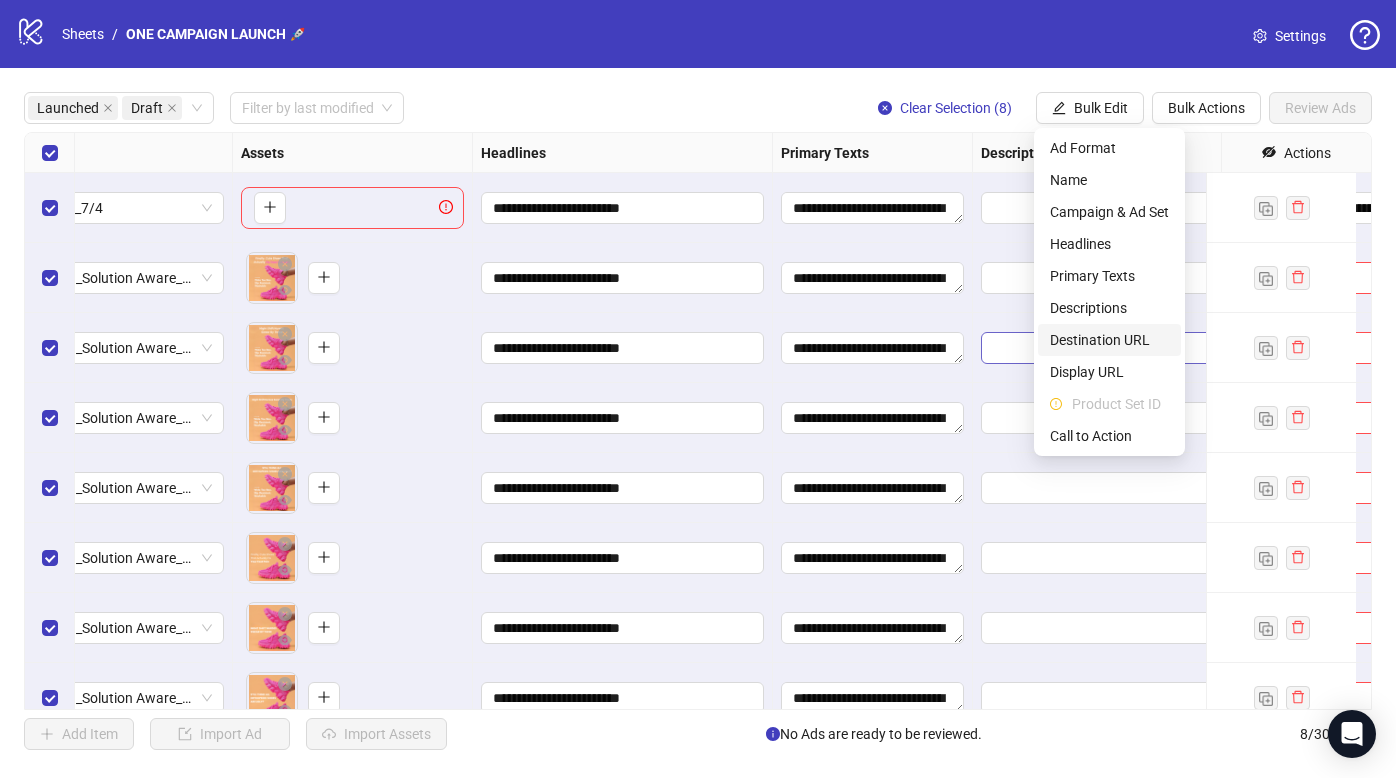 click on "Destination URL" at bounding box center [1109, 340] 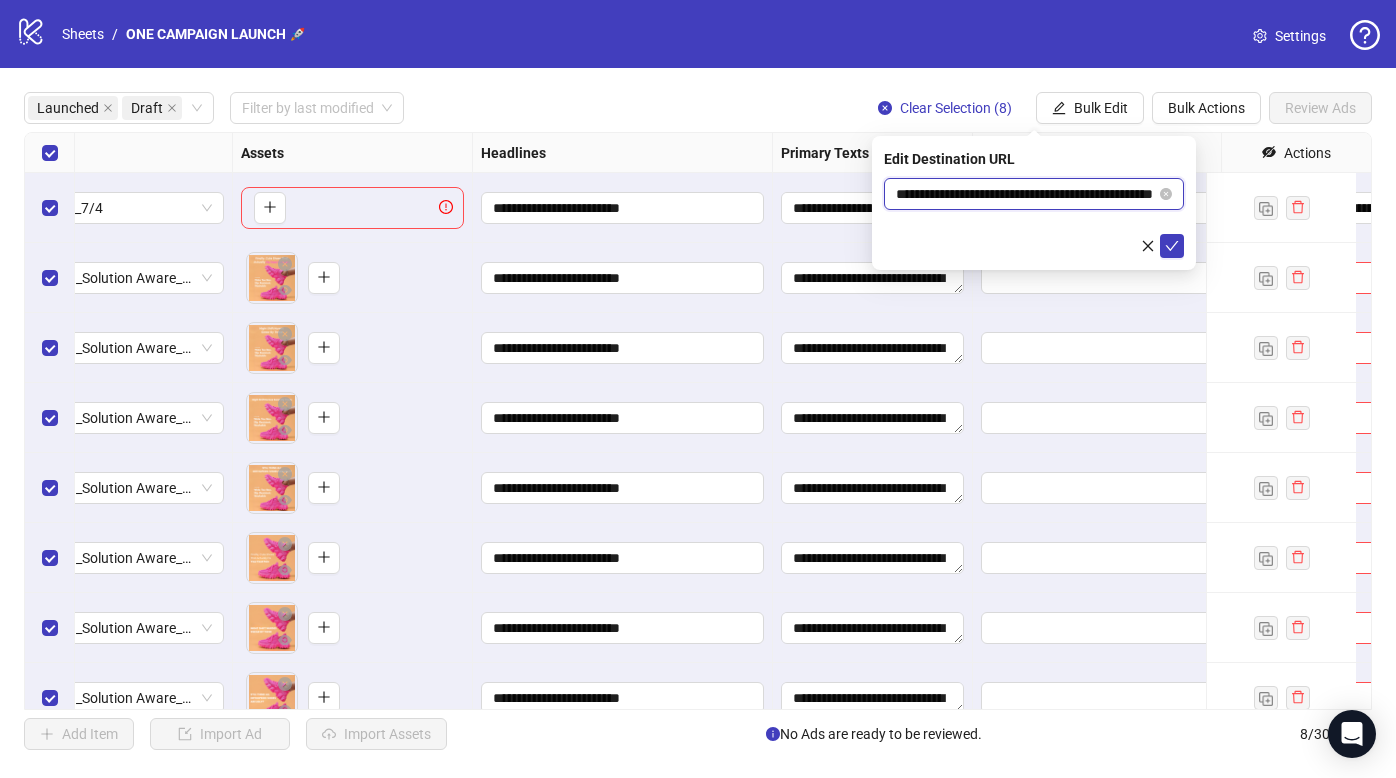 scroll, scrollTop: 0, scrollLeft: 77, axis: horizontal 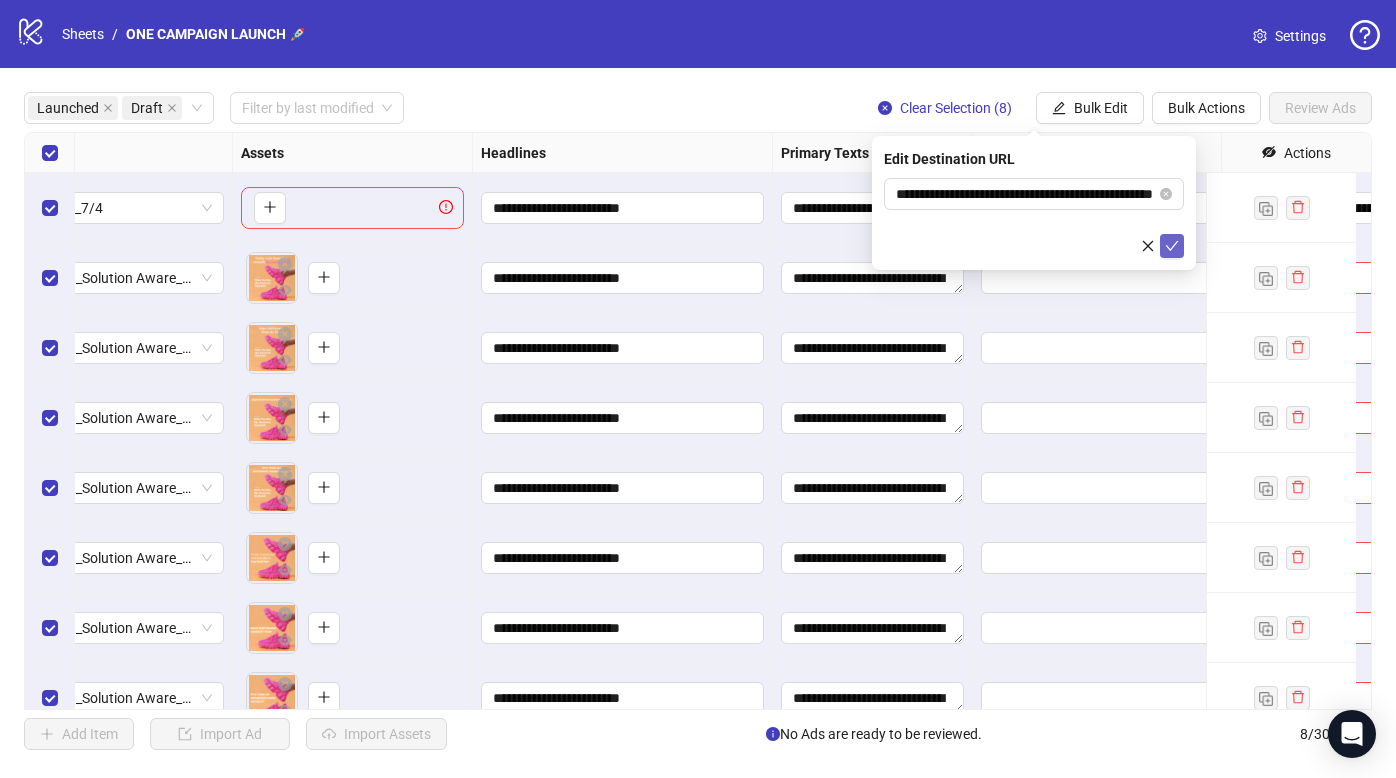 click 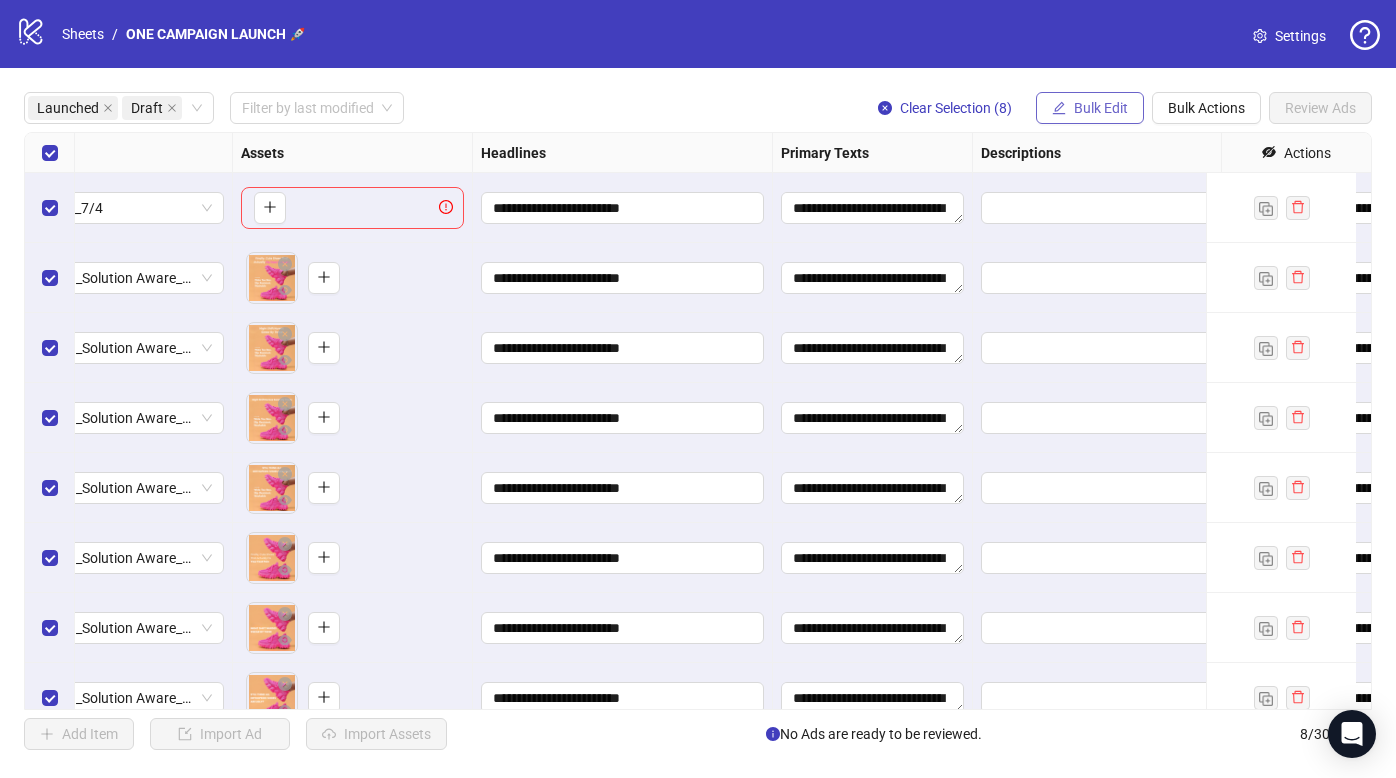 click on "Bulk Edit" at bounding box center (1090, 108) 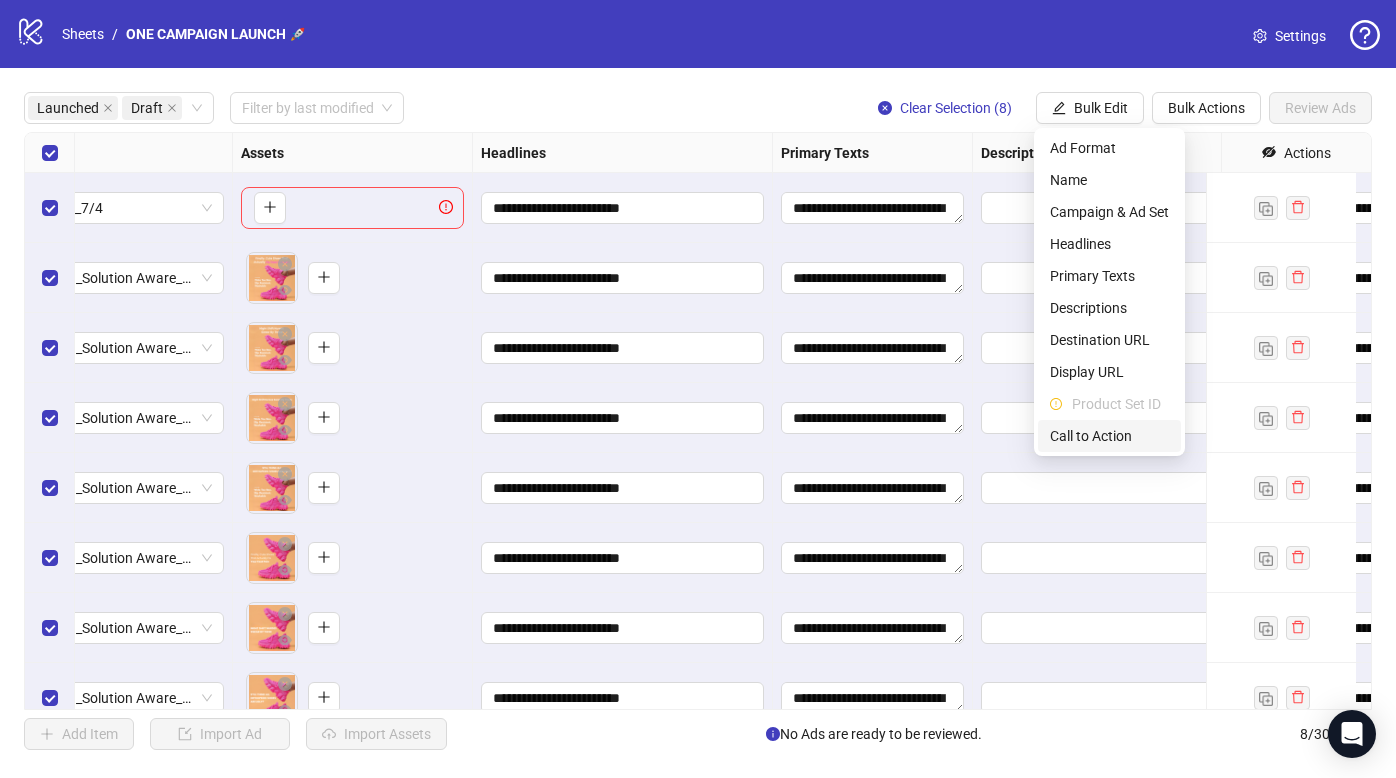 click on "Call to Action" at bounding box center (1109, 436) 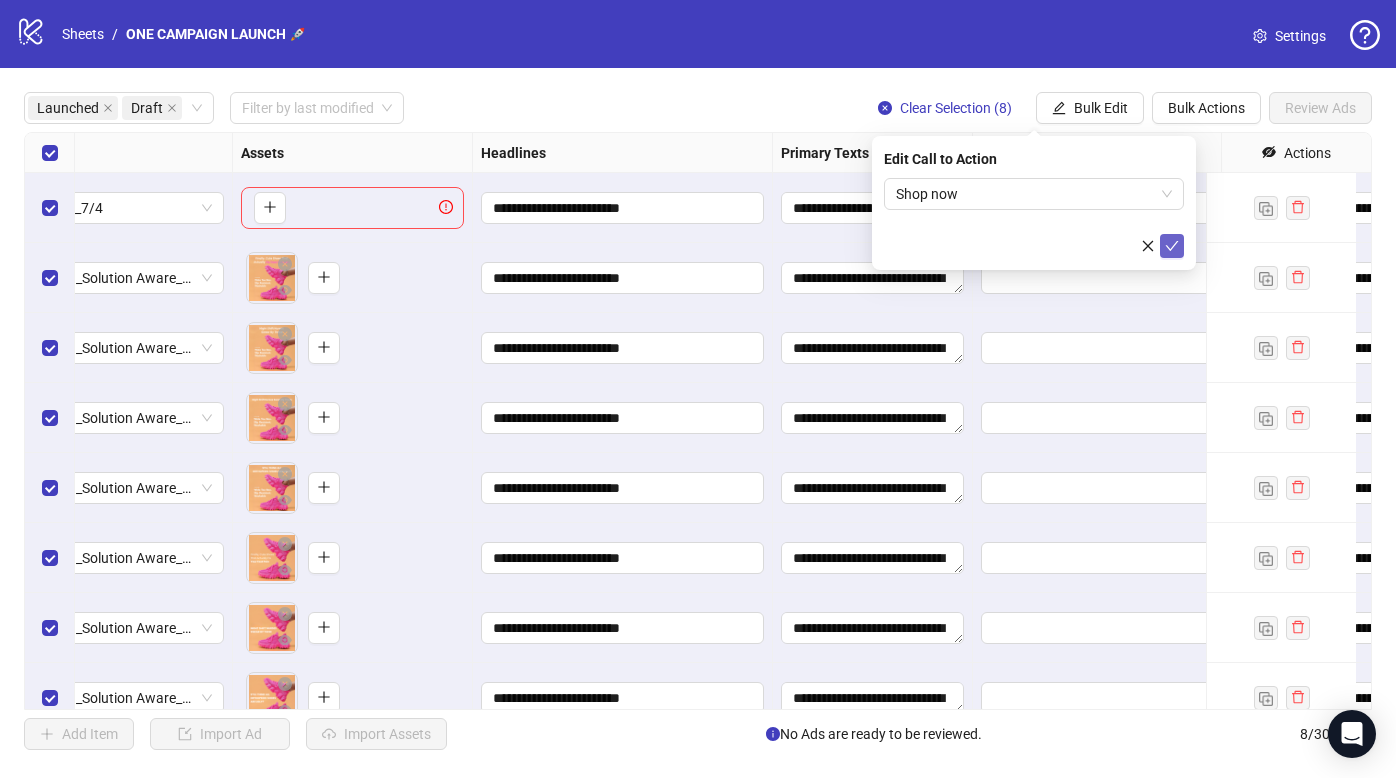 click 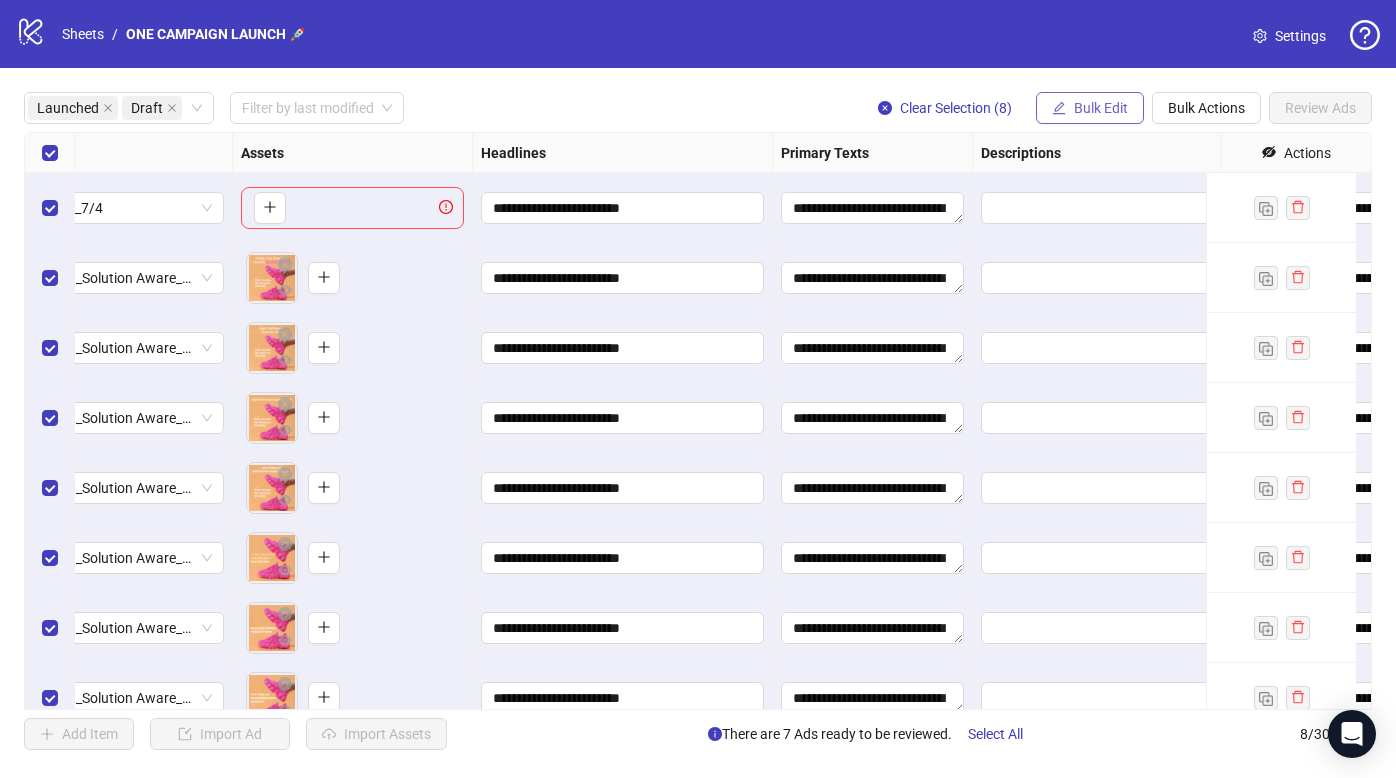 click on "Bulk Edit" at bounding box center (1101, 108) 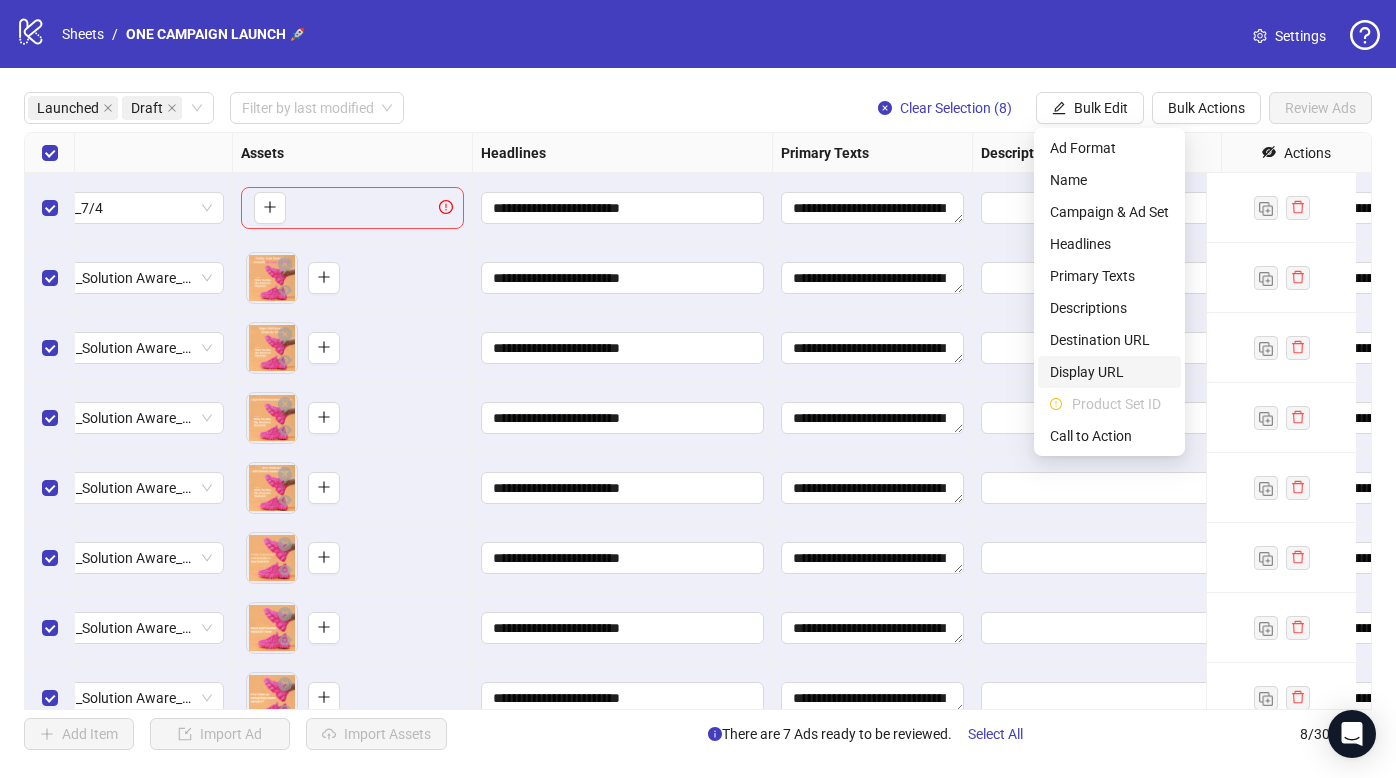 click on "Display URL" at bounding box center [1109, 372] 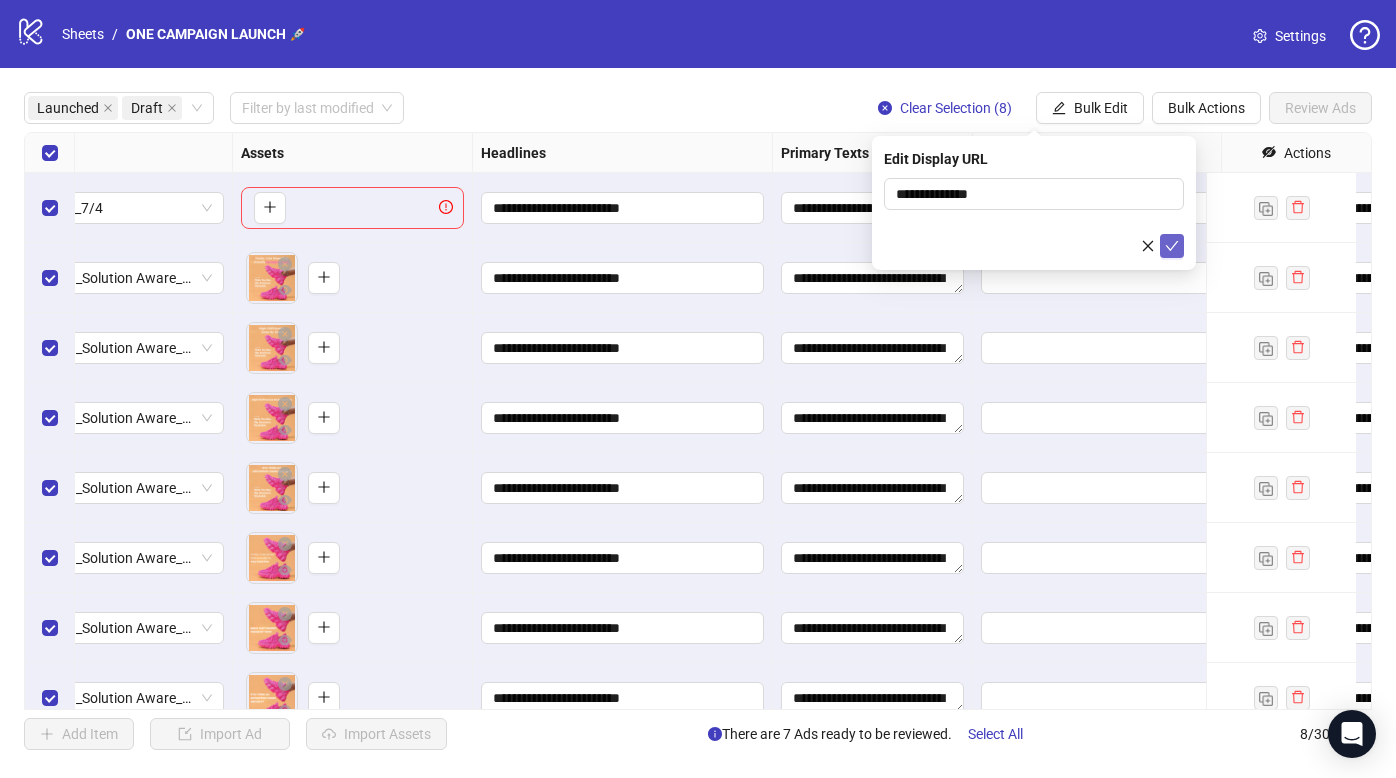 click 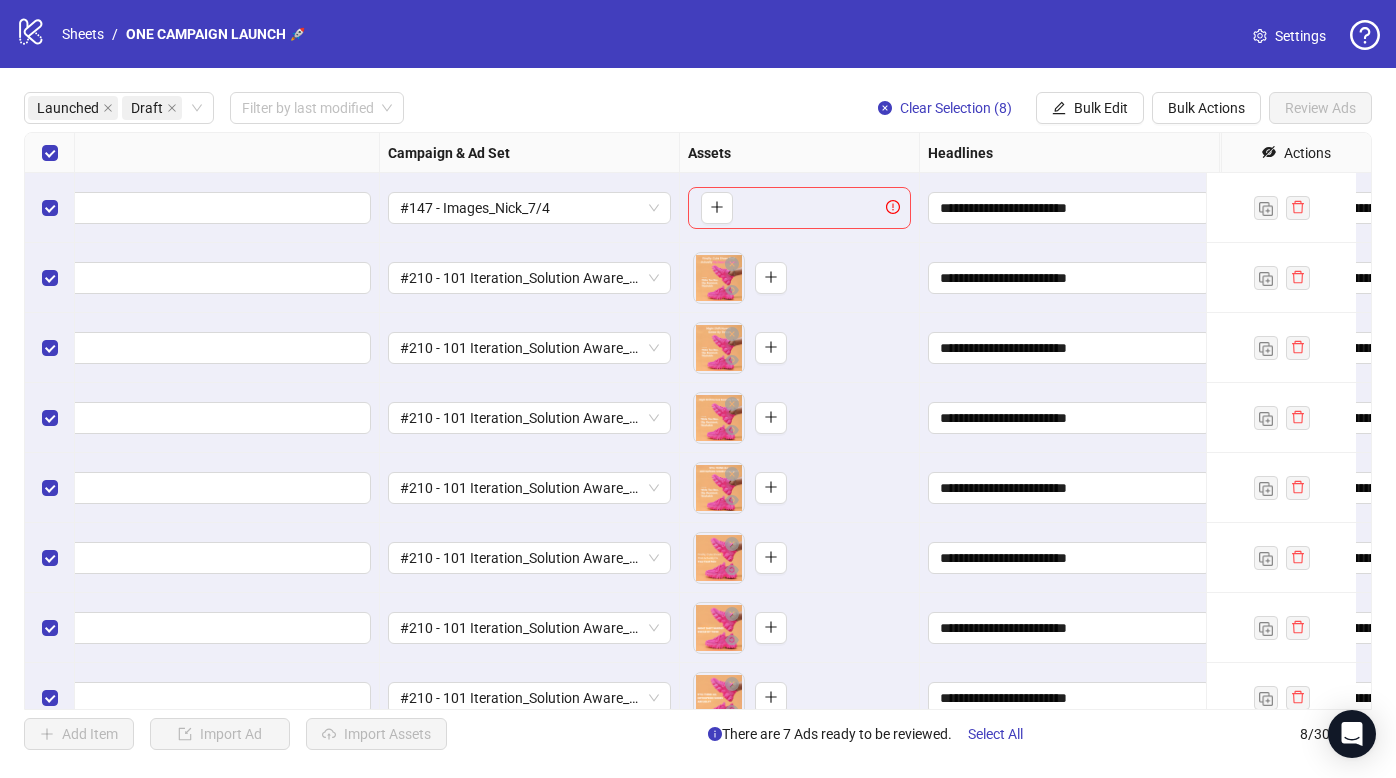 scroll, scrollTop: 0, scrollLeft: 0, axis: both 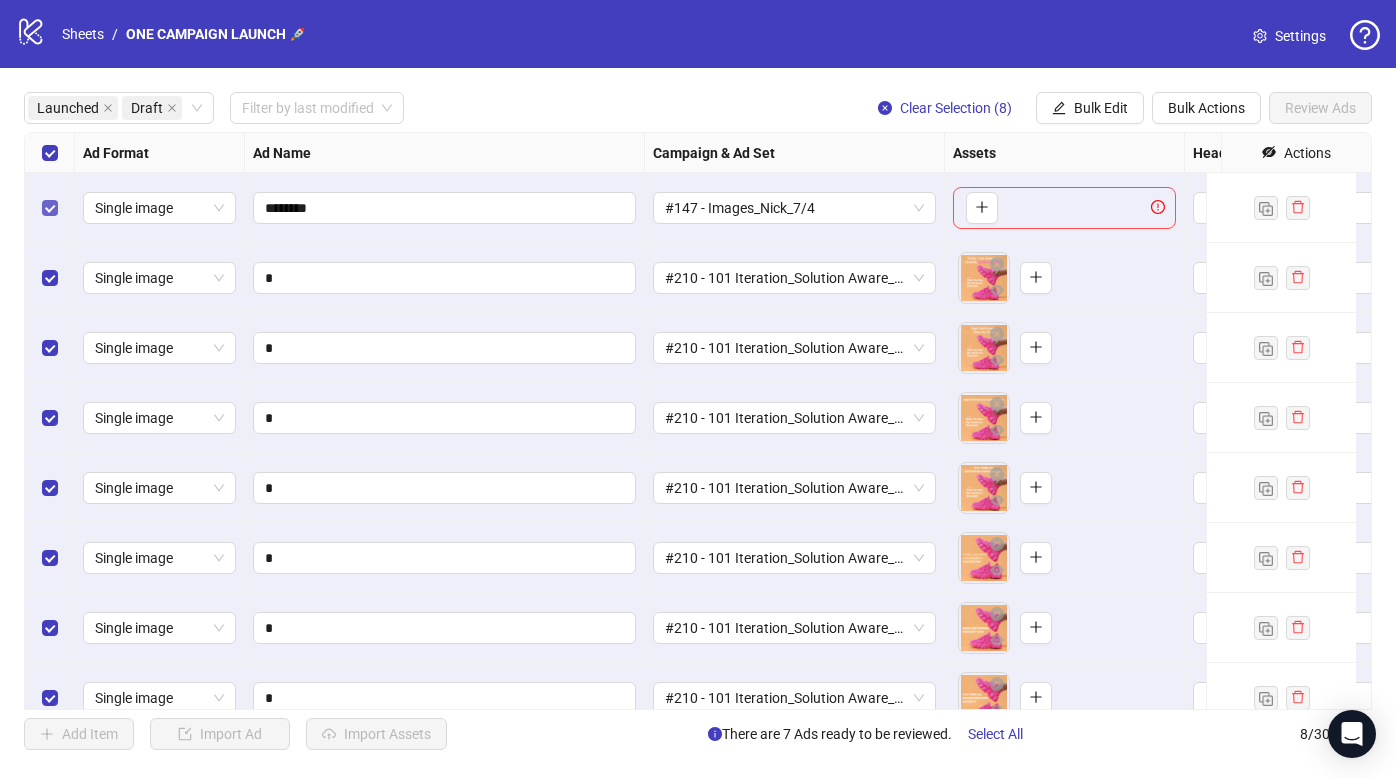 click at bounding box center (50, 208) 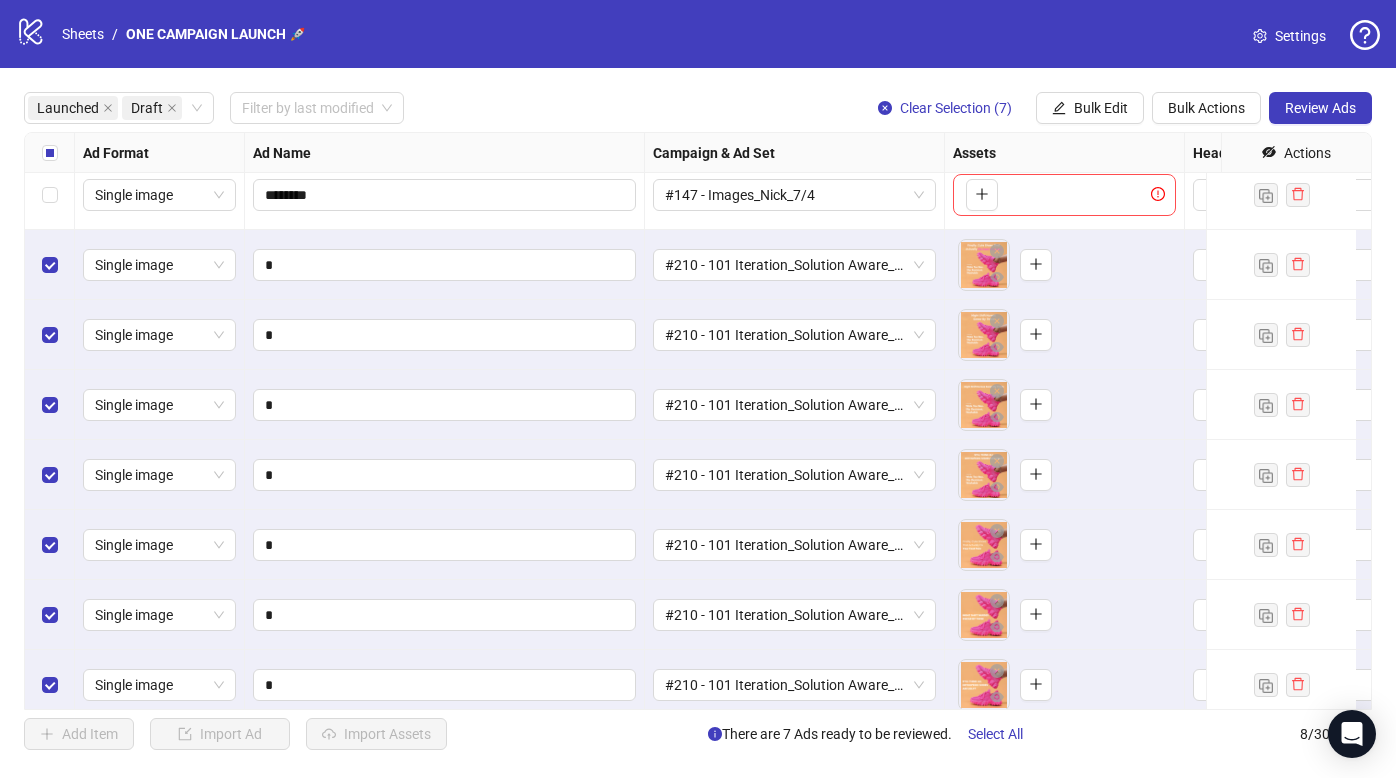 scroll, scrollTop: 0, scrollLeft: 0, axis: both 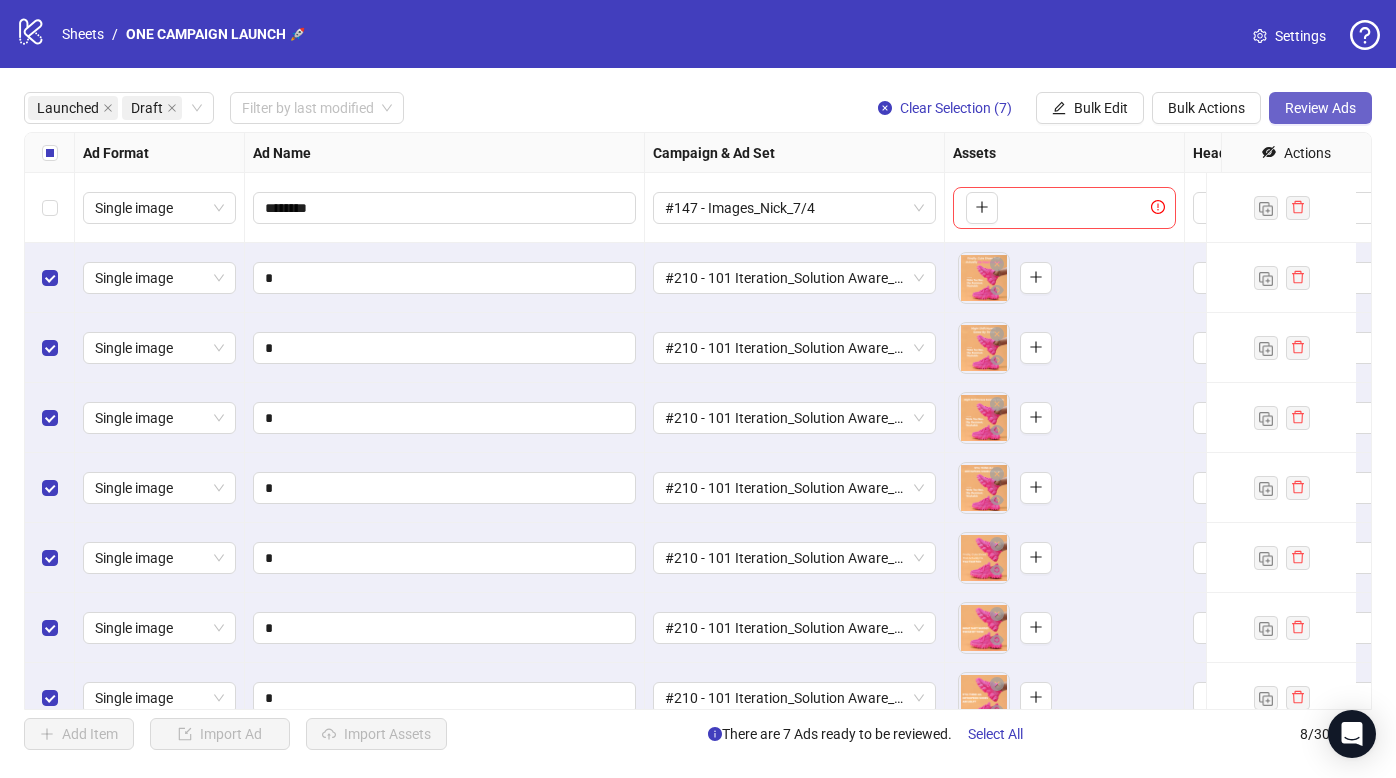 click on "Review Ads" at bounding box center [1320, 108] 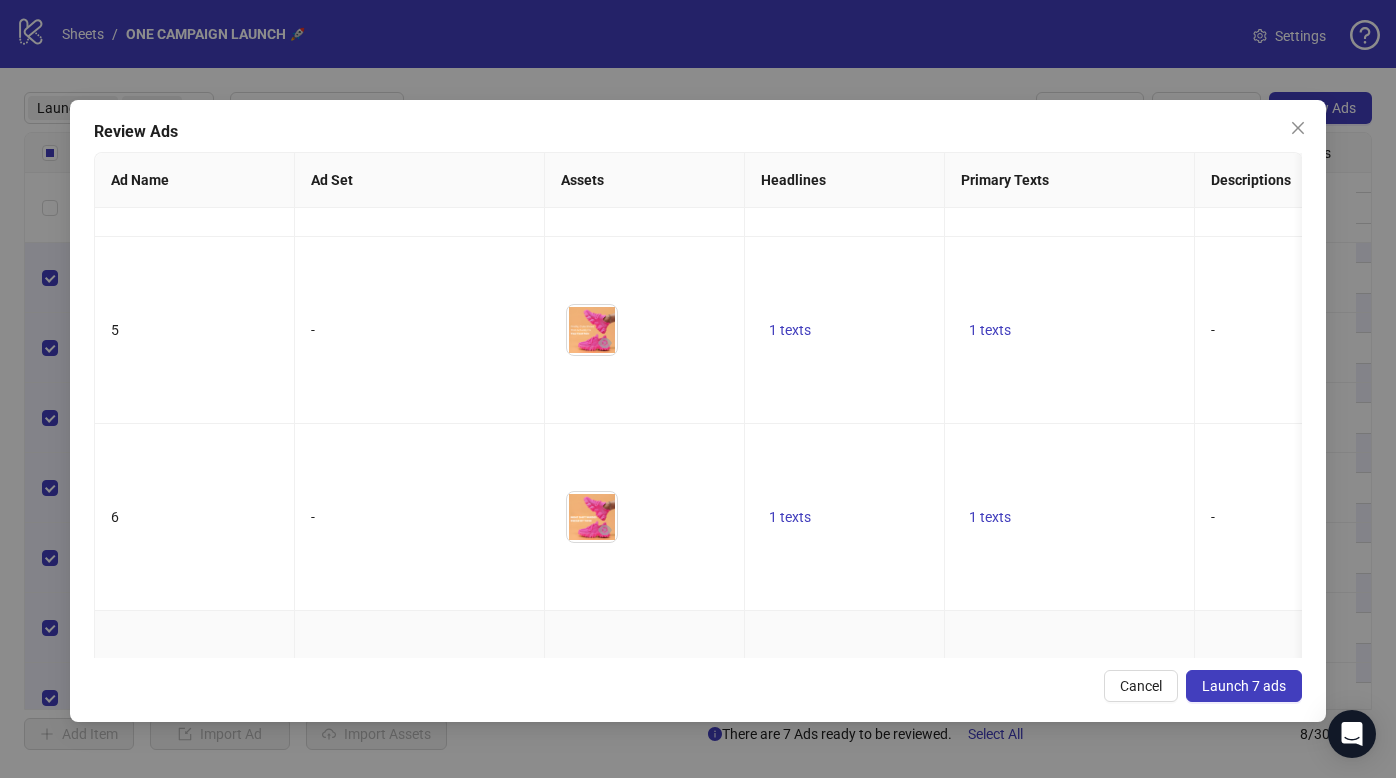 scroll, scrollTop: 720, scrollLeft: 0, axis: vertical 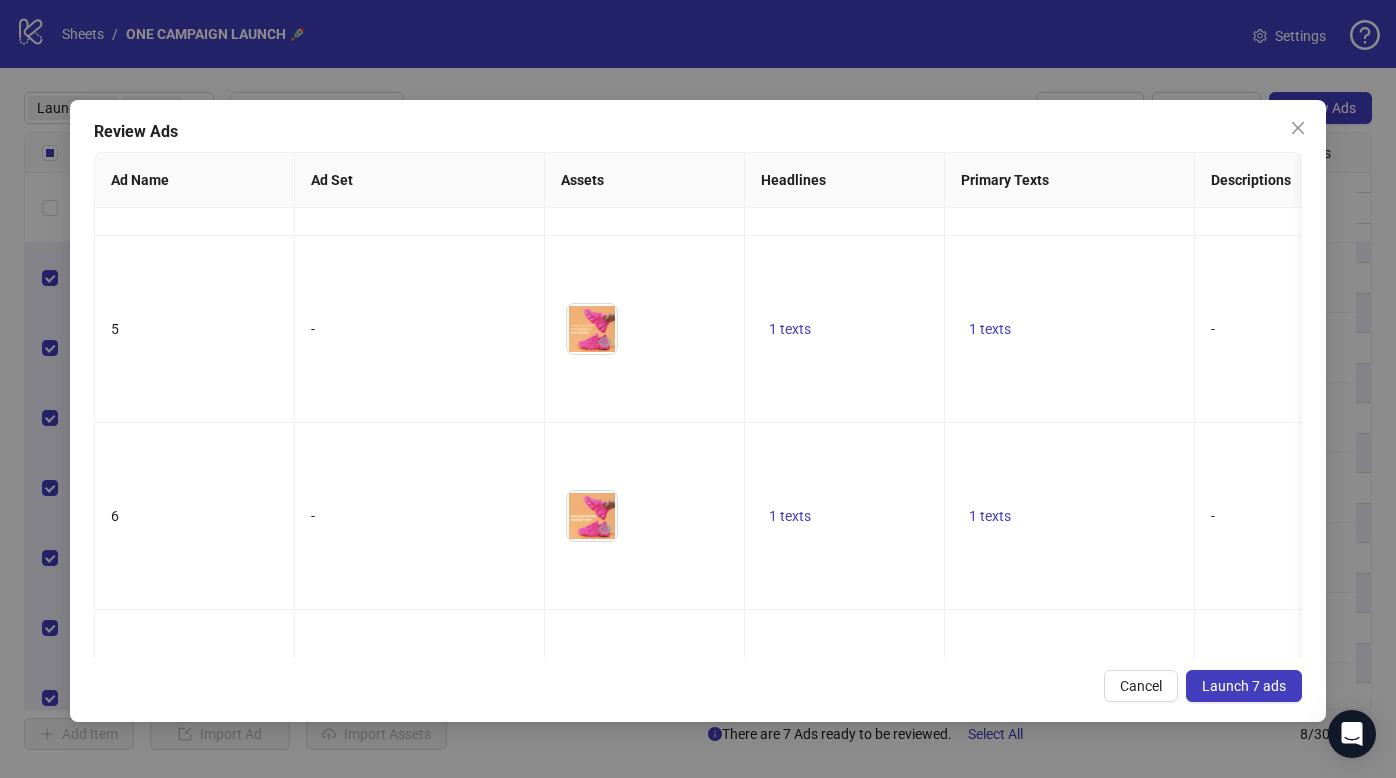 click on "Launch 7 ads" at bounding box center [1244, 686] 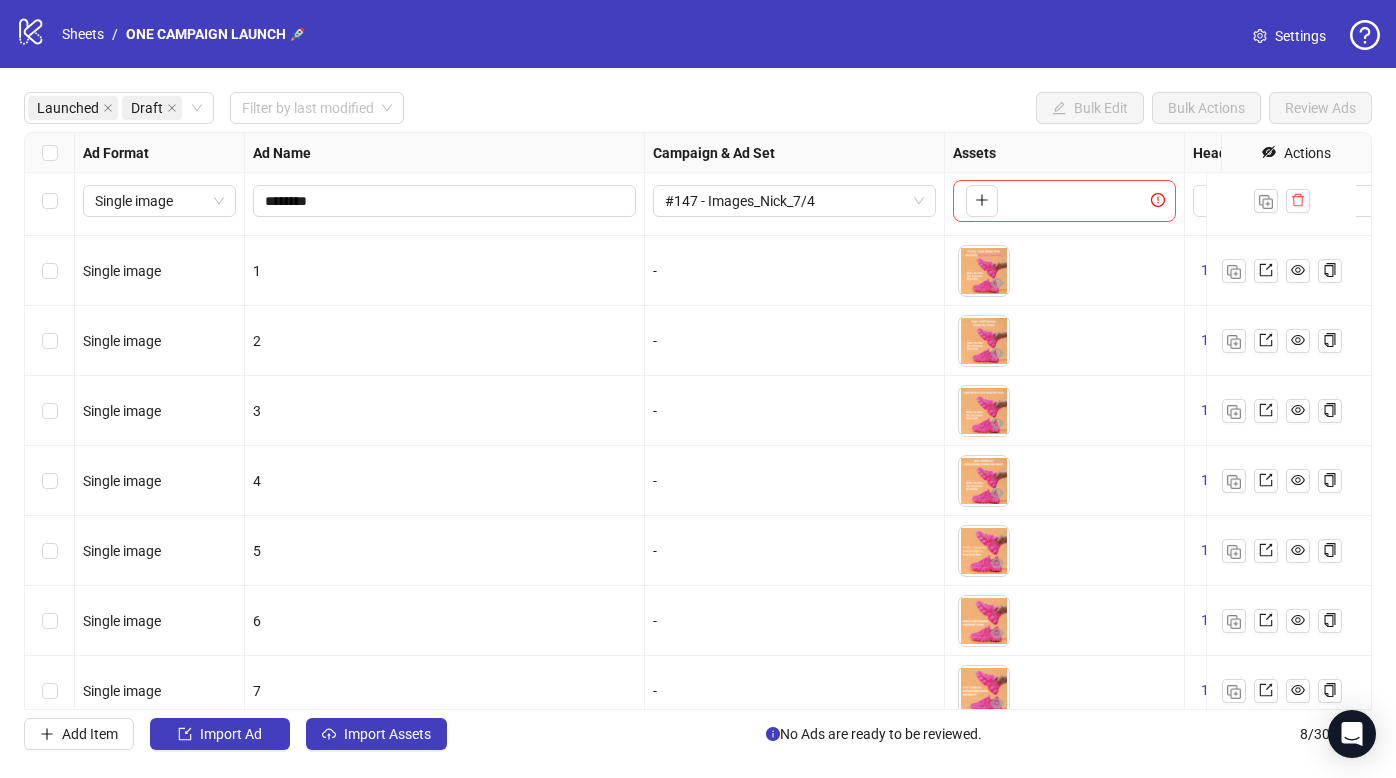 scroll, scrollTop: 0, scrollLeft: 0, axis: both 